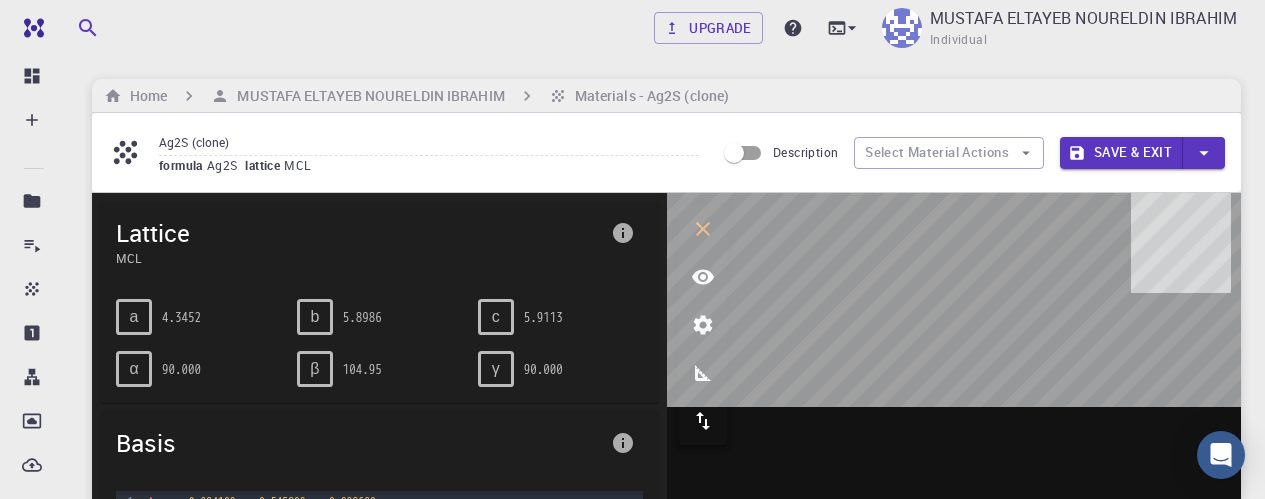 scroll, scrollTop: 1, scrollLeft: 0, axis: vertical 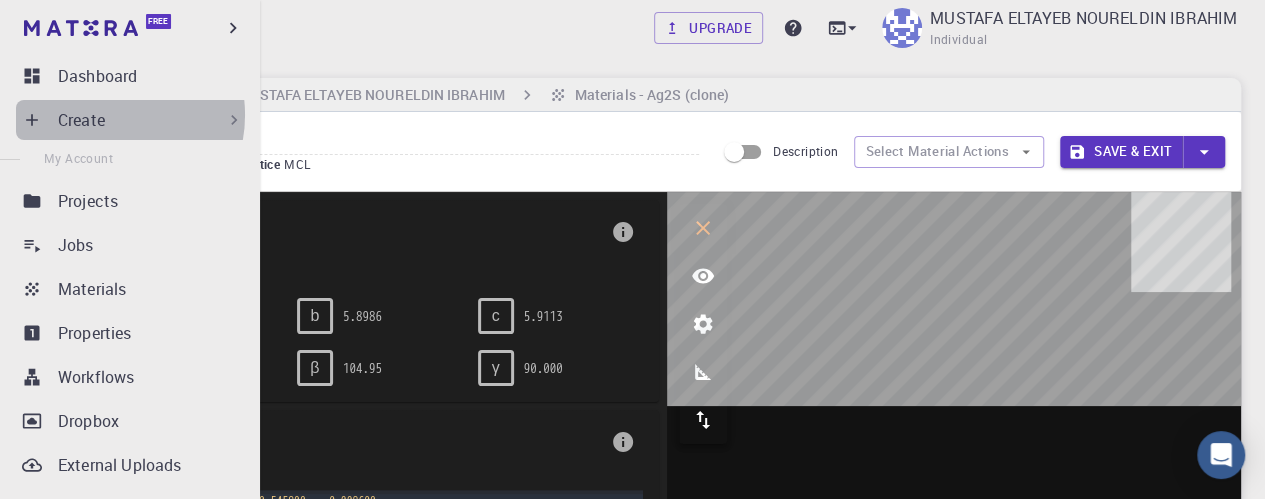 click on "Create" at bounding box center [81, 120] 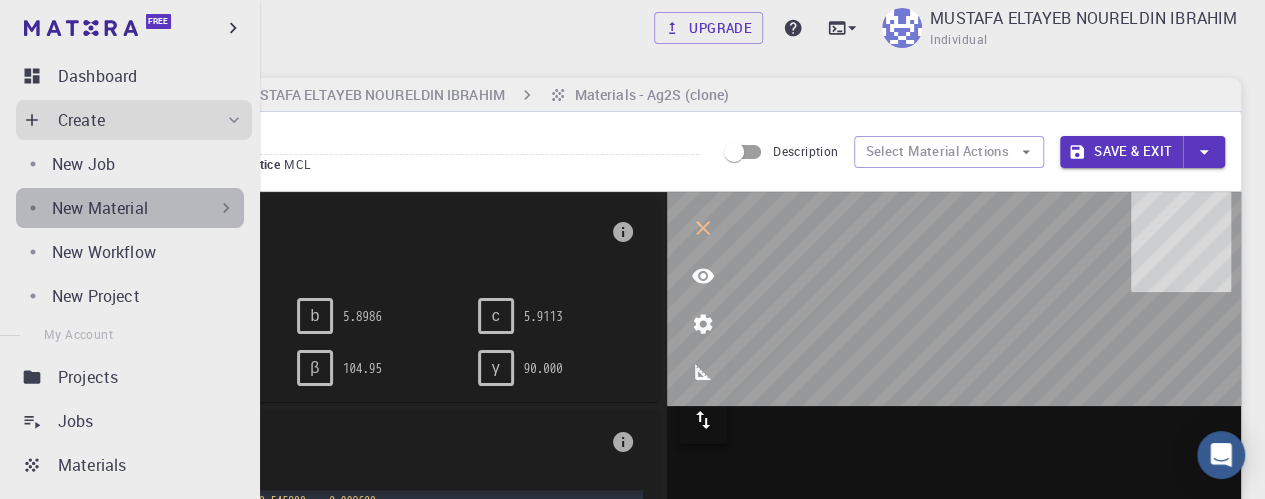 click on "New Material" at bounding box center [130, 208] 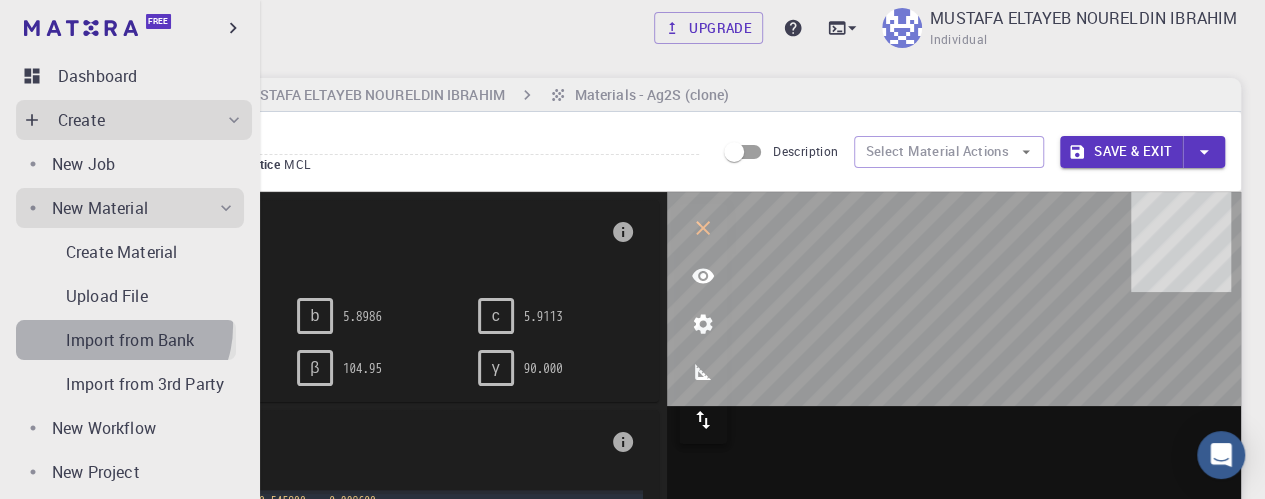 click on "Import from Bank" at bounding box center [126, 340] 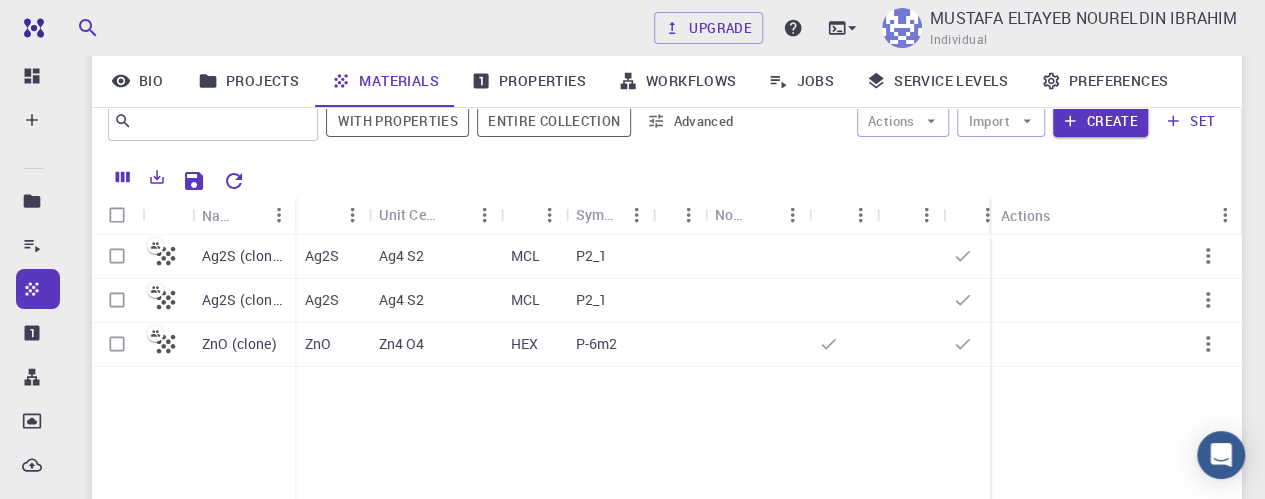 scroll, scrollTop: 188, scrollLeft: 0, axis: vertical 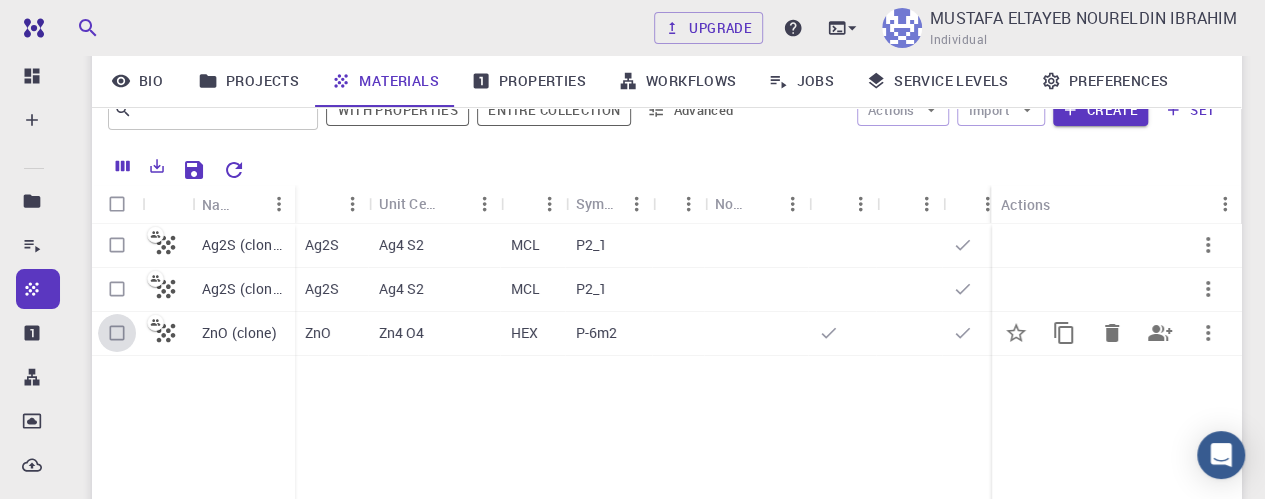 click at bounding box center (117, 333) 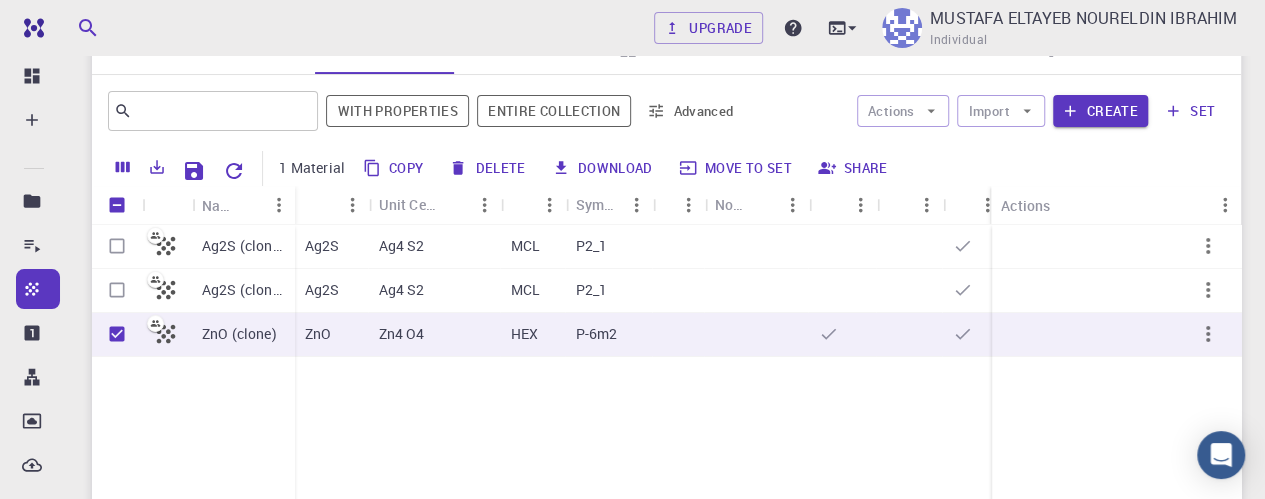 scroll, scrollTop: 0, scrollLeft: 0, axis: both 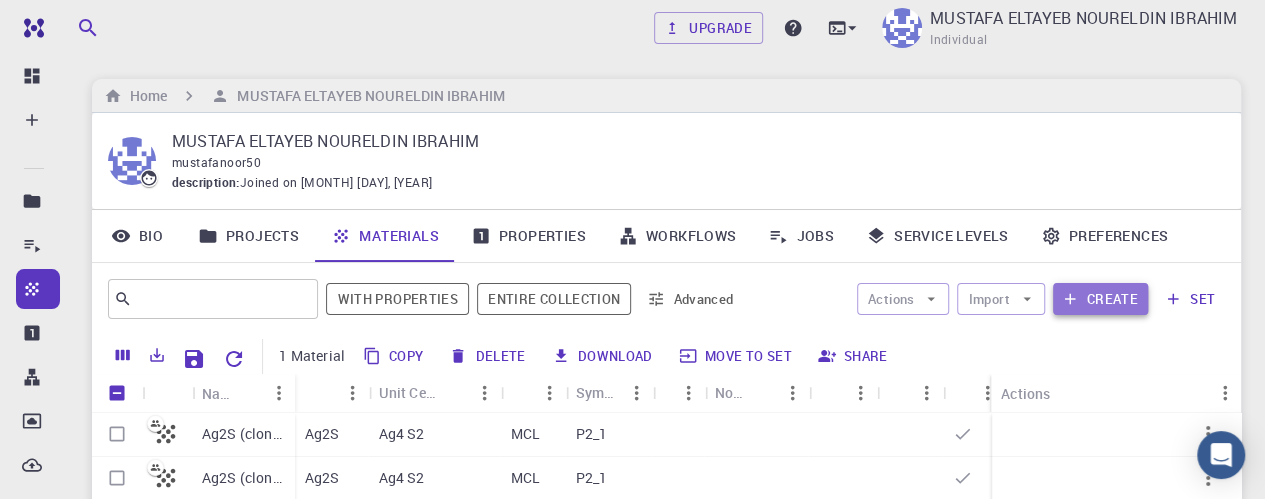 click 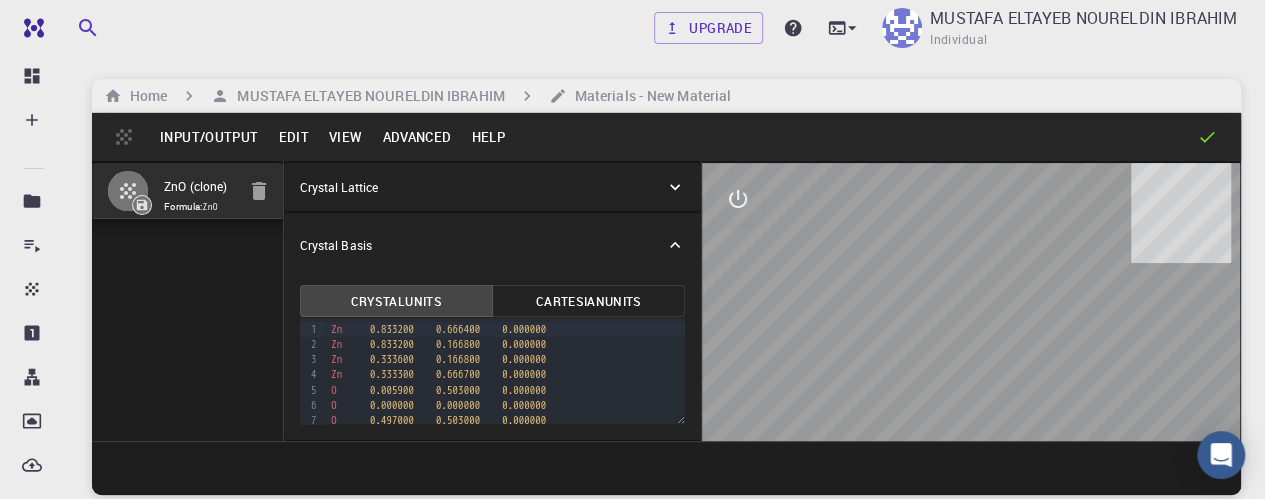 click on "Input/Output" at bounding box center [209, 137] 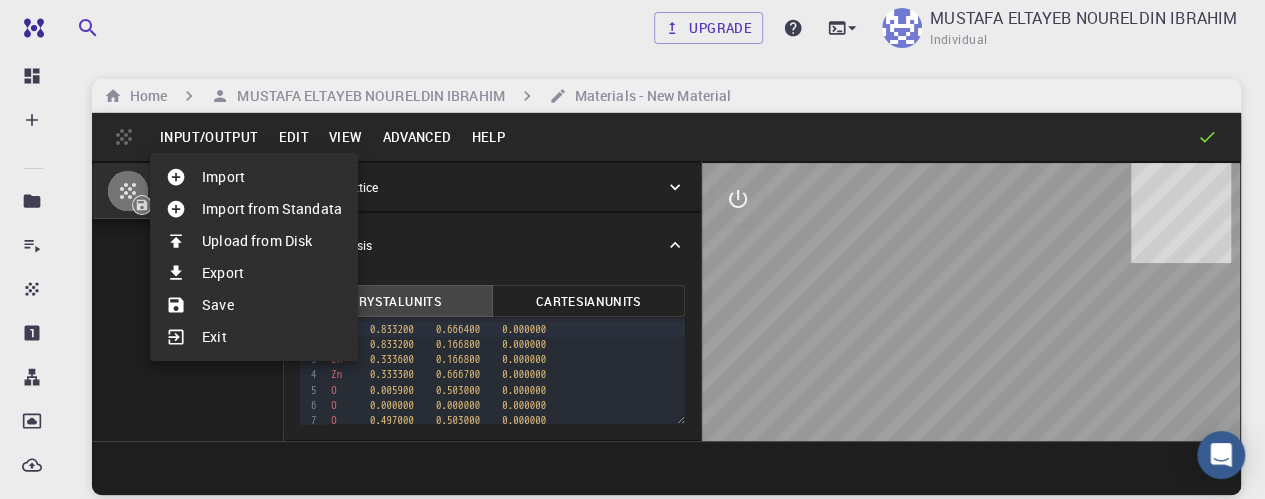 click on "Import" at bounding box center (254, 177) 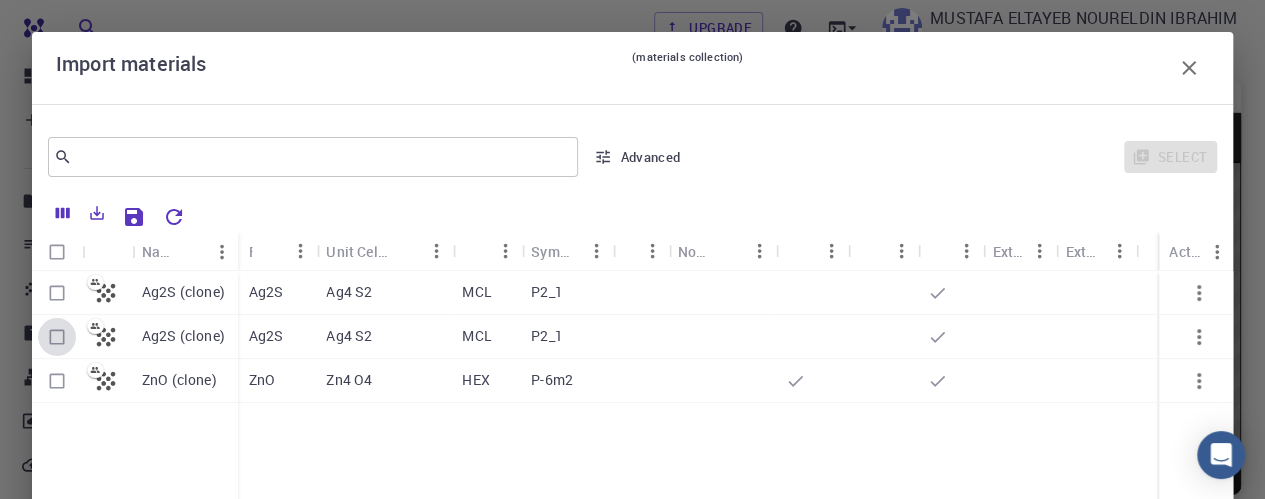 click at bounding box center [57, 337] 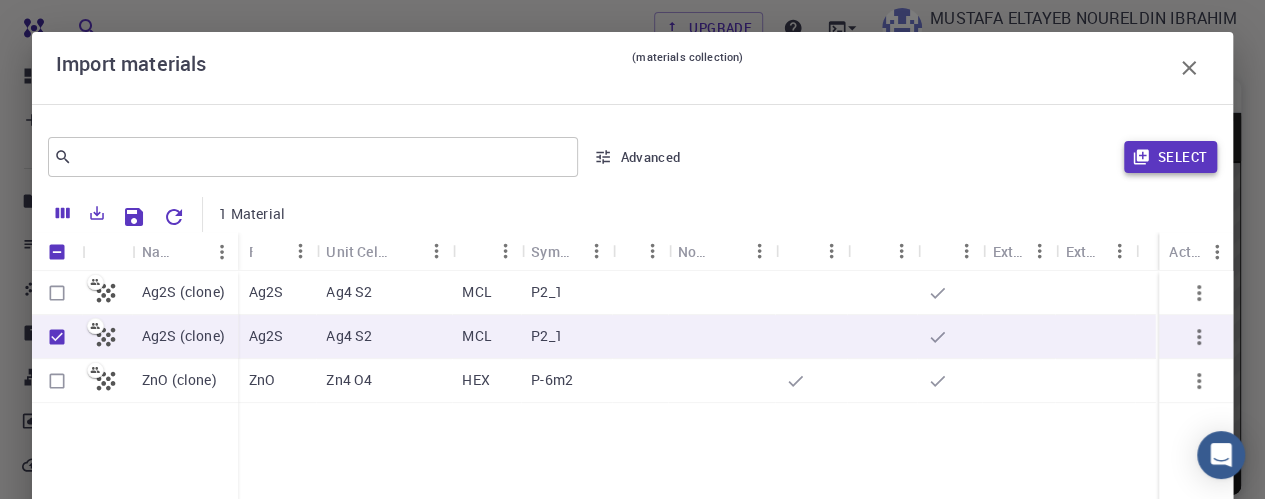 click on "Select" at bounding box center [1170, 157] 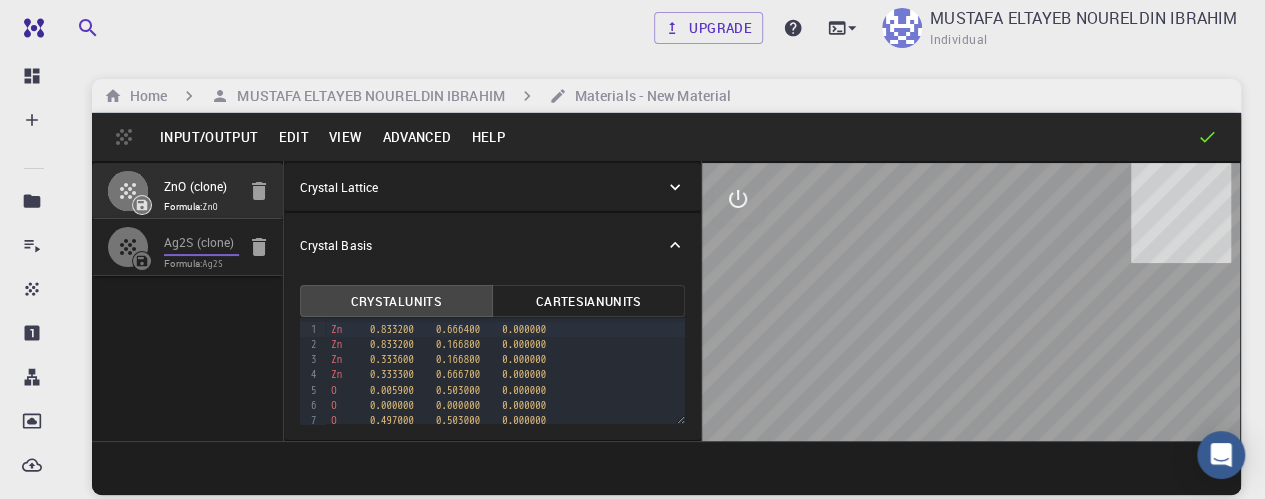 click on "Ag2S (clone)" at bounding box center (201, 243) 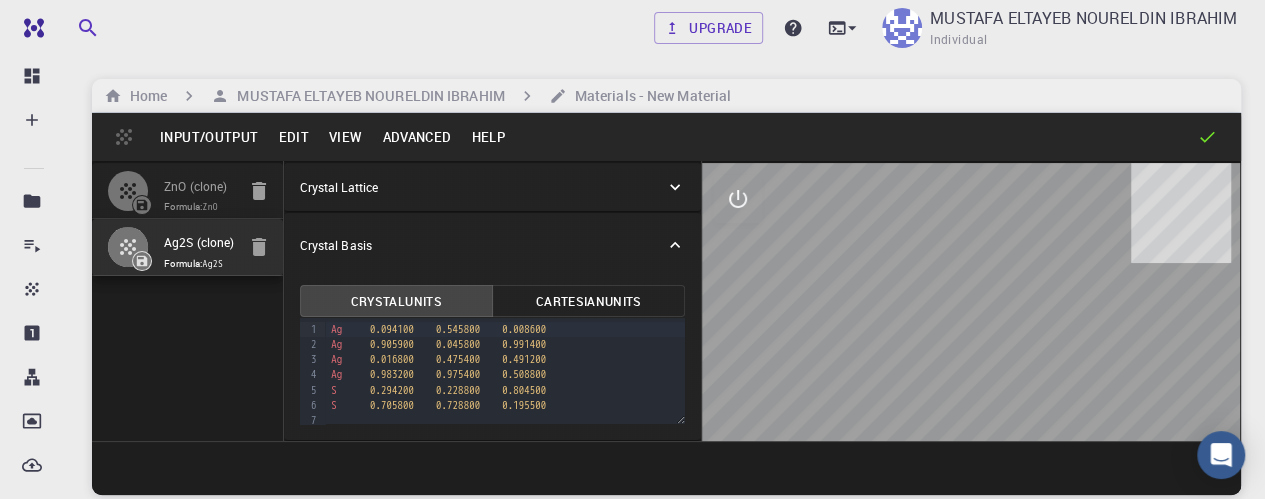click on "Formula:  ZnO" at bounding box center [199, 207] 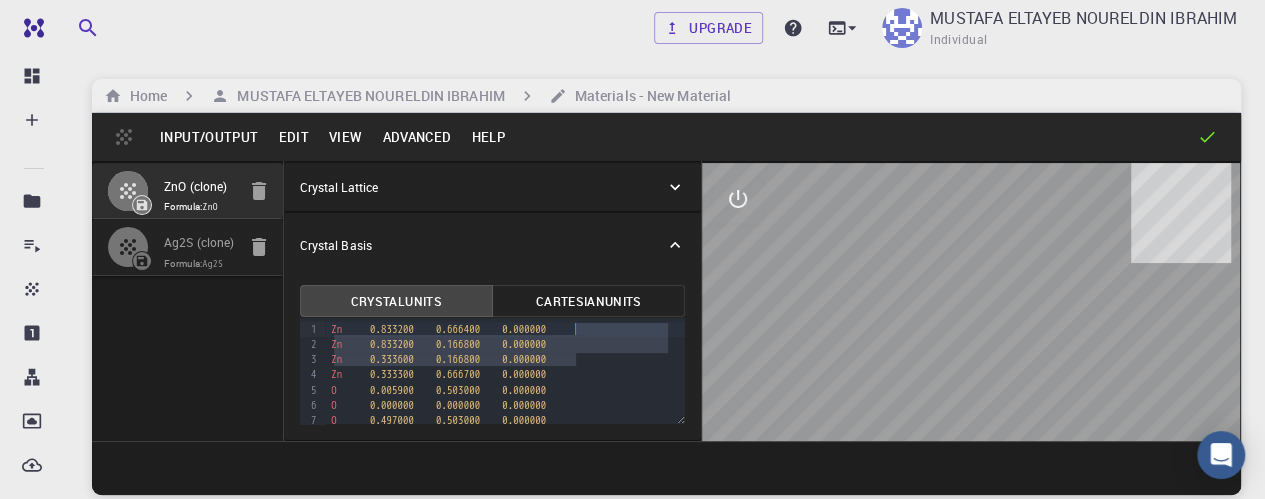 drag, startPoint x: 972, startPoint y: 389, endPoint x: 676, endPoint y: 245, distance: 329.16864 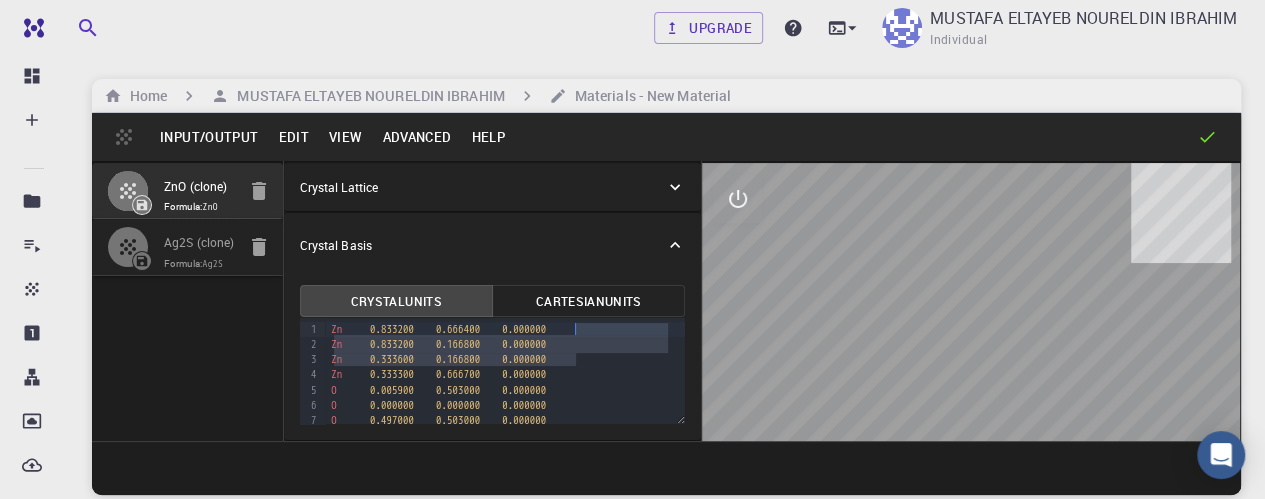 click on "ZnO (clone) Formula: ZnO Ag2S (clone) Formula: Ag2S Crystal Lattice Lattice units angstrom angstrom Lattice units Lattice type Hexagonal HEX Lattice type Lattice 'a' [NUMBER] Lattice 'a' Lattice 'b' [NUMBER] Lattice 'b' Lattice 'c' [NUMBER] Lattice 'c' angle (b^c) [NUMBER] angle (b^c) angle (a^c) [NUMBER] angle (a^c) angle (a^b) [NUMBER] angle (a^b) Lattice units Scale Interatomic Distances 0 Lattice units Apply Edits Crystal Basis Crystal Units Cartesian Units 9 1 2 3 4 5 6 7 8 9 › Zn [NUMBER] [NUMBER] [NUMBER] Zn [NUMBER] [NUMBER] [NUMBER] Zn [NUMBER] [NUMBER] [NUMBER] Zn [NUMBER] [NUMBER] [NUMBER] O [NUMBER] [NUMBER] [NUMBER] O [NUMBER] [NUMBER] [NUMBER] O [NUMBER] [NUMBER] [NUMBER] O [NUMBER] [NUMBER] [NUMBER]" at bounding box center (666, 301) 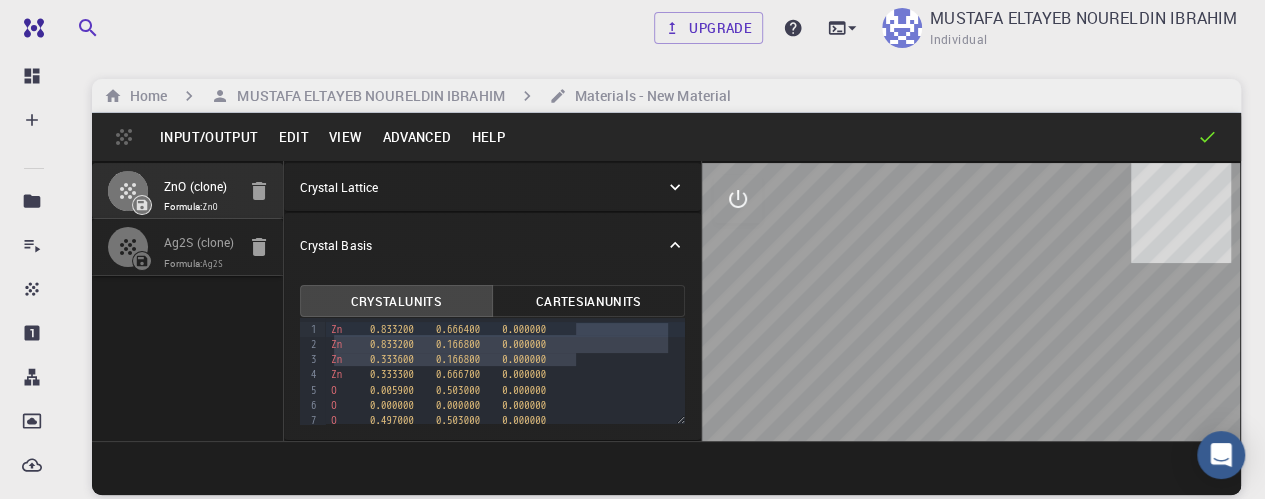 click 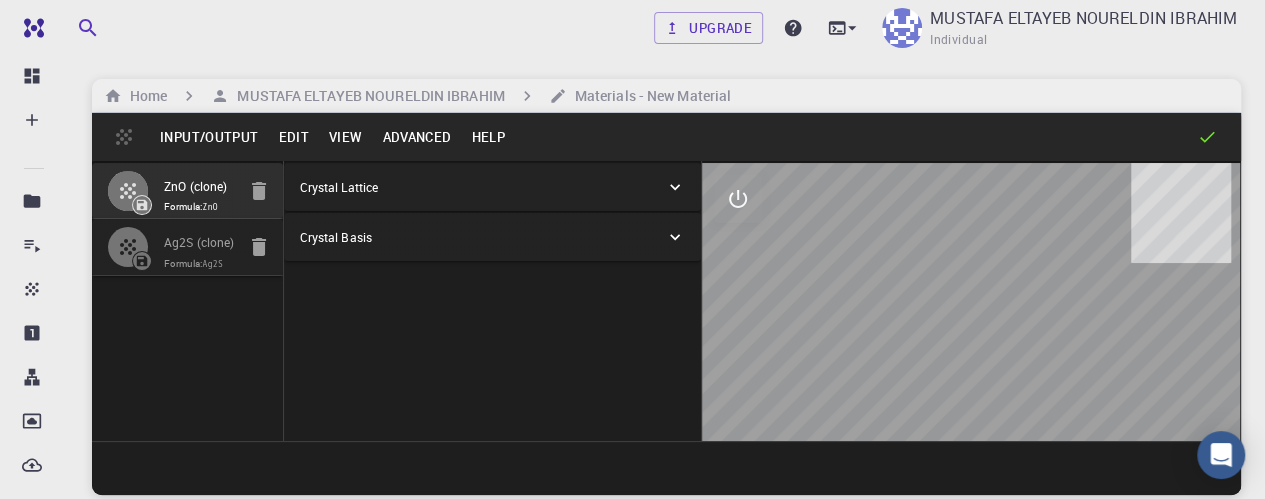 click on "Formula:  ZnO" at bounding box center [199, 207] 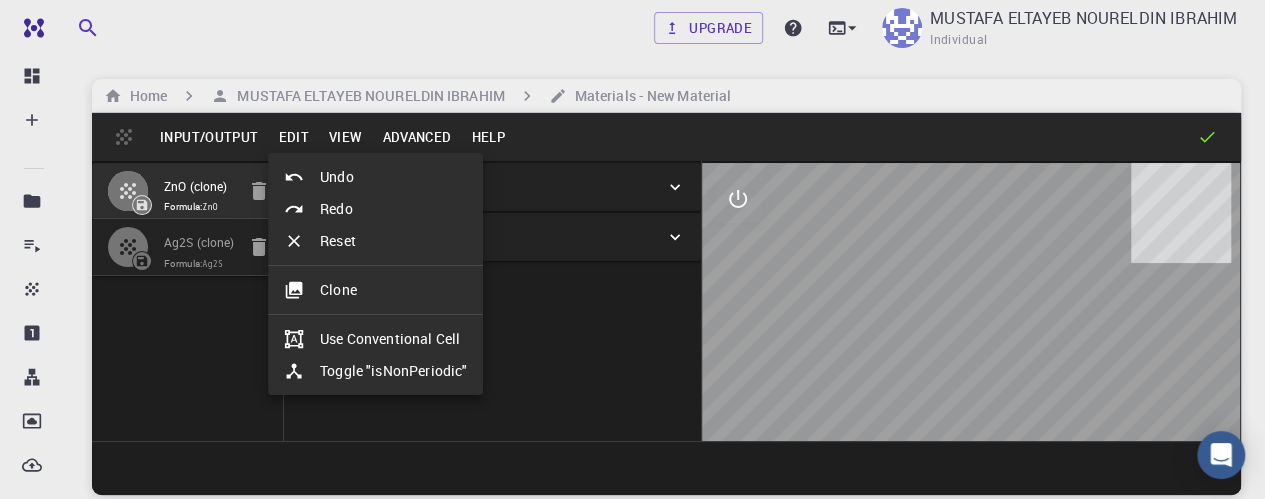 click at bounding box center (632, 249) 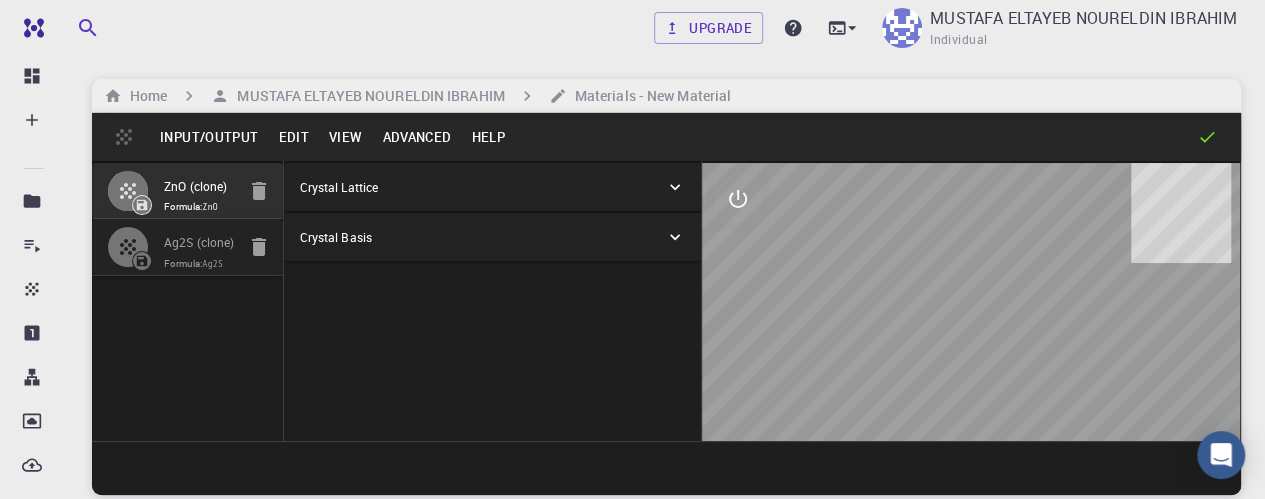 click on "View" at bounding box center [346, 137] 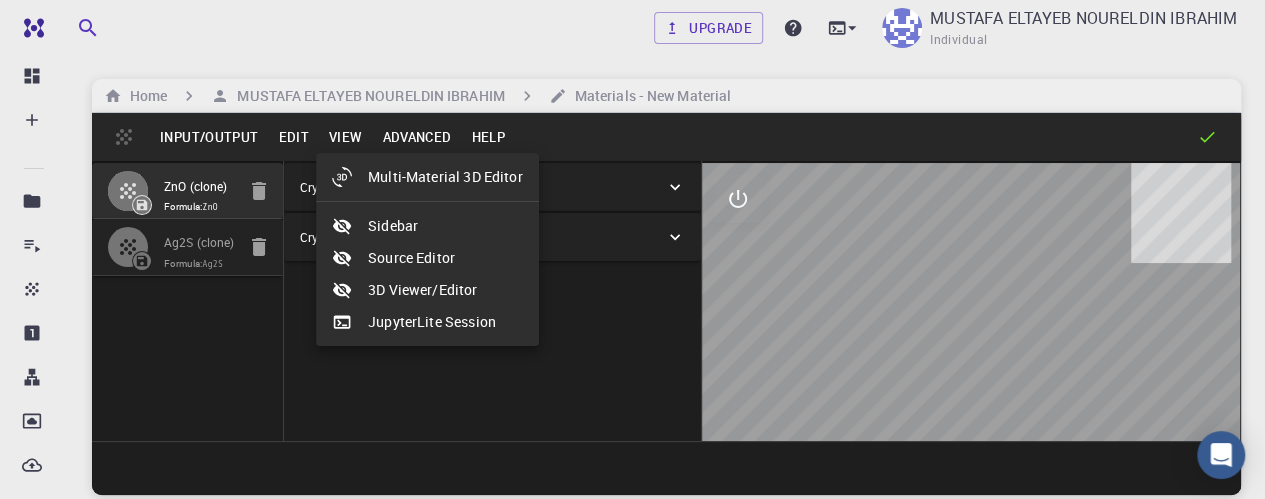 click at bounding box center (632, 249) 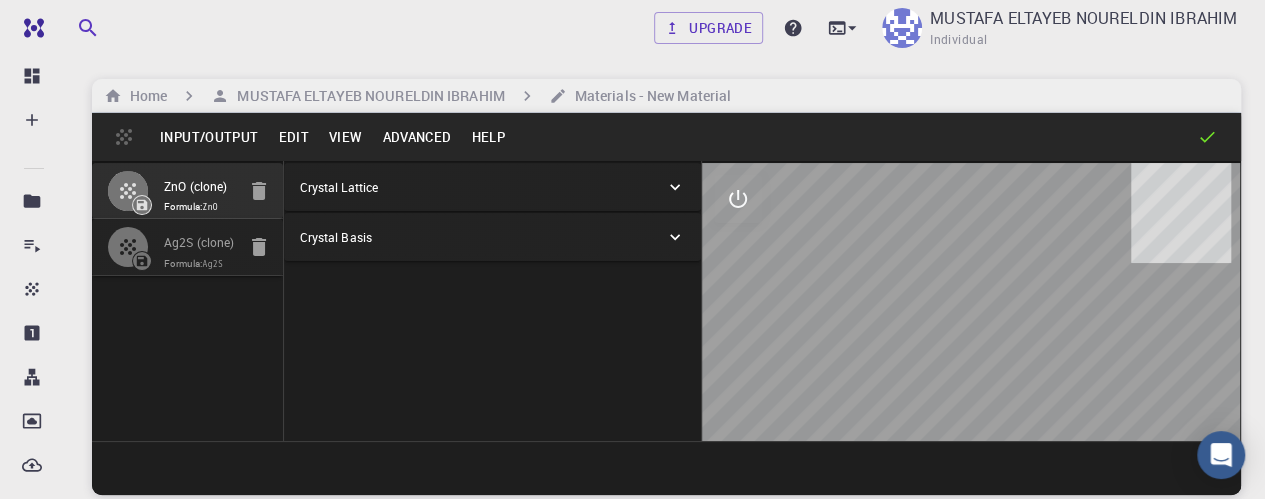 click 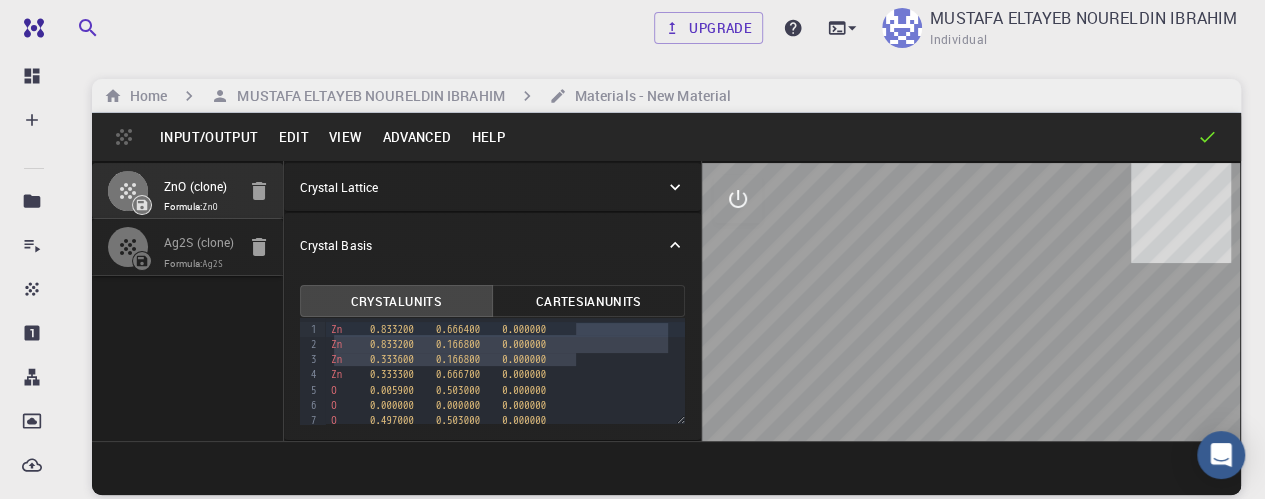 click on "Advanced" at bounding box center (416, 137) 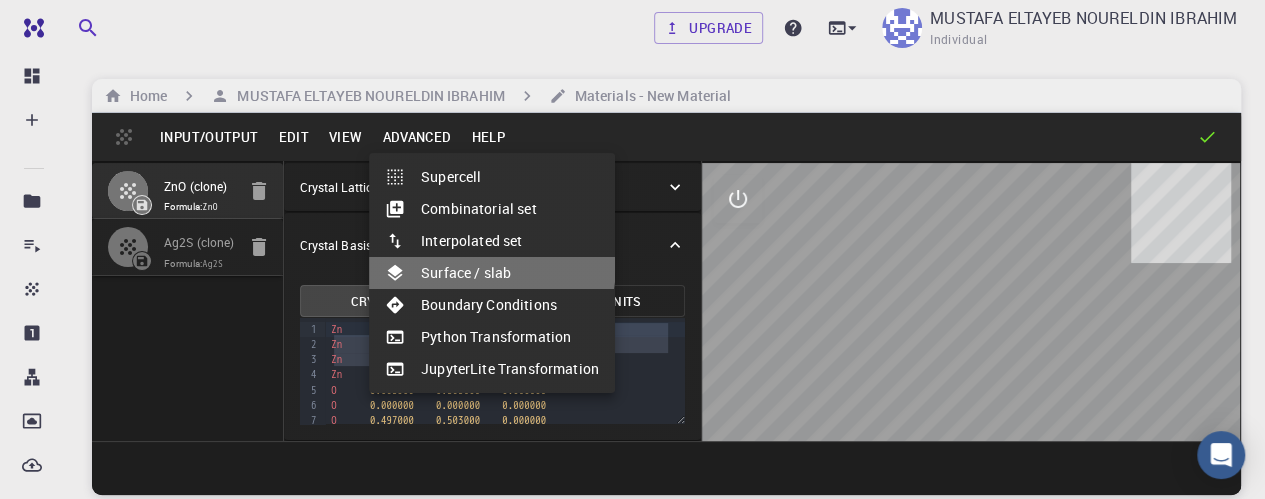 click on "Surface / slab" at bounding box center (492, 273) 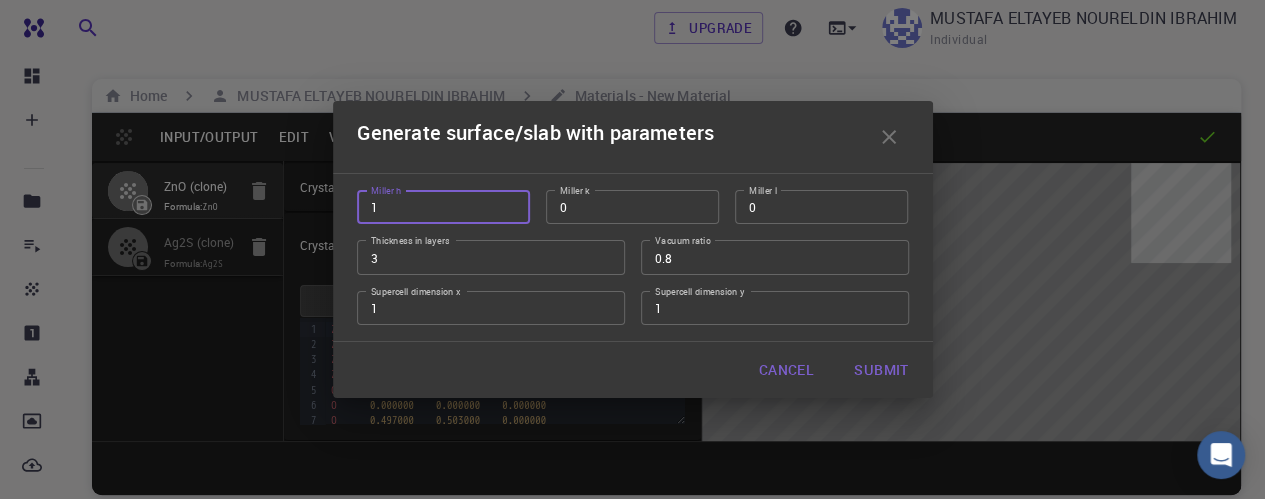 drag, startPoint x: 382, startPoint y: 207, endPoint x: 369, endPoint y: 208, distance: 13.038404 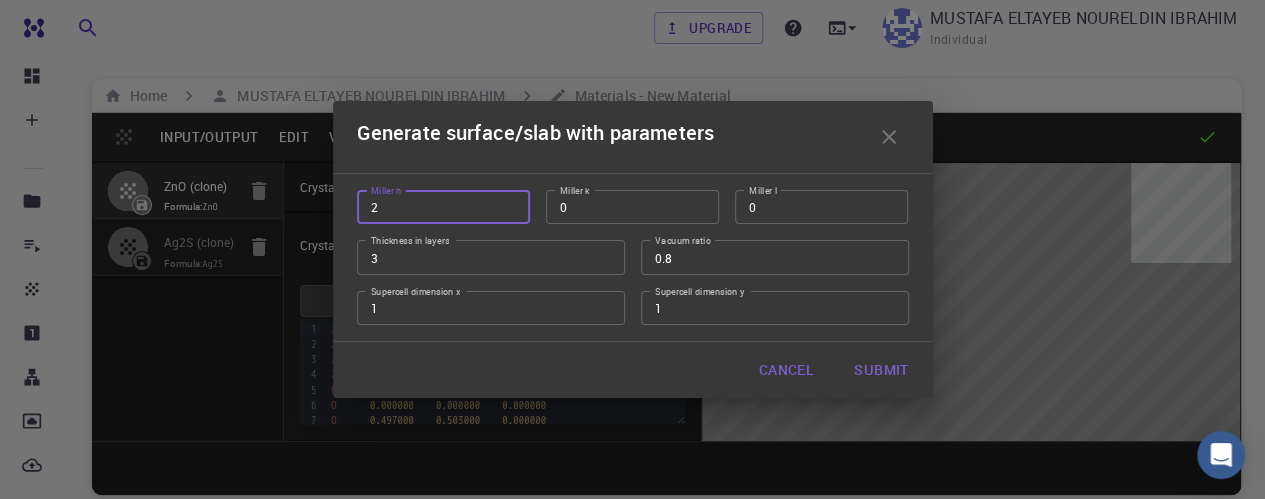 type on "2" 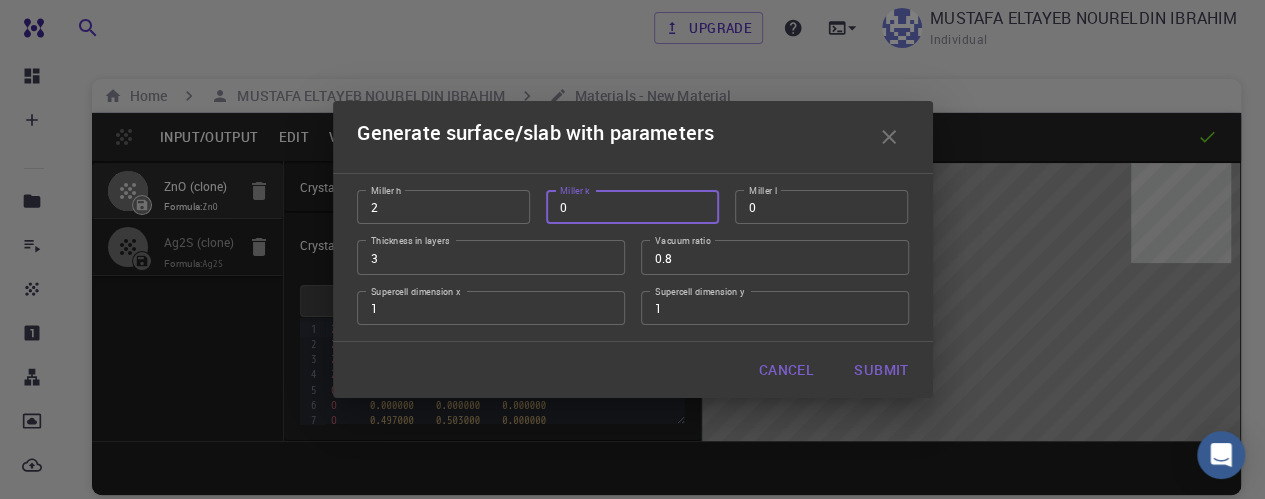 drag, startPoint x: 578, startPoint y: 212, endPoint x: 546, endPoint y: 211, distance: 32.01562 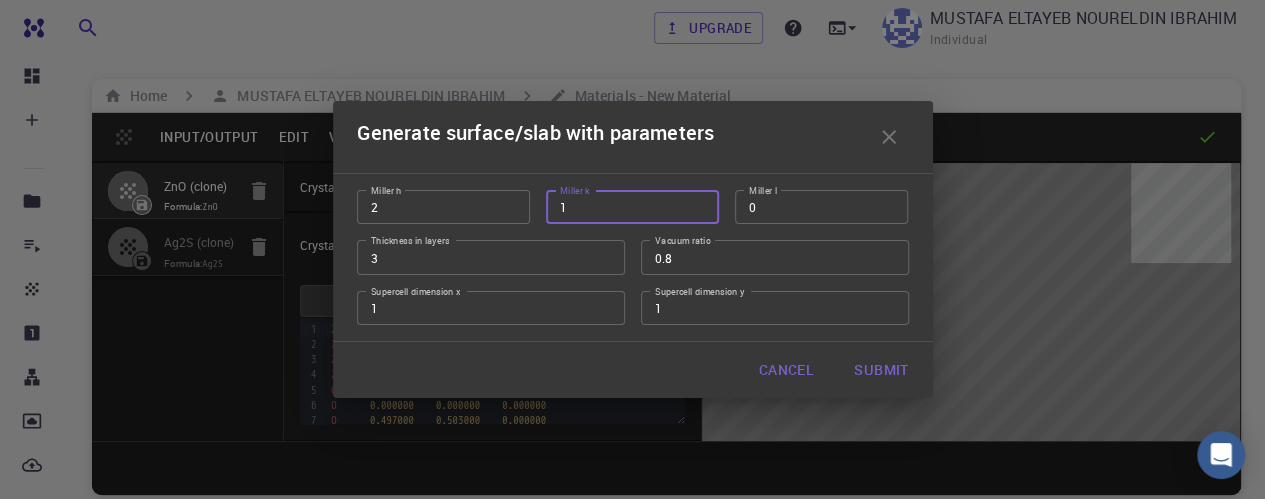 type on "1" 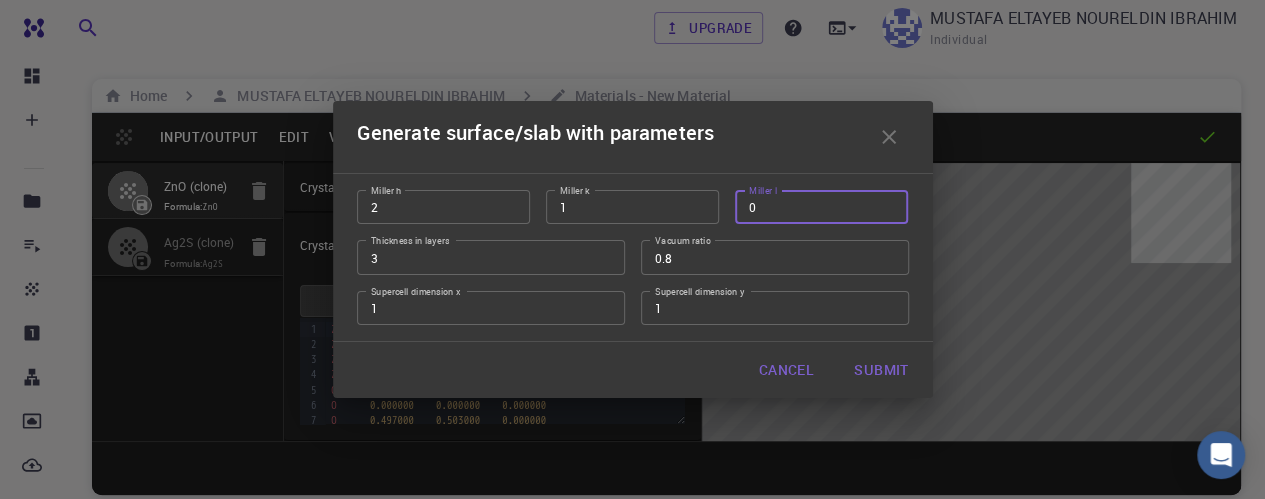 drag, startPoint x: 767, startPoint y: 213, endPoint x: 732, endPoint y: 205, distance: 35.902645 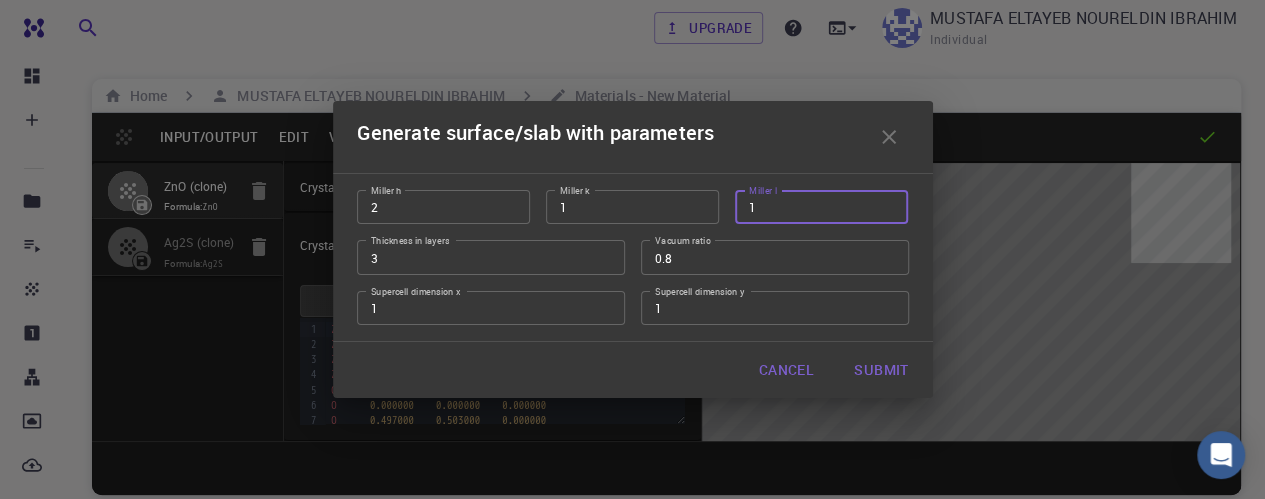 type on "1" 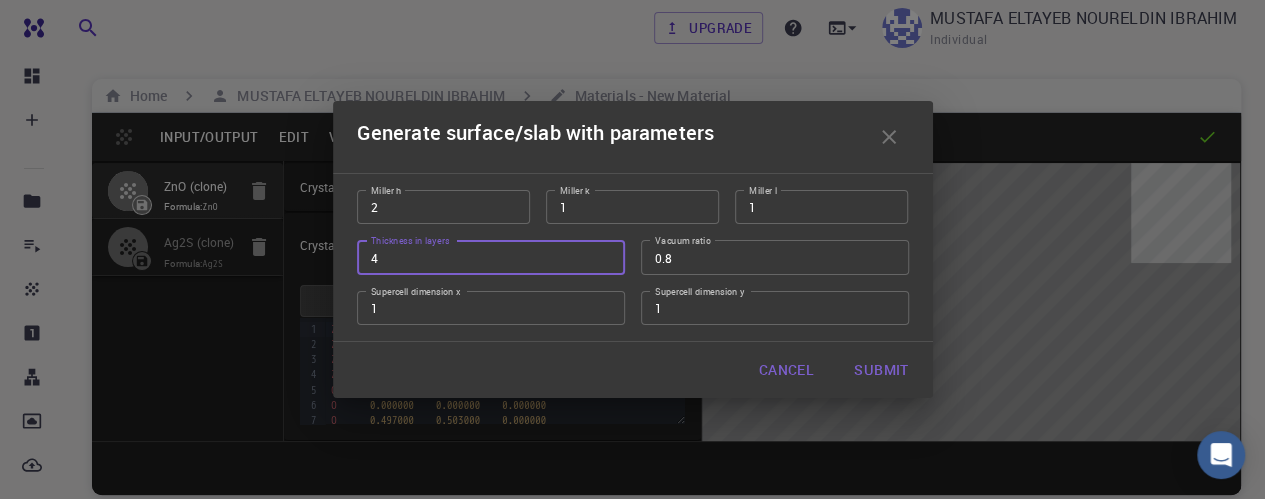 click on "4" at bounding box center [491, 257] 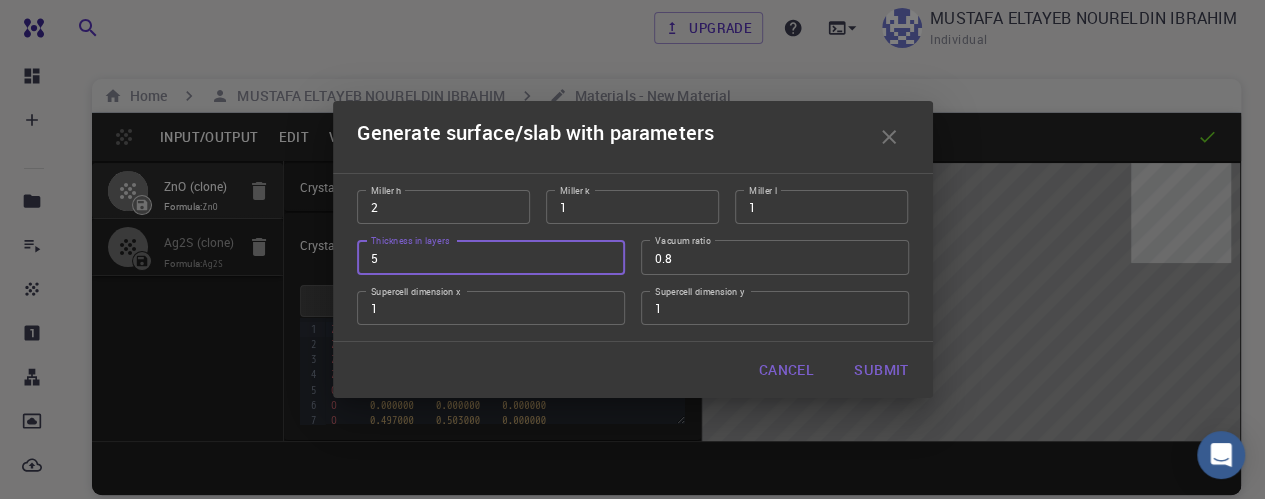 click on "5" at bounding box center (491, 257) 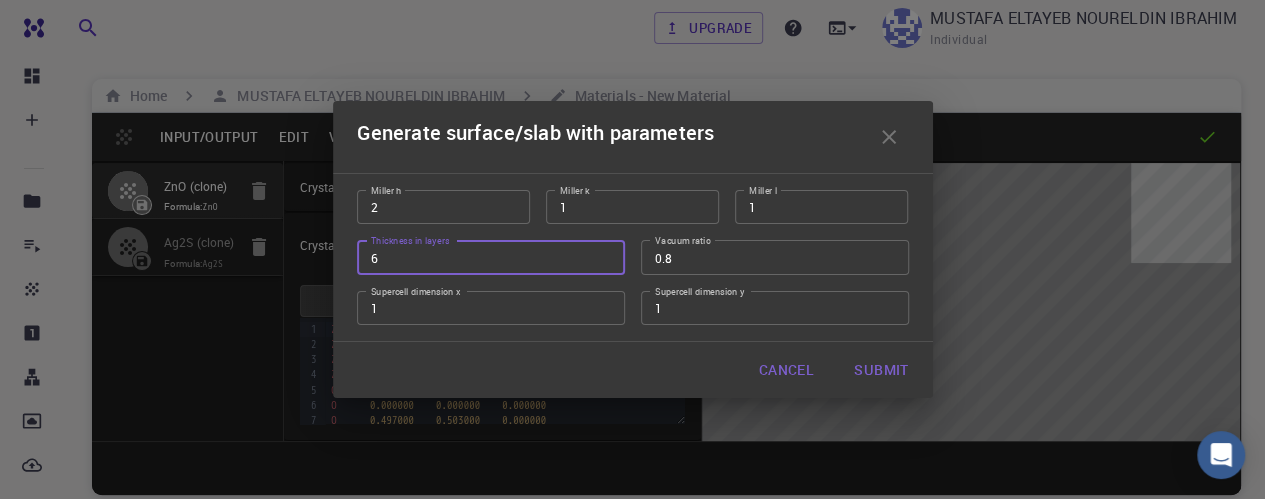 type on "6" 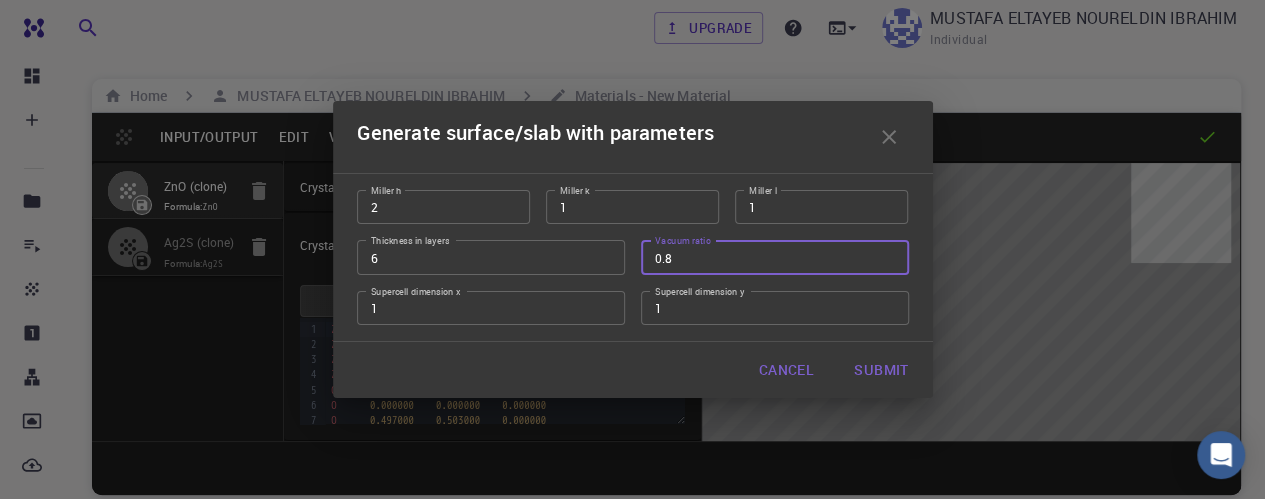drag, startPoint x: 682, startPoint y: 255, endPoint x: 662, endPoint y: 254, distance: 20.024984 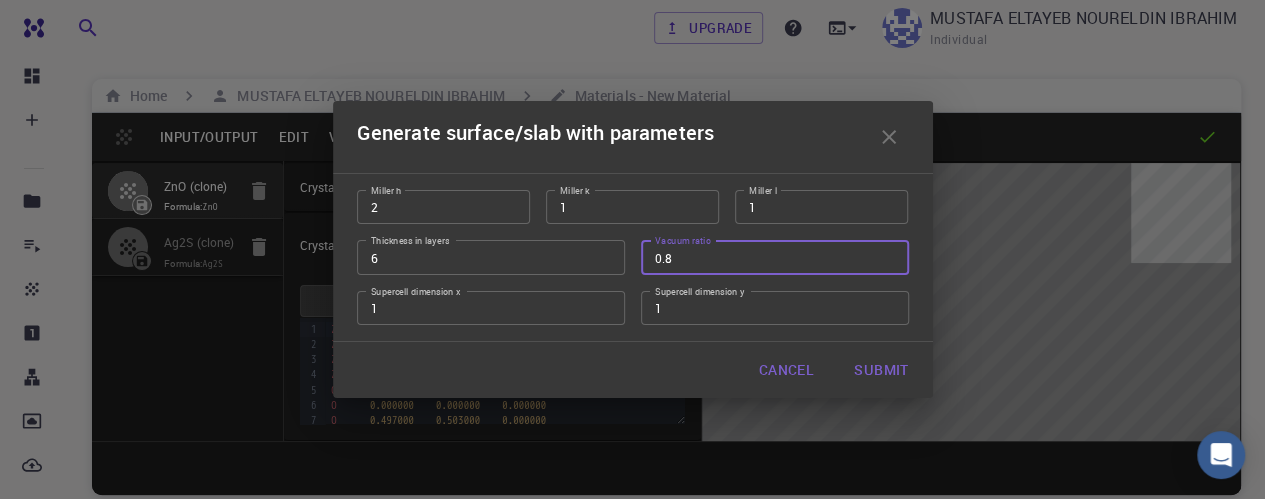 click on "0.8" at bounding box center (775, 257) 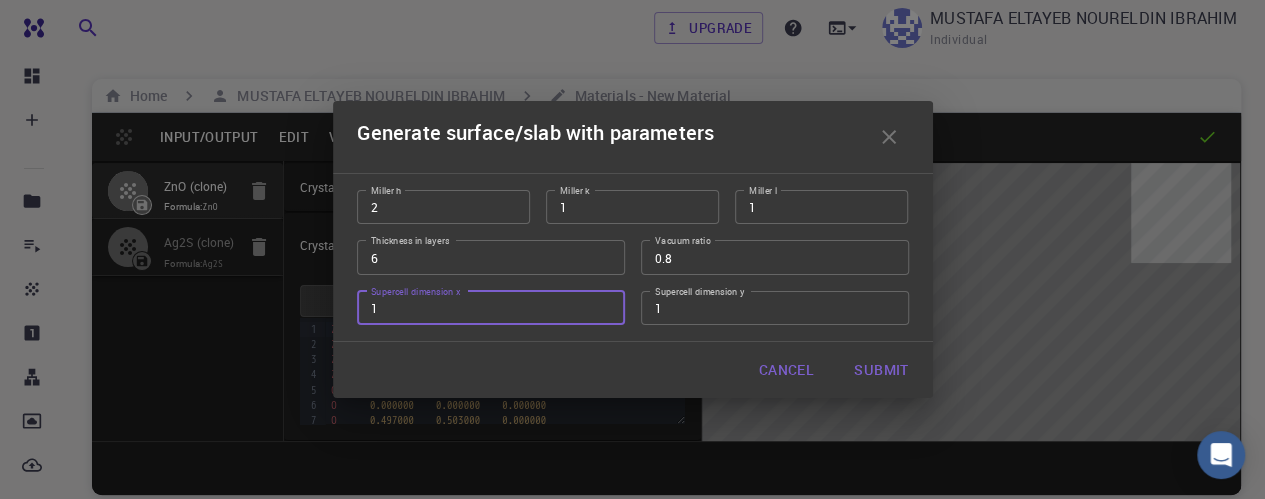 drag, startPoint x: 390, startPoint y: 309, endPoint x: 362, endPoint y: 310, distance: 28.01785 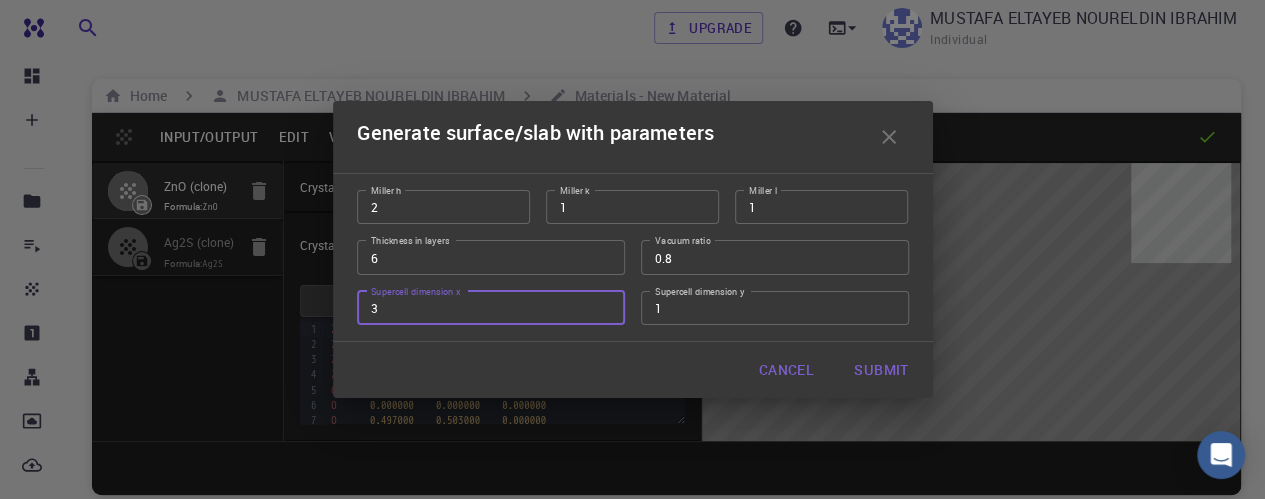 click on "3" at bounding box center (491, 308) 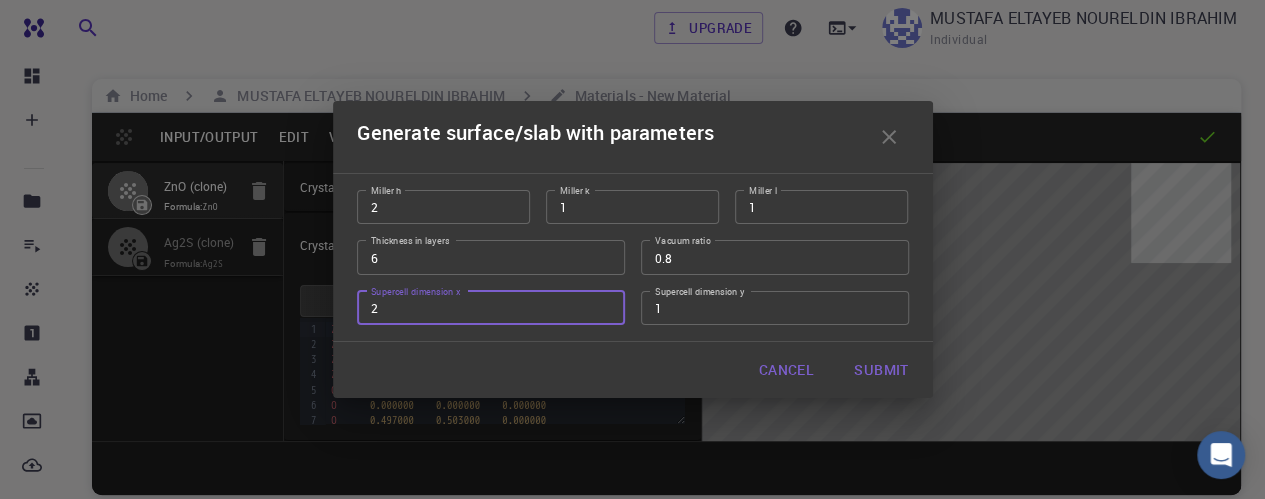 type on "2" 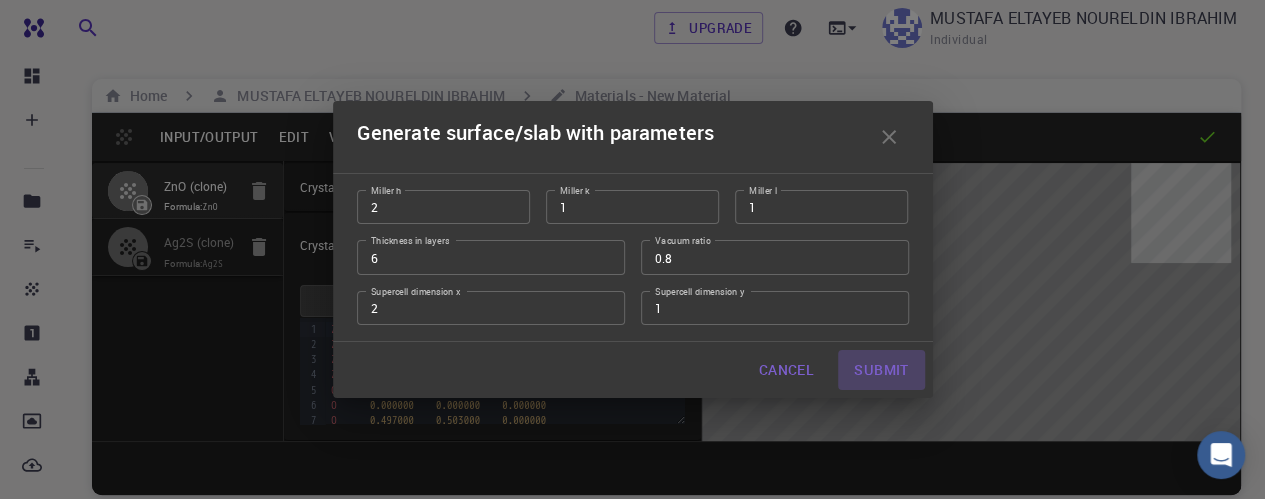 click on "Submit" at bounding box center (881, 370) 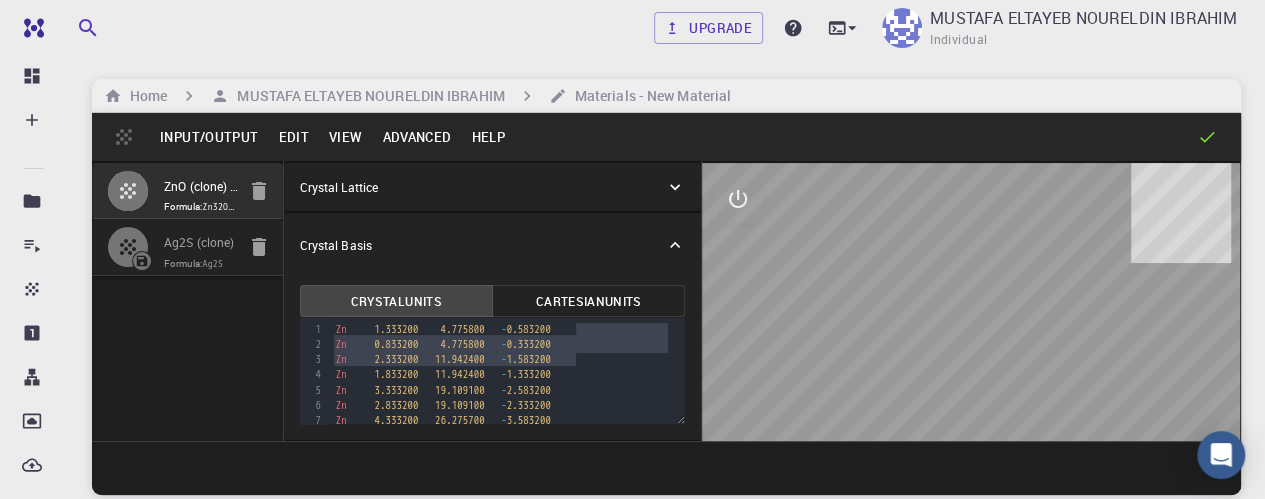 type on "TRI" 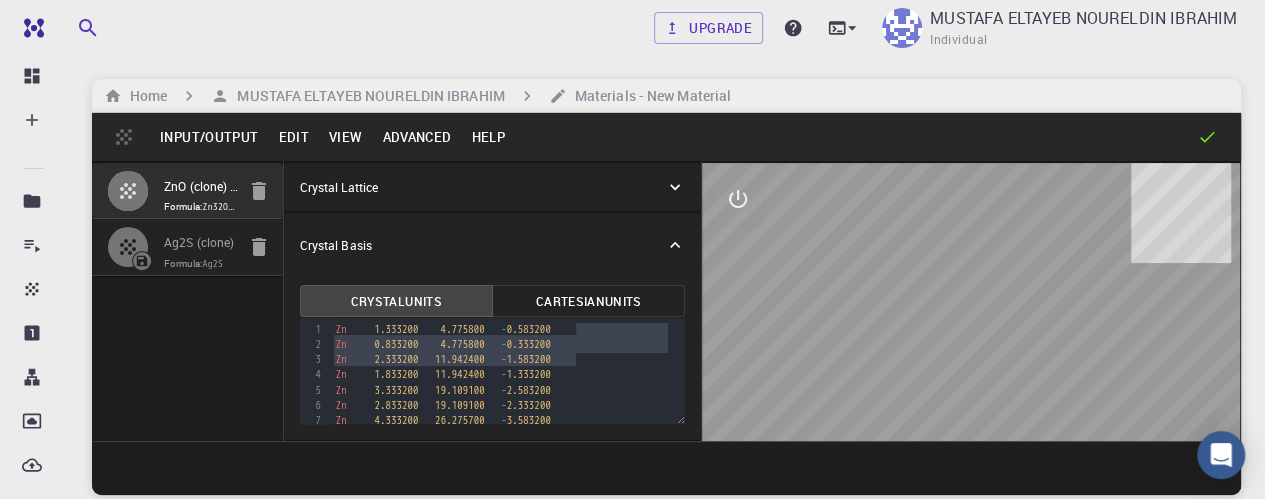 type on "[NUMBER]" 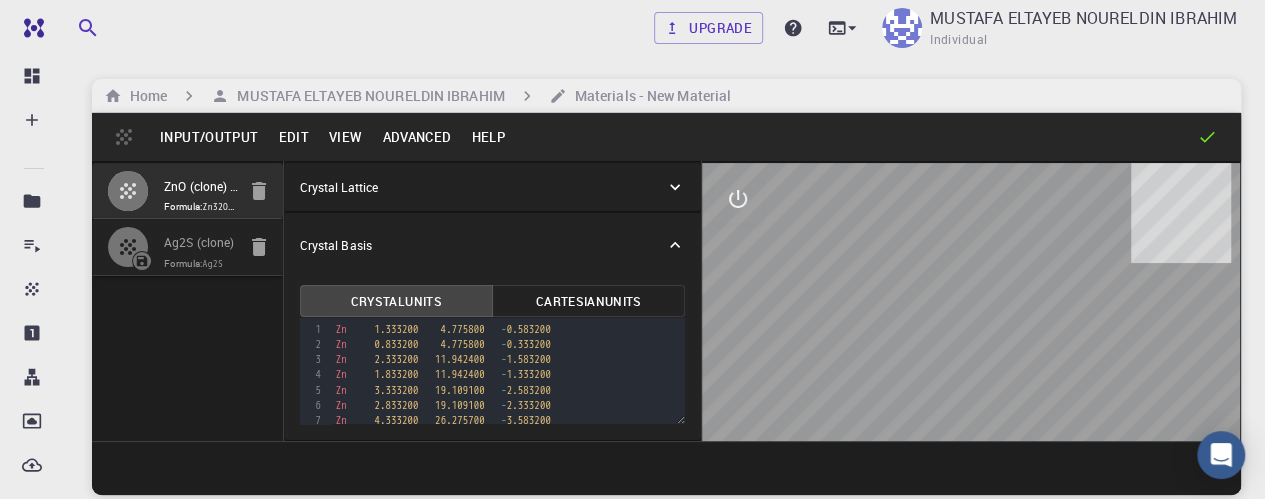 click on "Generate surface/slab with parameters Miller h 2 Miller h Miller k 1 Miller k Miller l 1 Miller l Thickness in layers 6 Thickness in layers Vacuum ratio 044 Vacuum ratio Supercell dimension x 2 Supercell dimension x Supercell dimension y 1 Supercell dimension y Cancel Submit" at bounding box center (632, 249) 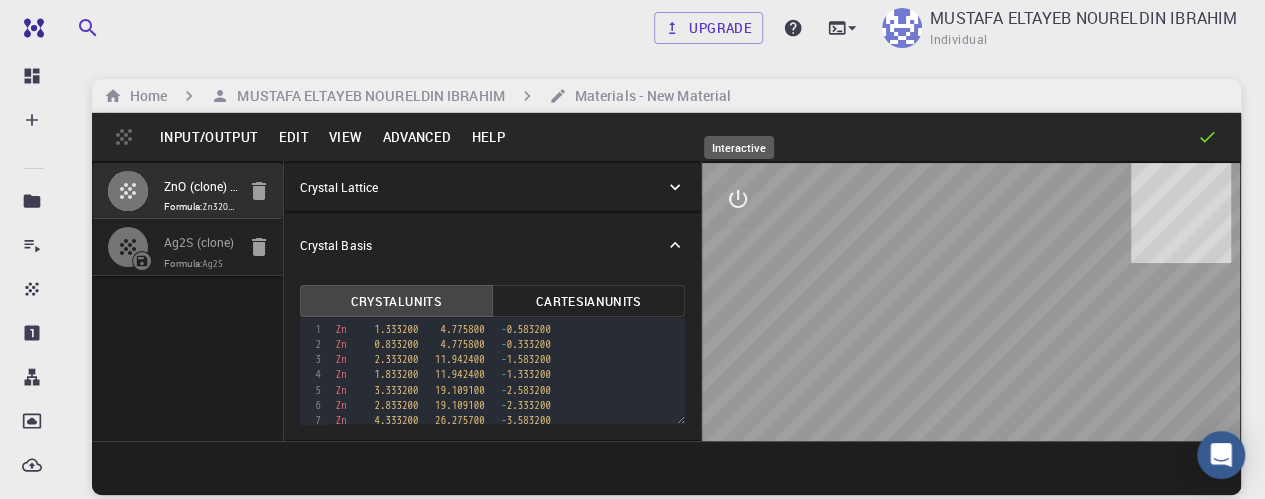 click 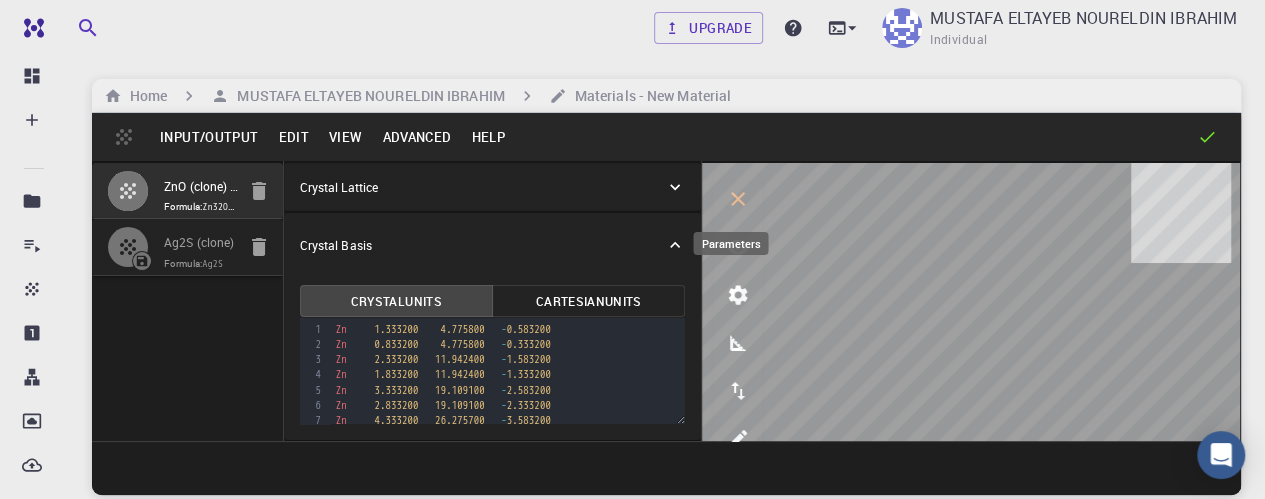 click at bounding box center [738, 295] 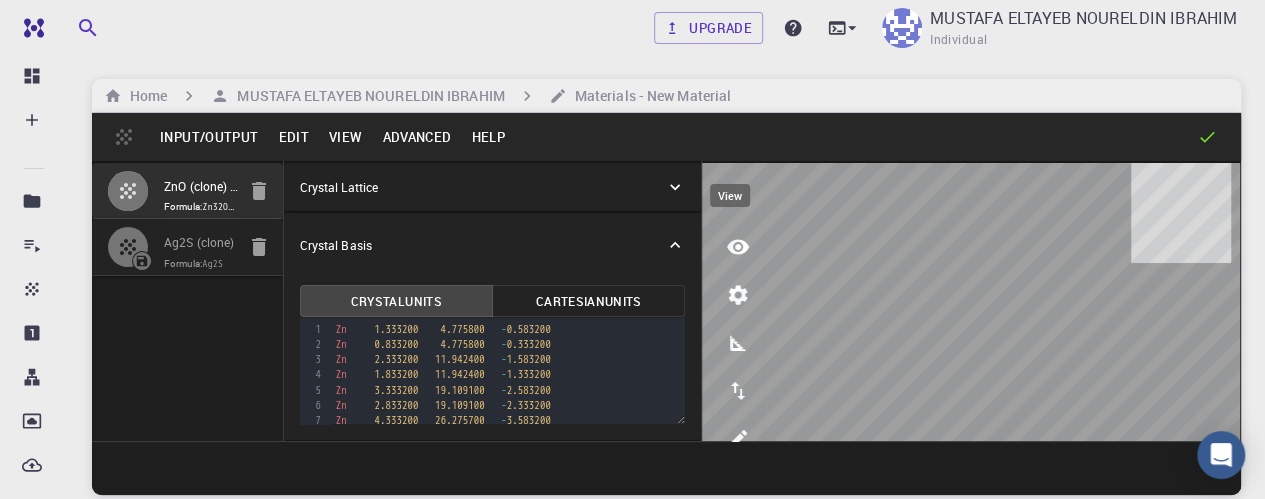 click 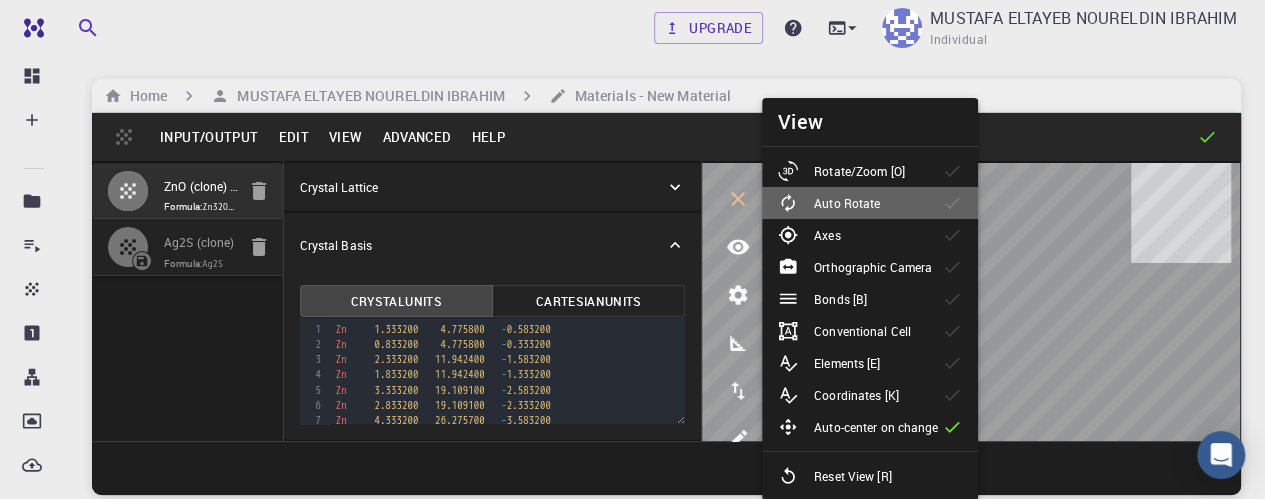 click 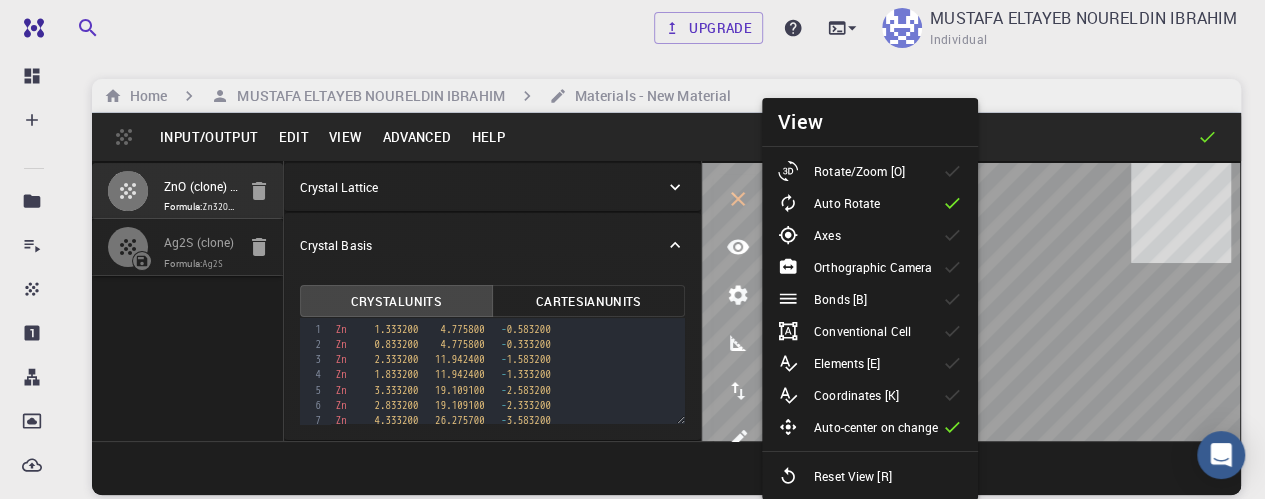 click 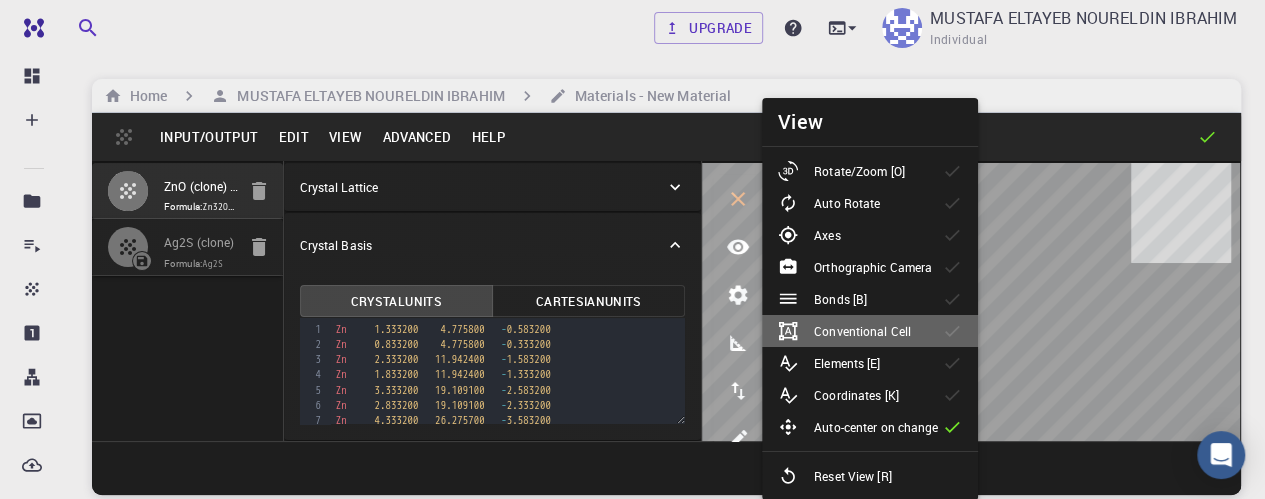 click 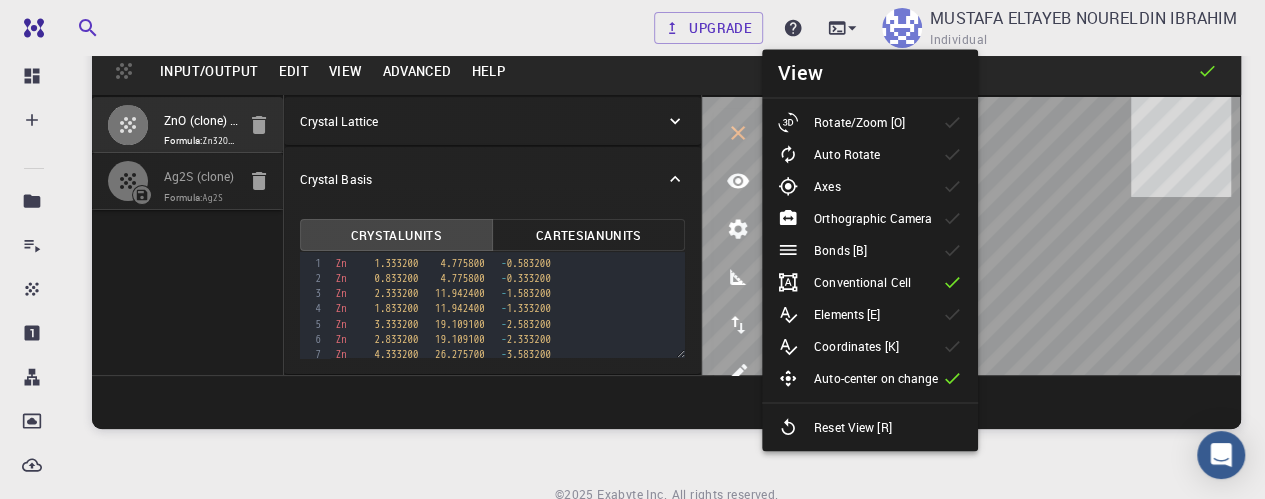 scroll, scrollTop: 18, scrollLeft: 0, axis: vertical 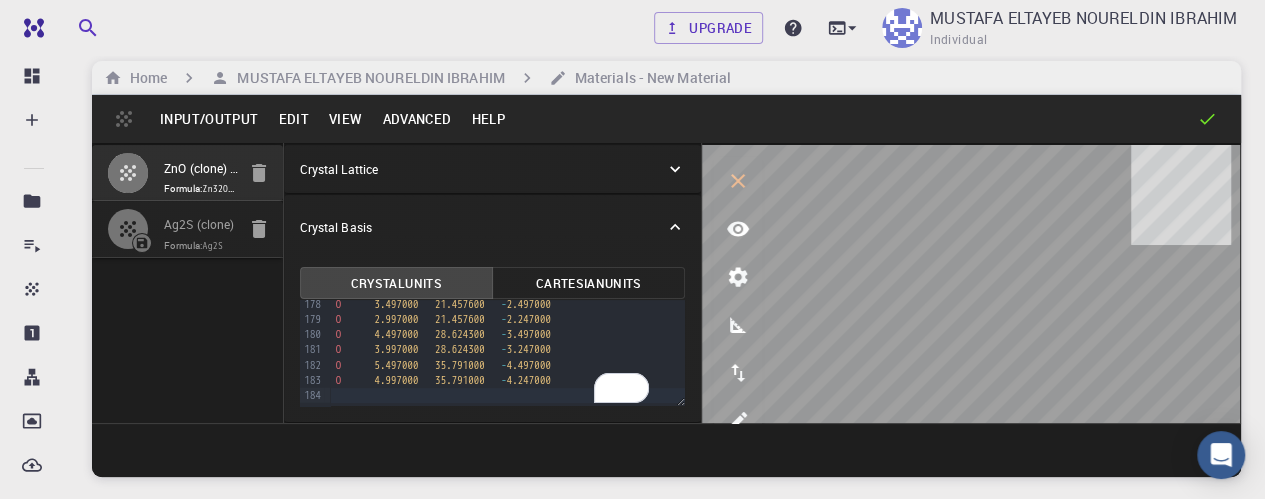 click on "Advanced" at bounding box center (416, 119) 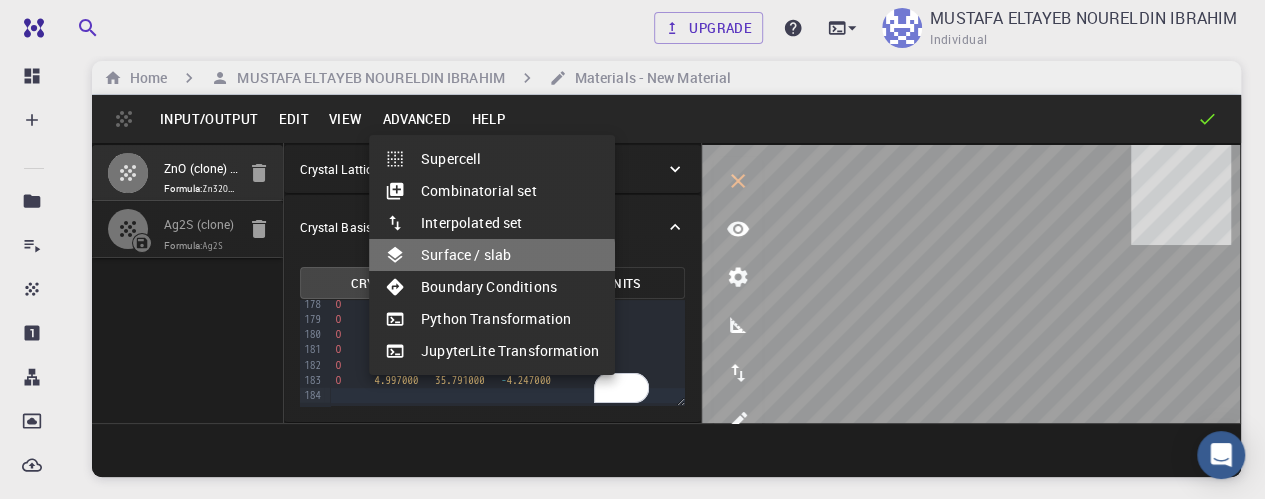 click on "Surface / slab" at bounding box center (492, 255) 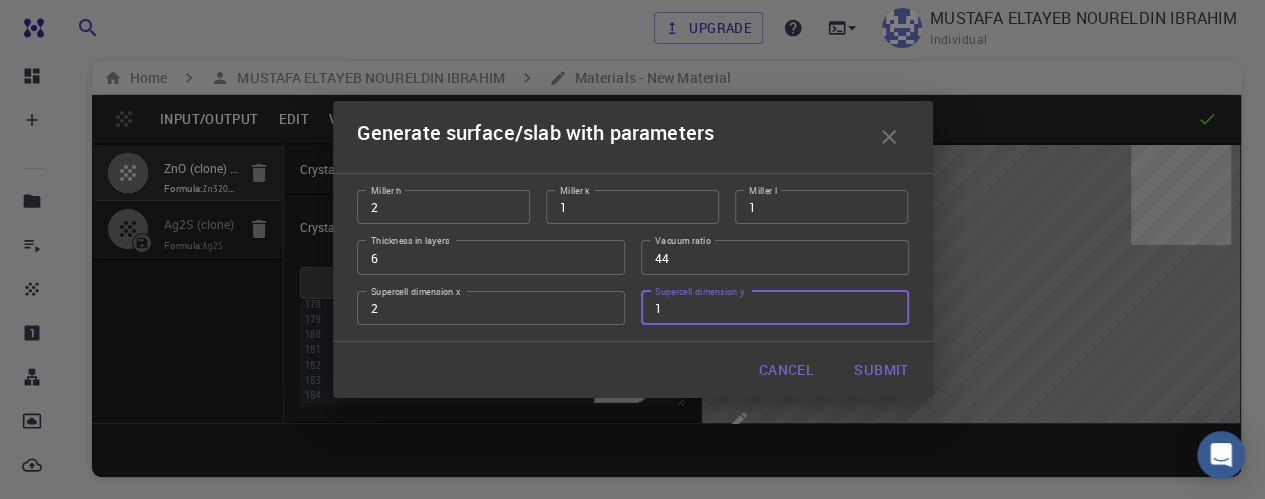 drag, startPoint x: 659, startPoint y: 305, endPoint x: 627, endPoint y: 304, distance: 32.01562 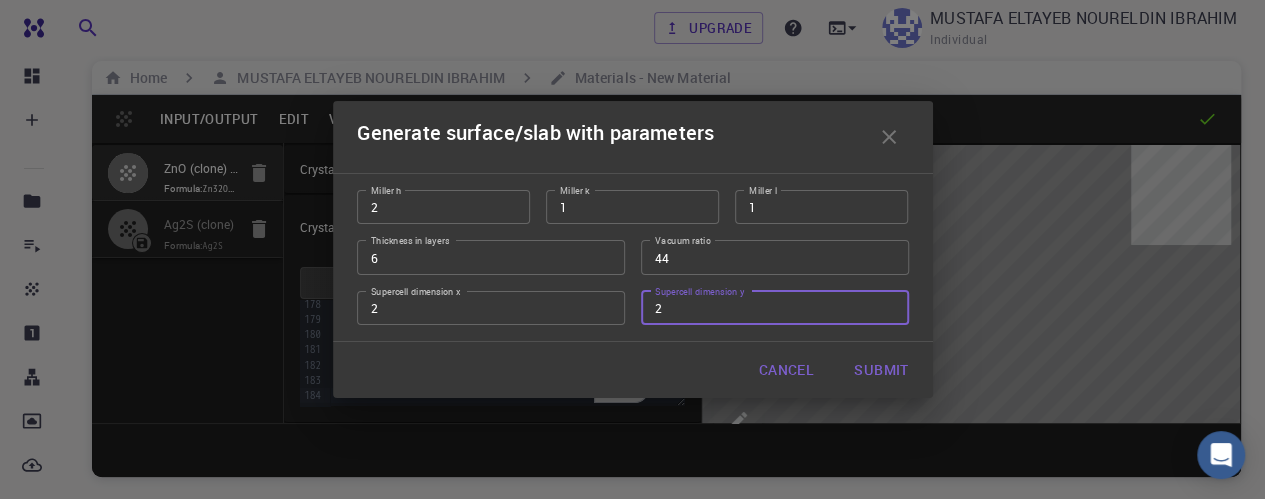 type on "2" 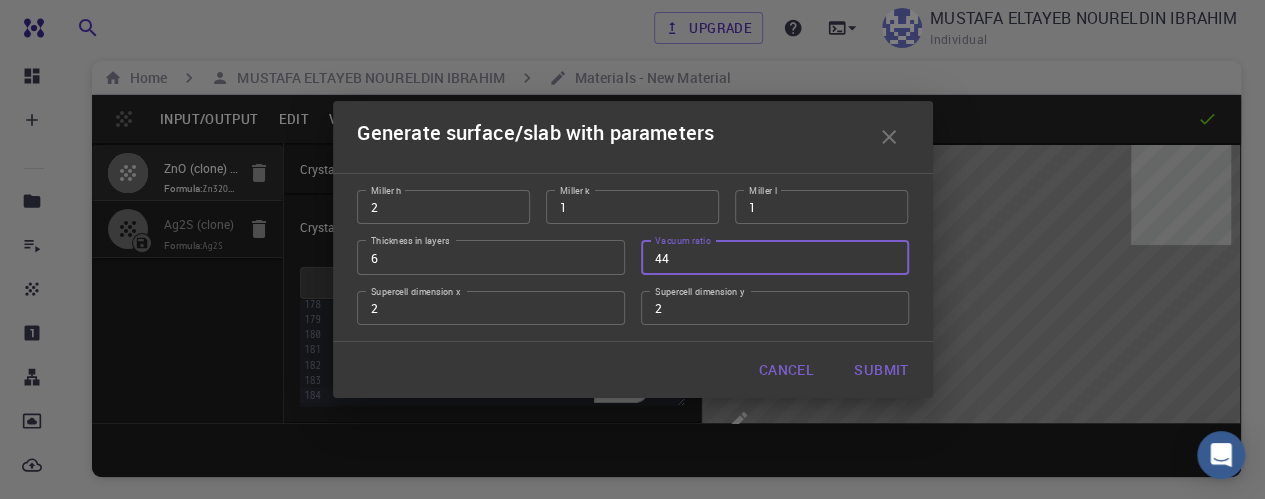 click on "44" at bounding box center [775, 257] 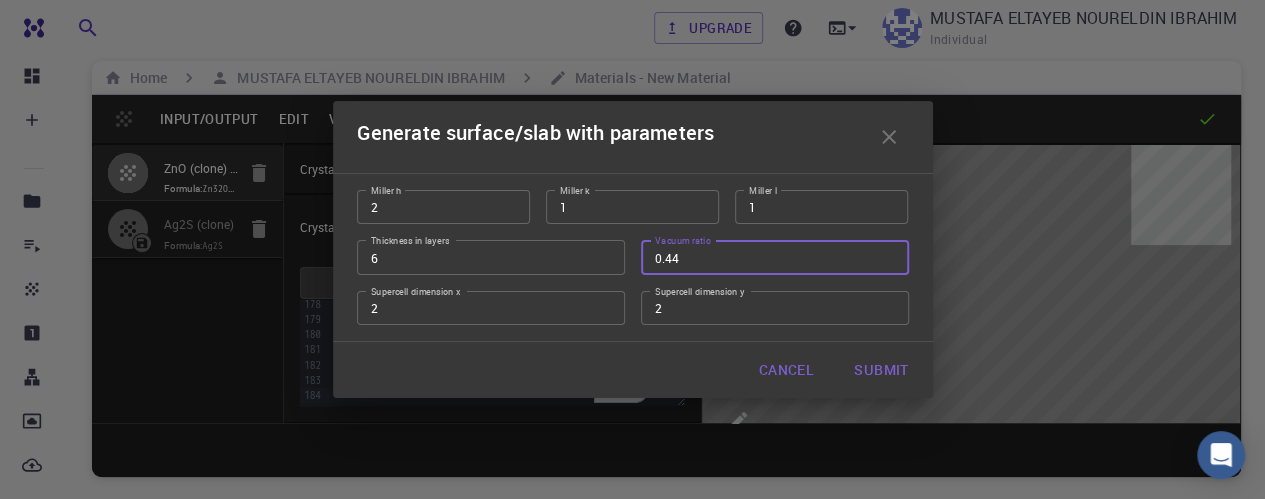 type on "0.44" 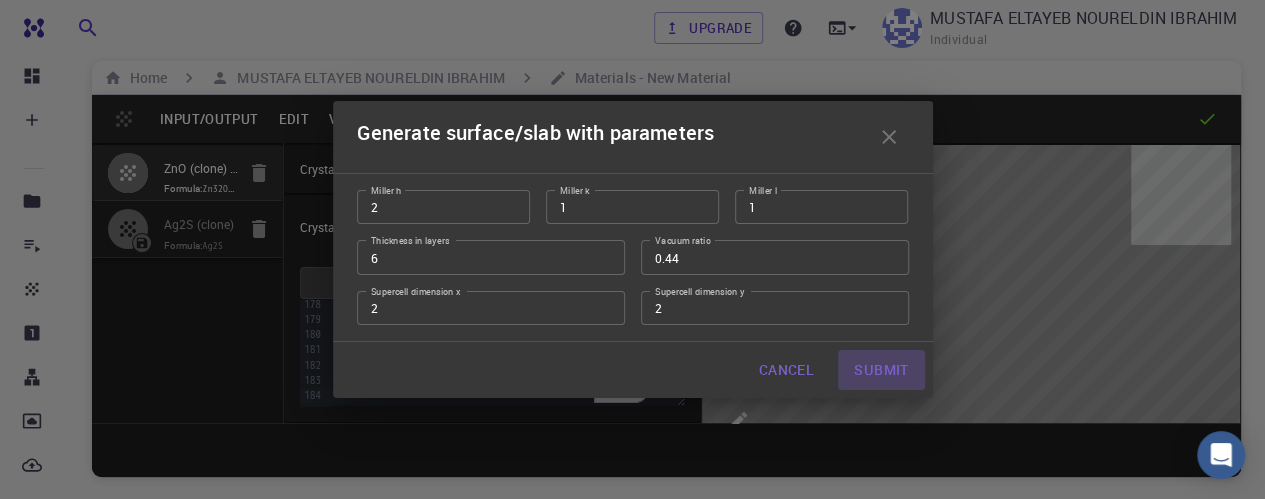 click on "Submit" at bounding box center (881, 370) 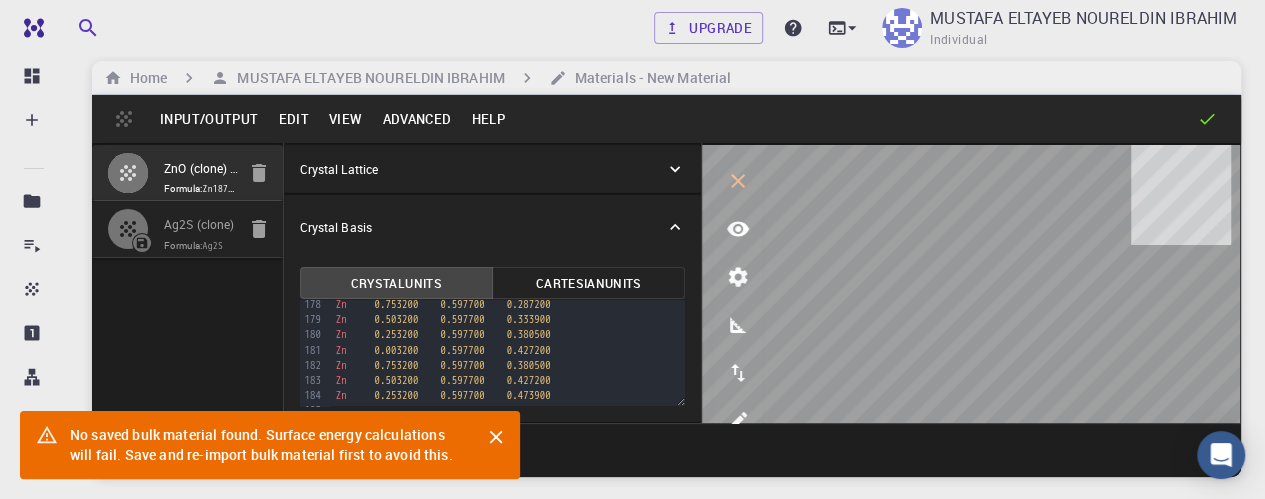 type on "93.63431428894003" 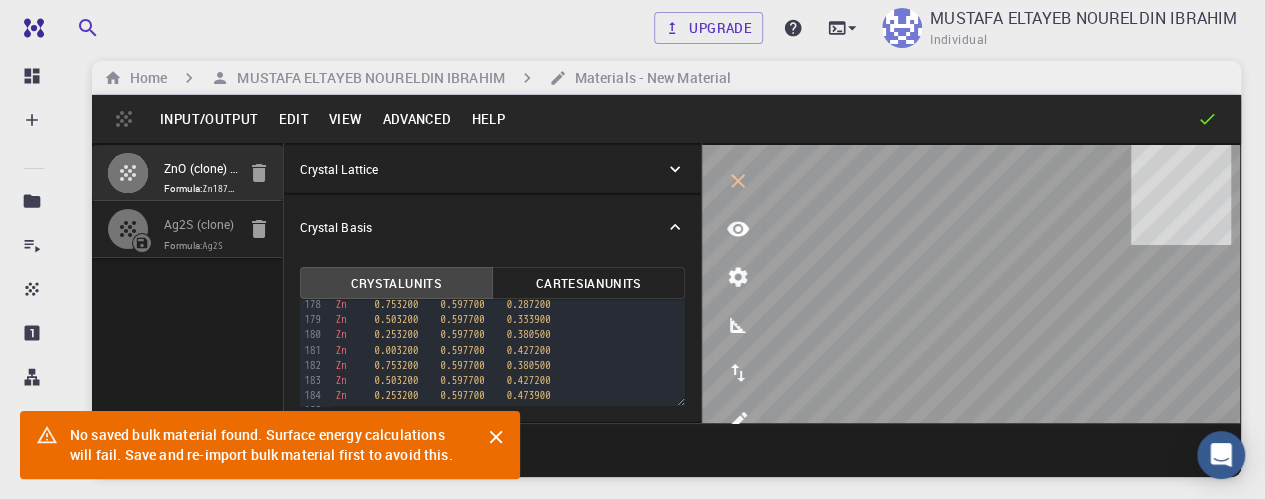 type on "26.125130905892128" 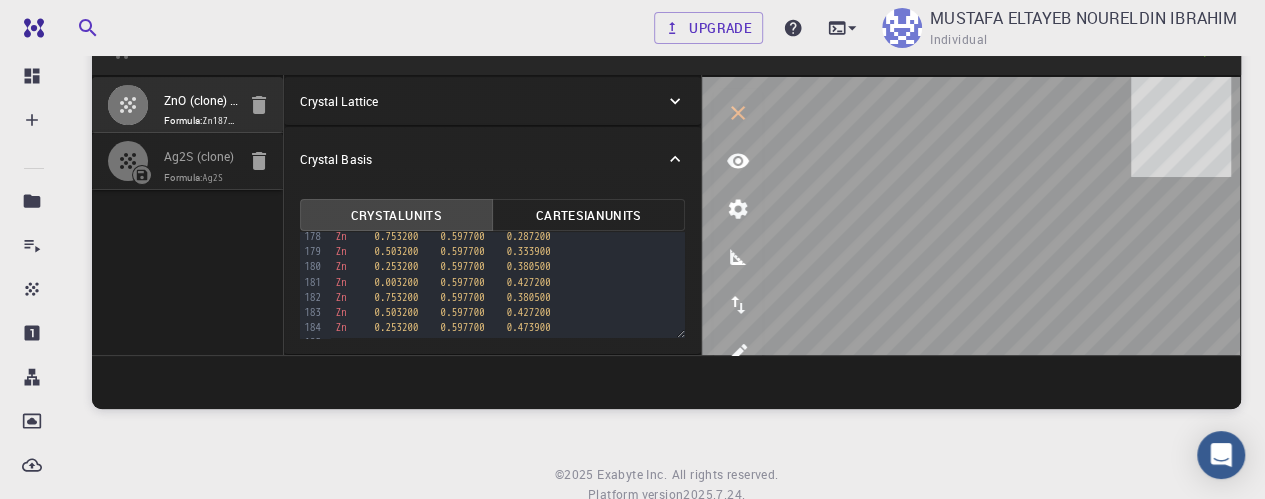 scroll, scrollTop: 0, scrollLeft: 0, axis: both 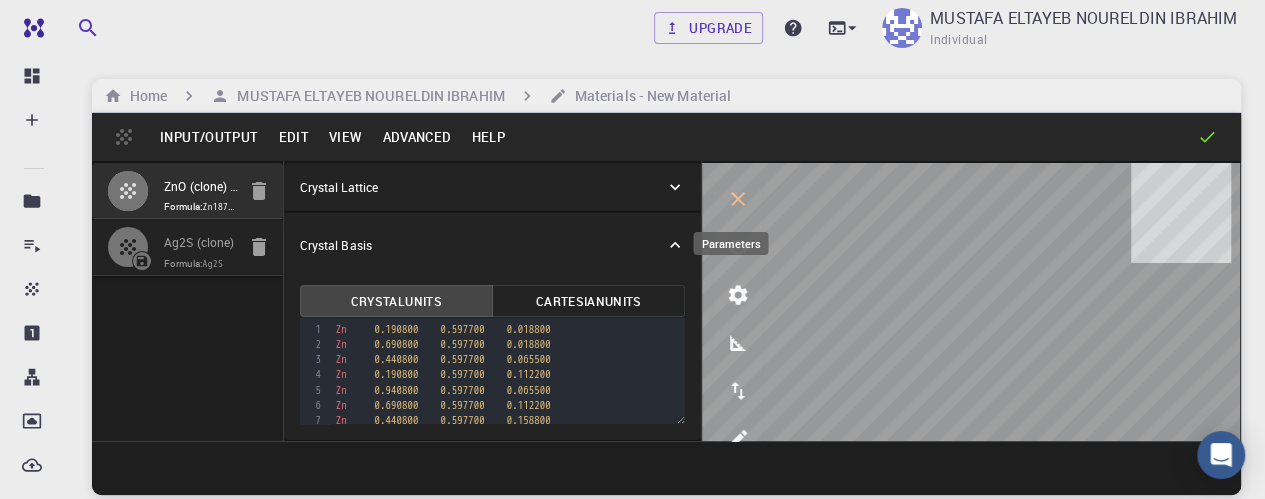 click 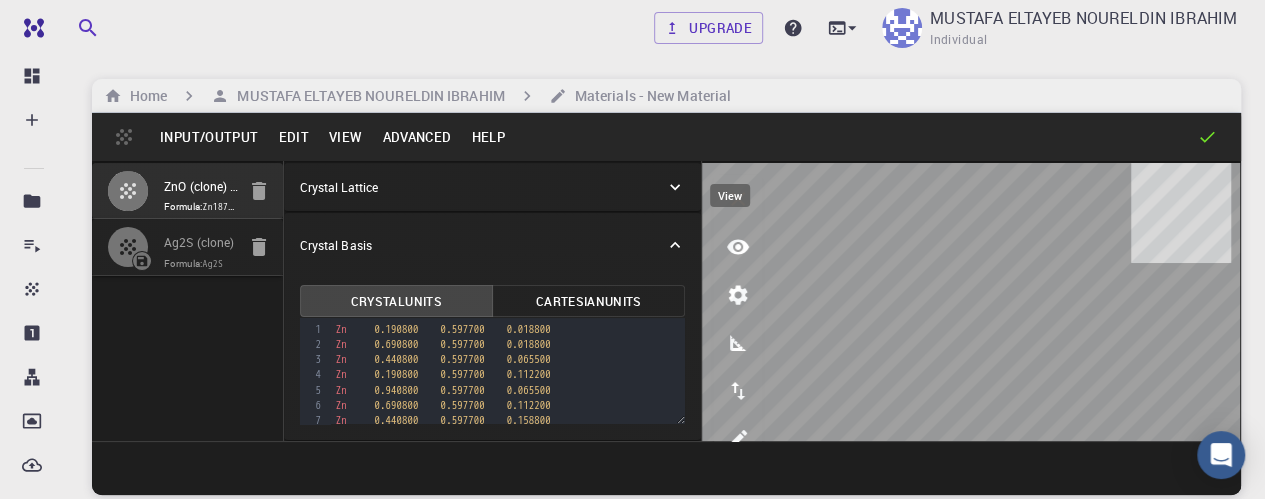 click 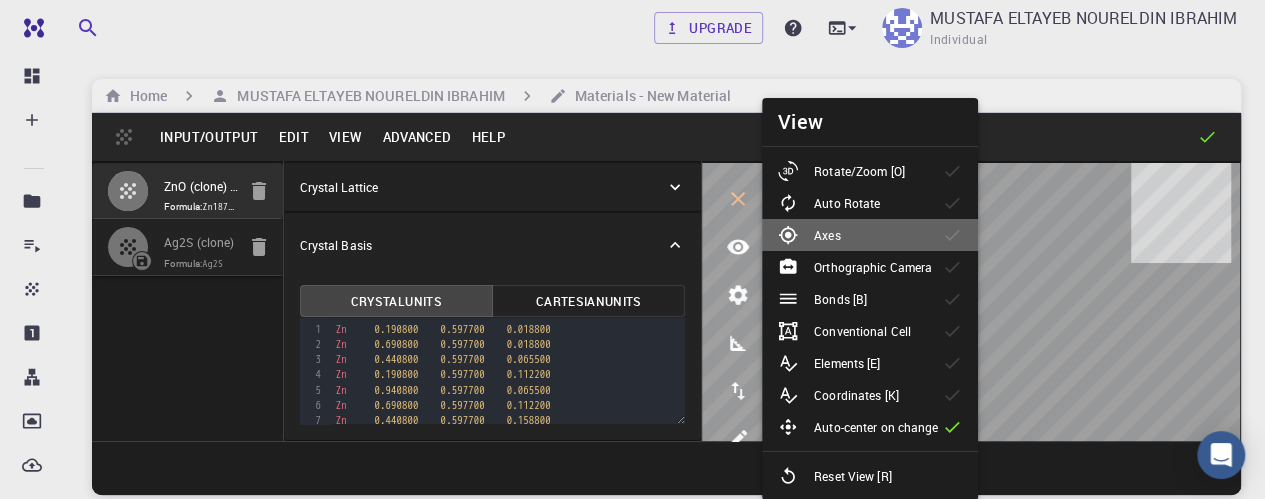 click 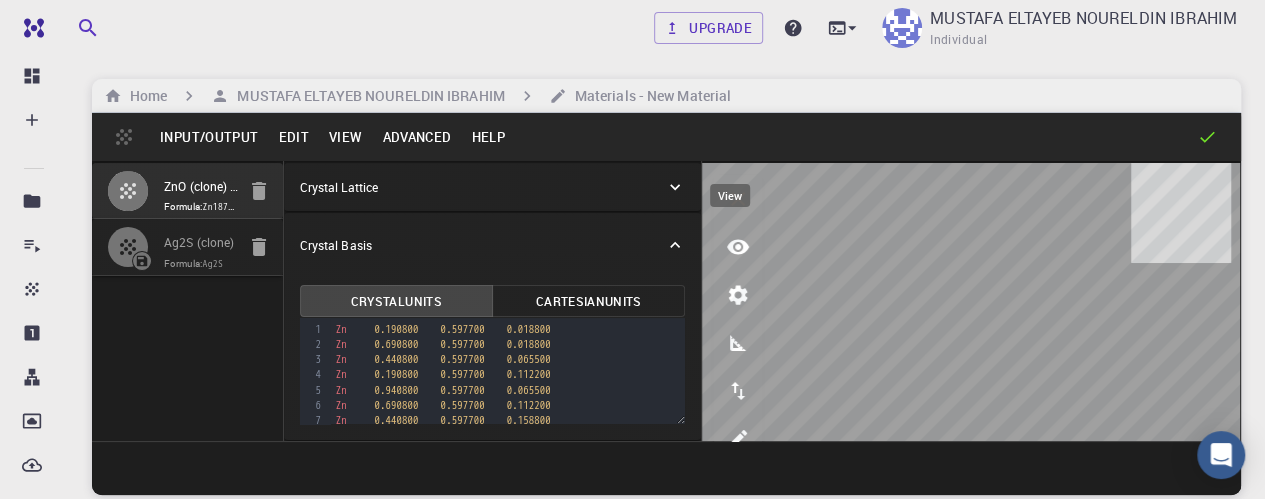 click at bounding box center (738, 247) 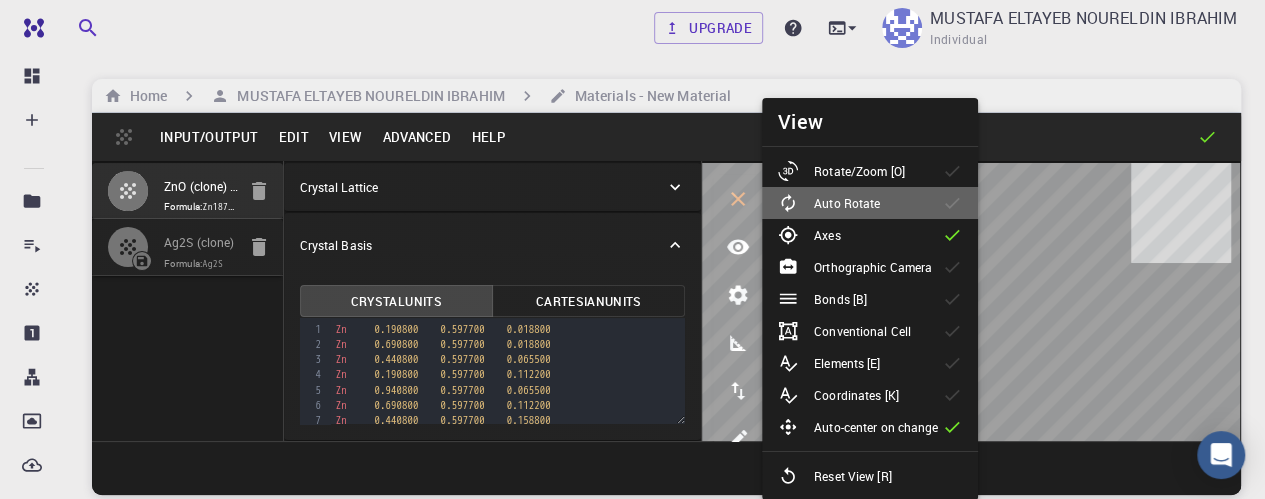 click 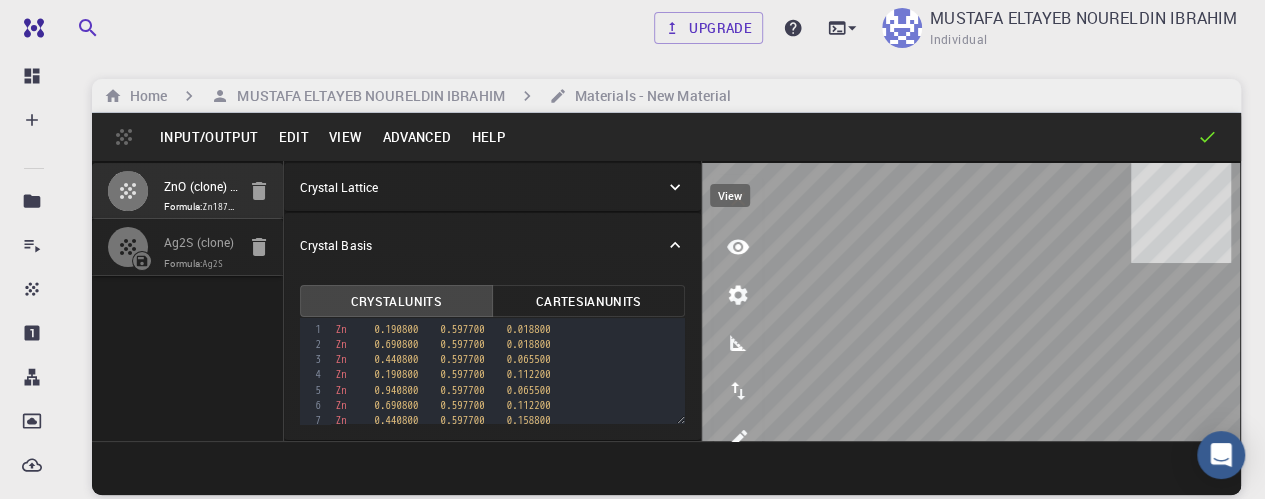 click 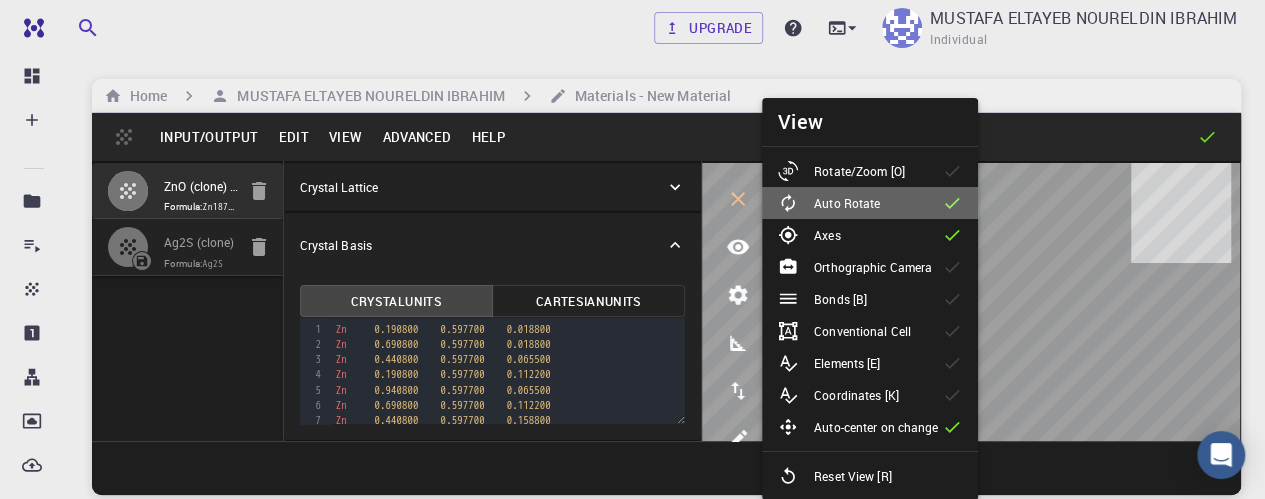 click 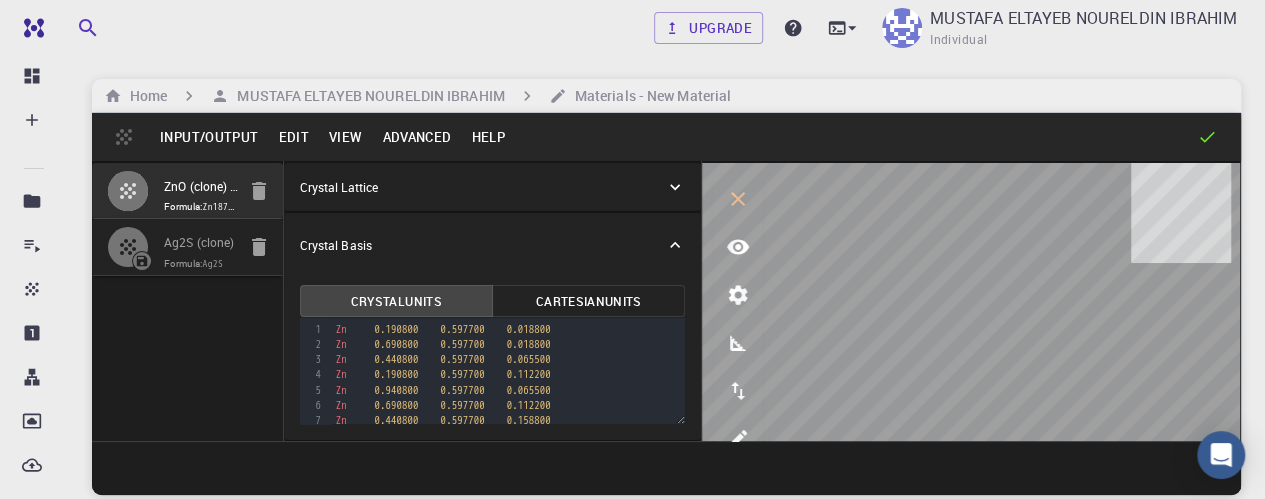 click on "View" at bounding box center (346, 137) 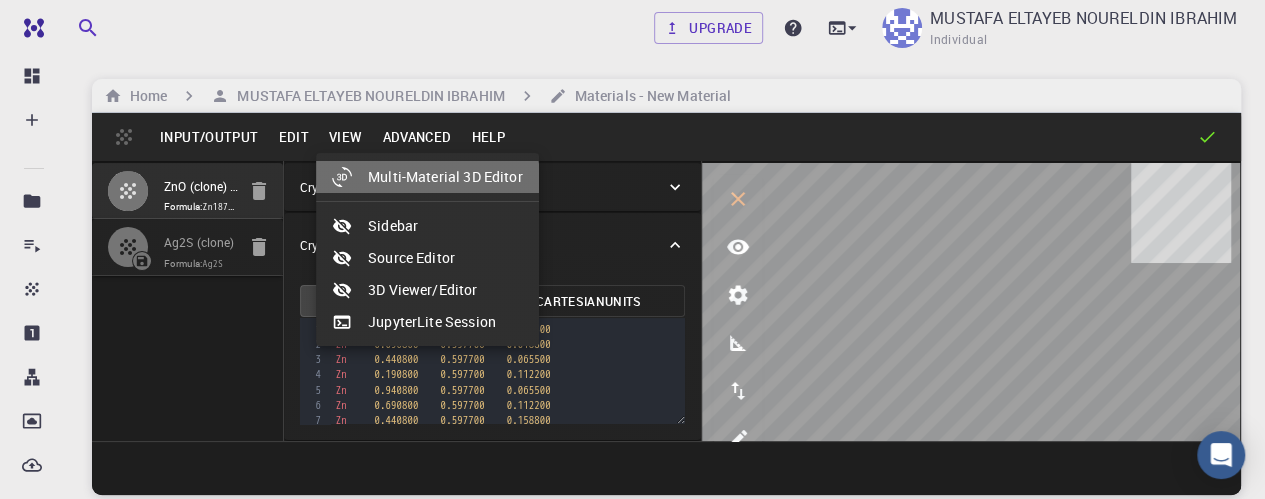 click on "Multi-Material 3D Editor" at bounding box center (427, 177) 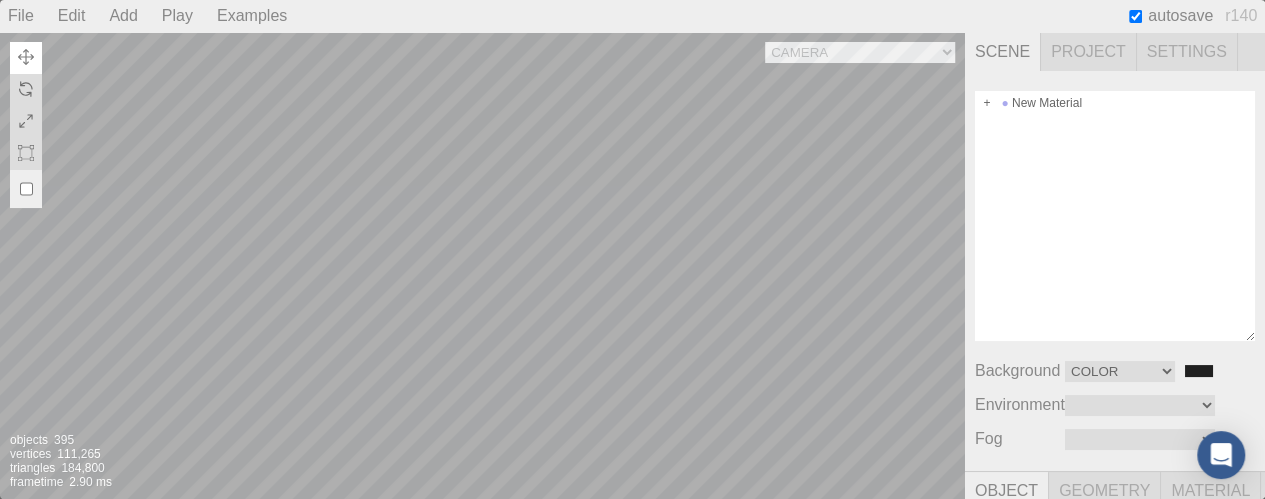 click on "Camera OrthographicCamera PerspectiveCamera Objects 395 Vertices 111,265 Triangles 184,800 Frametime 2.90 ms" at bounding box center (482, 265) 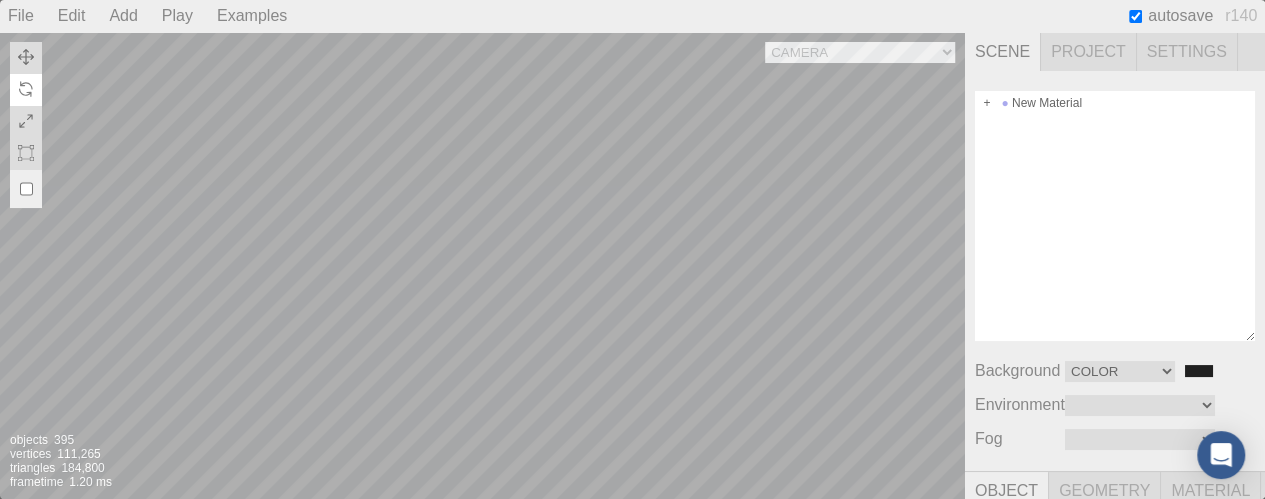 drag, startPoint x: 16, startPoint y: 49, endPoint x: 602, endPoint y: 322, distance: 646.4712 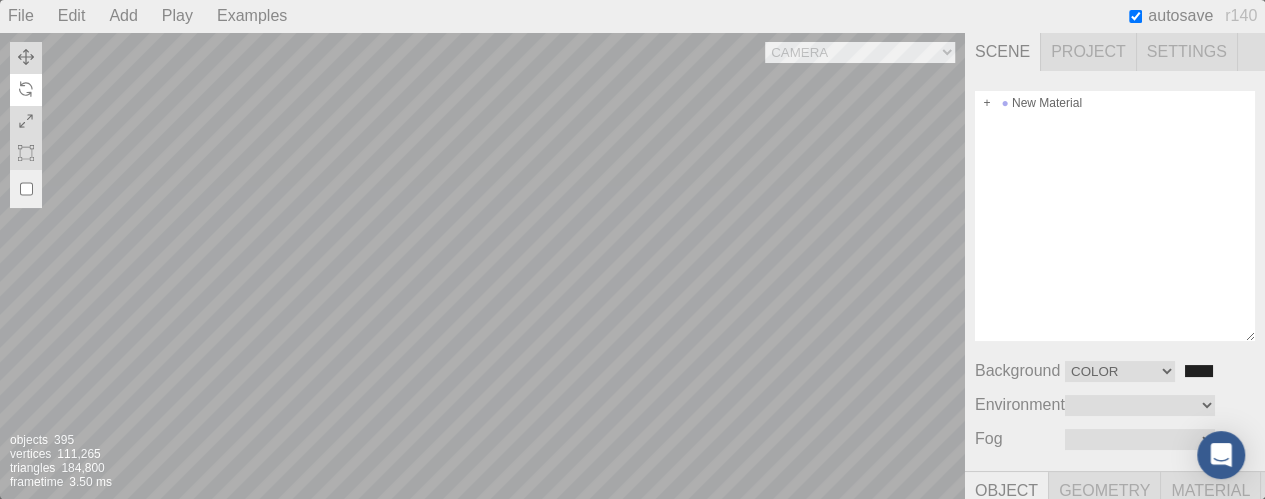 click on "Camera OrthographicCamera PerspectiveCamera Objects 395 Vertices 111,265 Triangles 184,800 Frametime 3.50 ms" at bounding box center (482, 265) 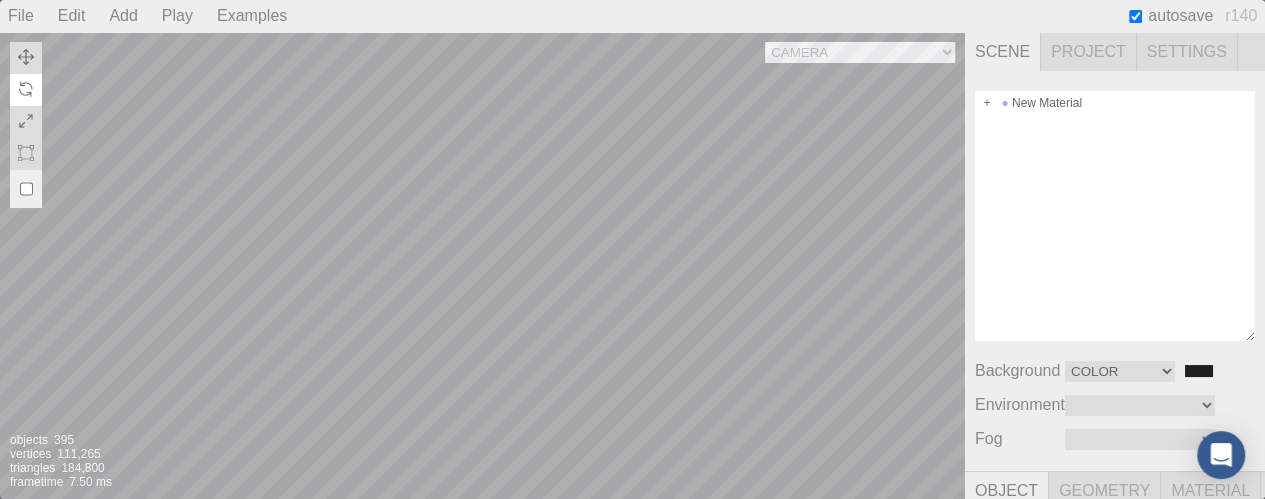 click on "Camera OrthographicCamera PerspectiveCamera Objects 395 Vertices 111,265 Triangles 184,800 Frametime 7.50 ms" at bounding box center [482, 265] 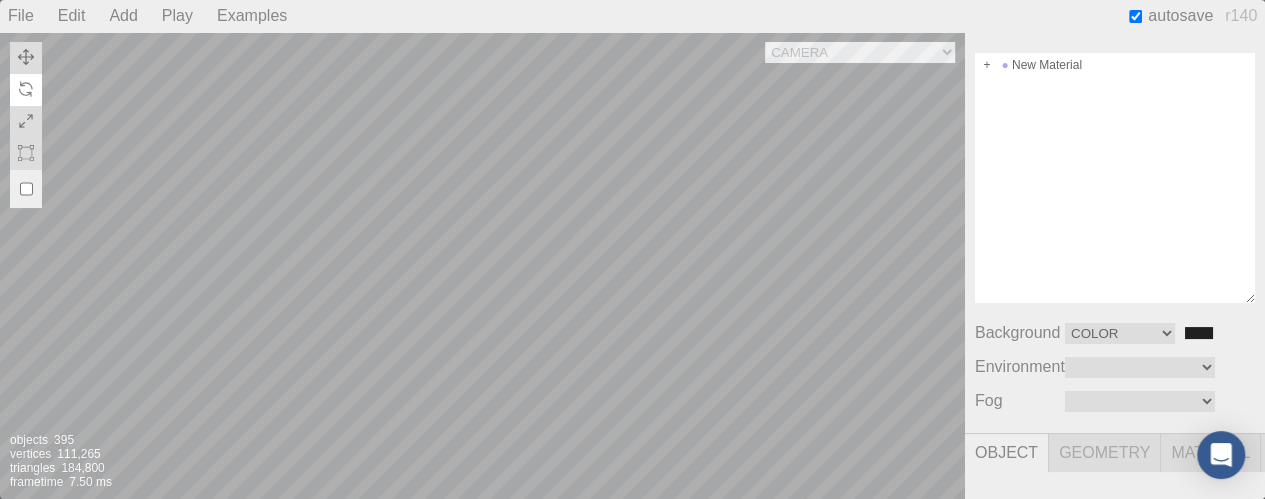 scroll, scrollTop: 39, scrollLeft: 3, axis: both 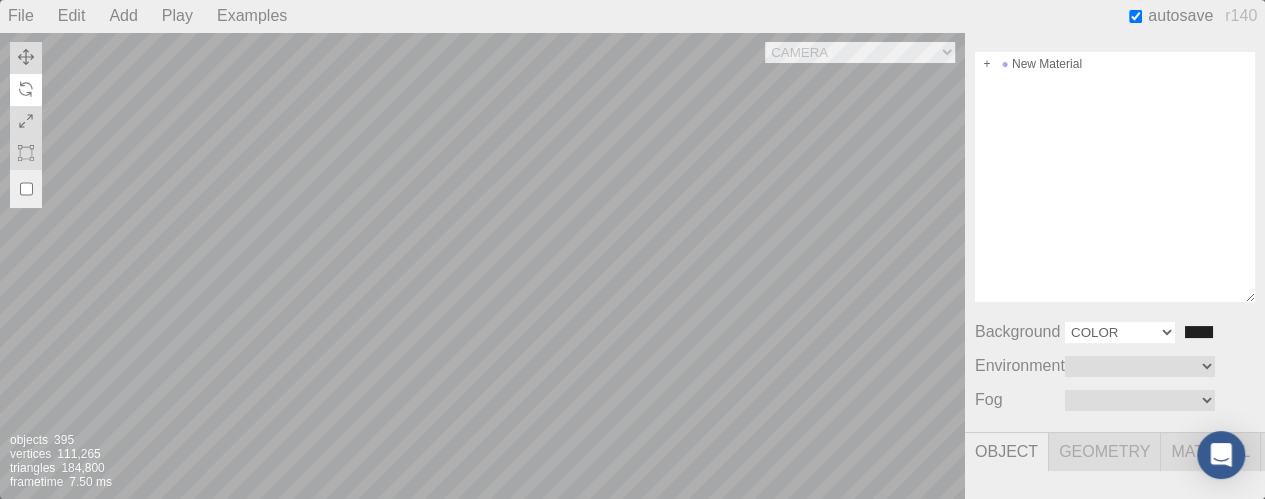 click on "Color Texture Equirect" at bounding box center (1120, 332) 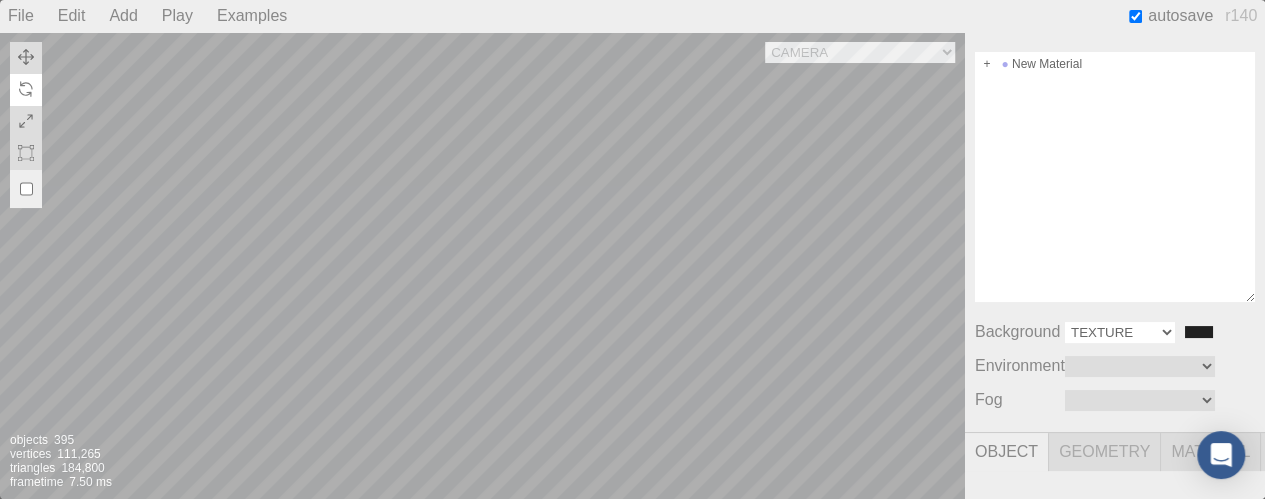 click on "Color Texture Equirect" at bounding box center (1120, 332) 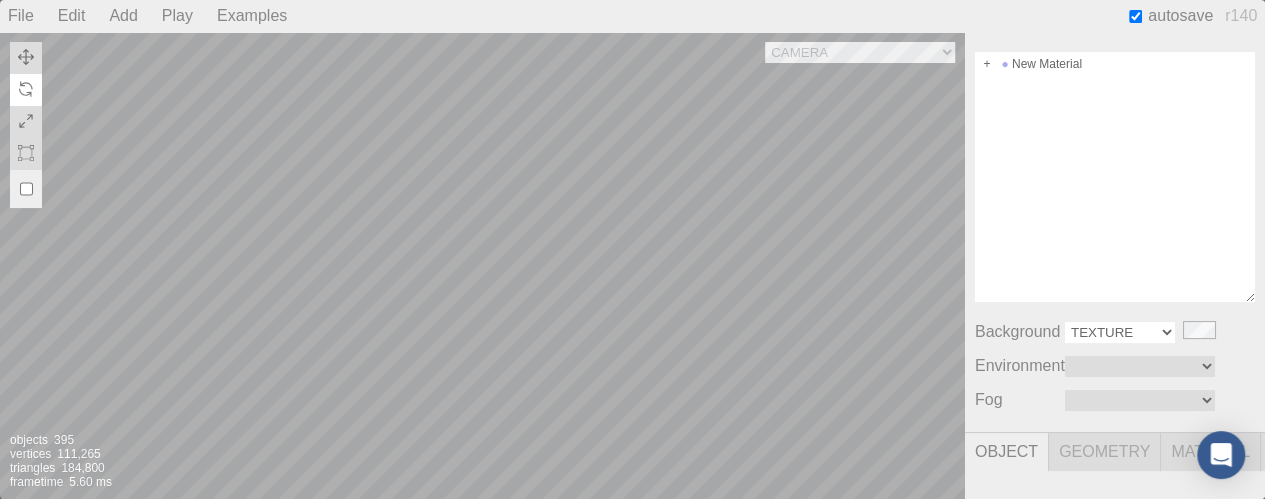 click on "Color Texture Equirect" at bounding box center [1120, 332] 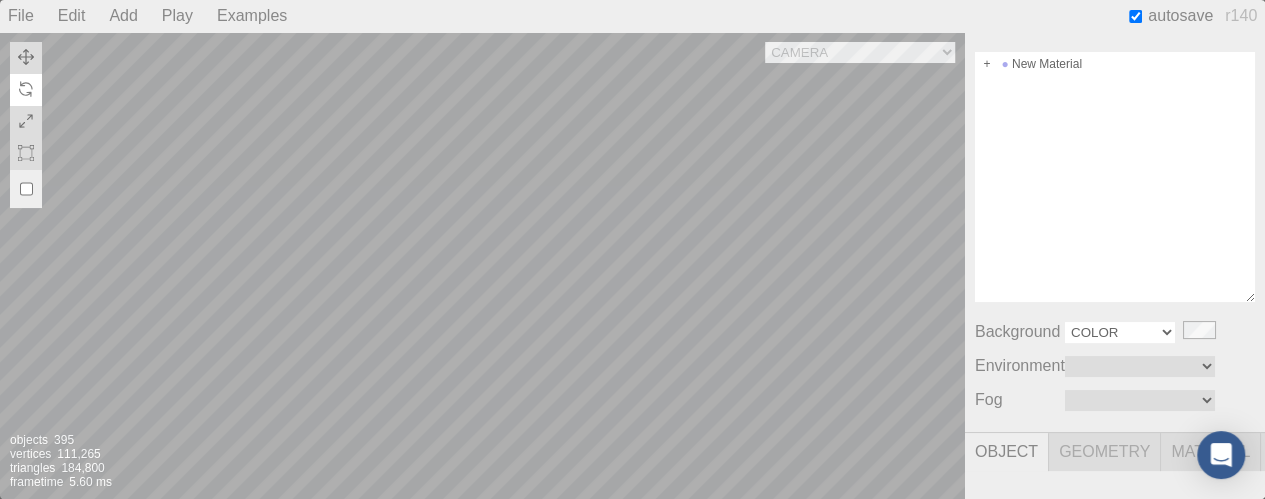 click on "Color Texture Equirect" at bounding box center (1120, 332) 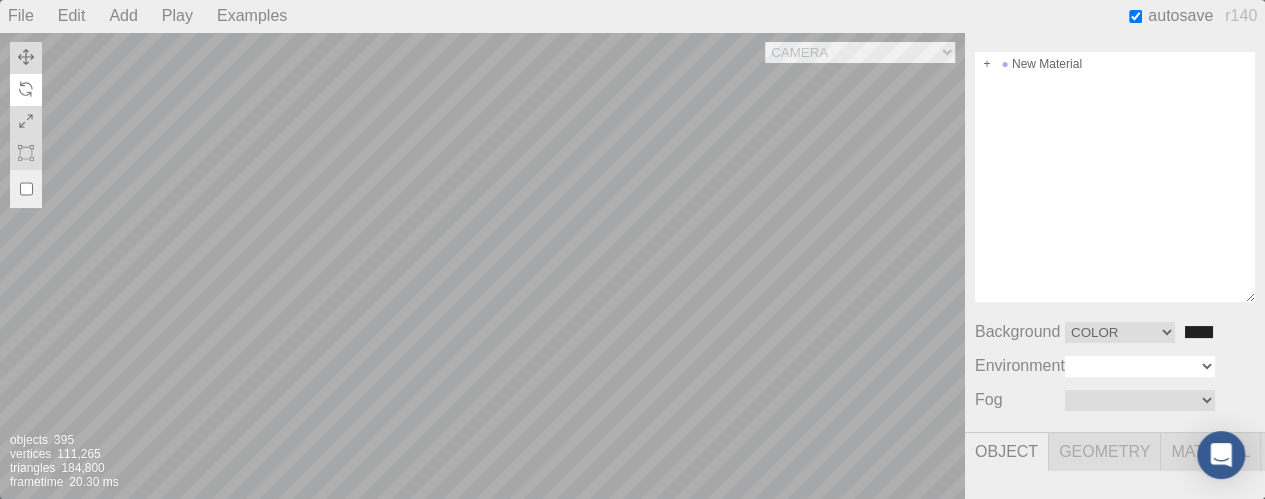 click on "Equirect ModelViewer" at bounding box center [1140, 366] 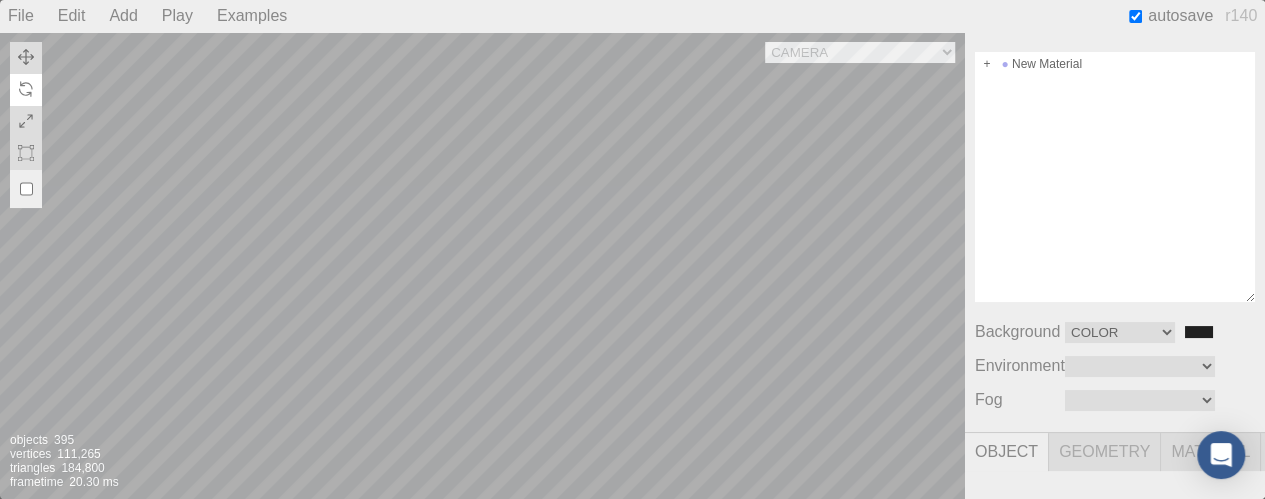 scroll, scrollTop: 0, scrollLeft: 0, axis: both 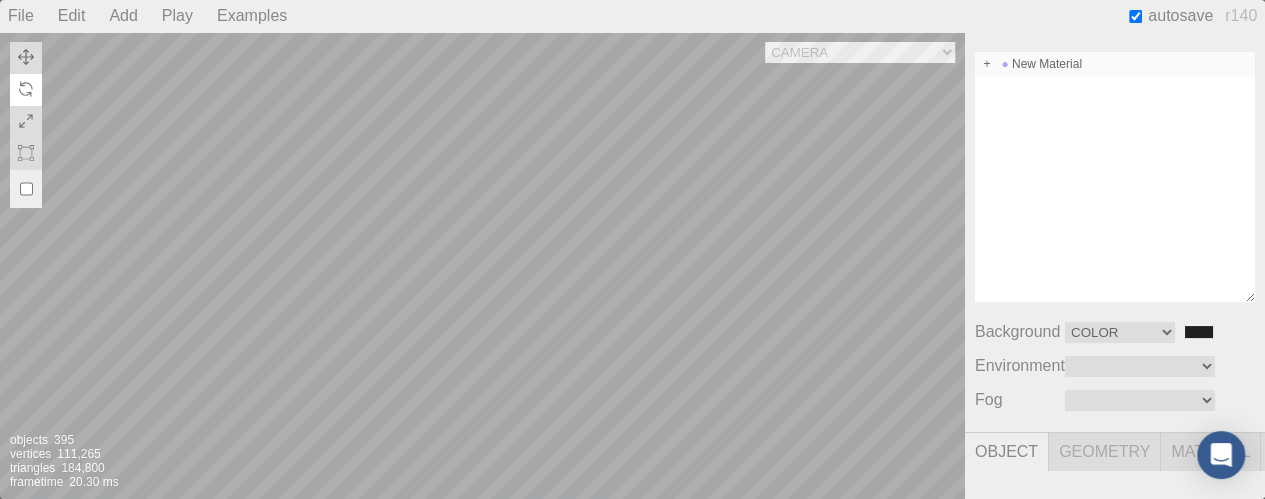 click on "New Material" at bounding box center [1115, 64] 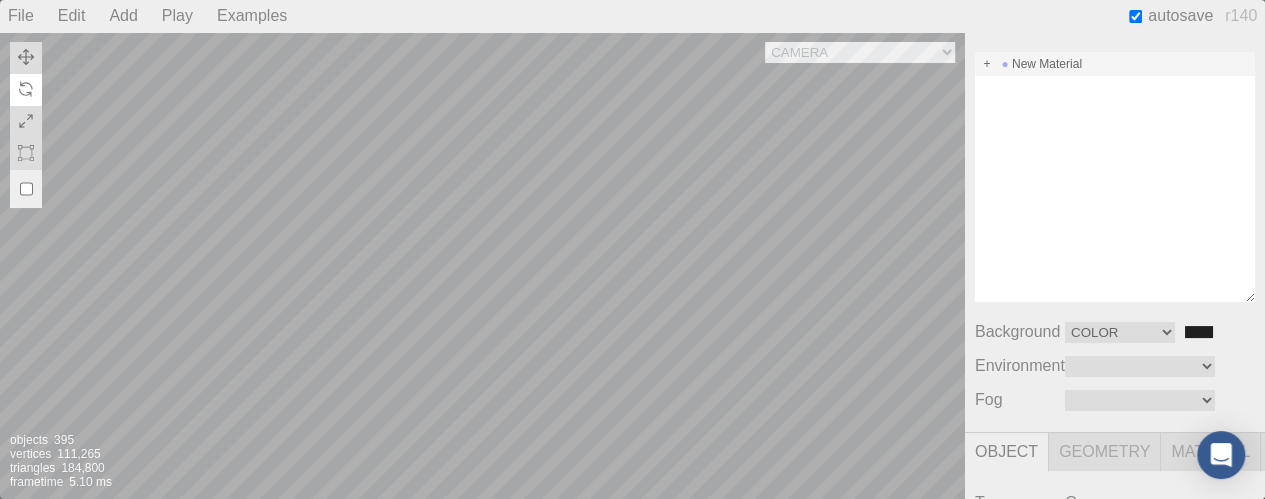 click on "Camera OrthographicCamera PerspectiveCamera Objects 395 Vertices 111,265 Triangles 184,800 Frametime 5.10 ms" at bounding box center [482, 265] 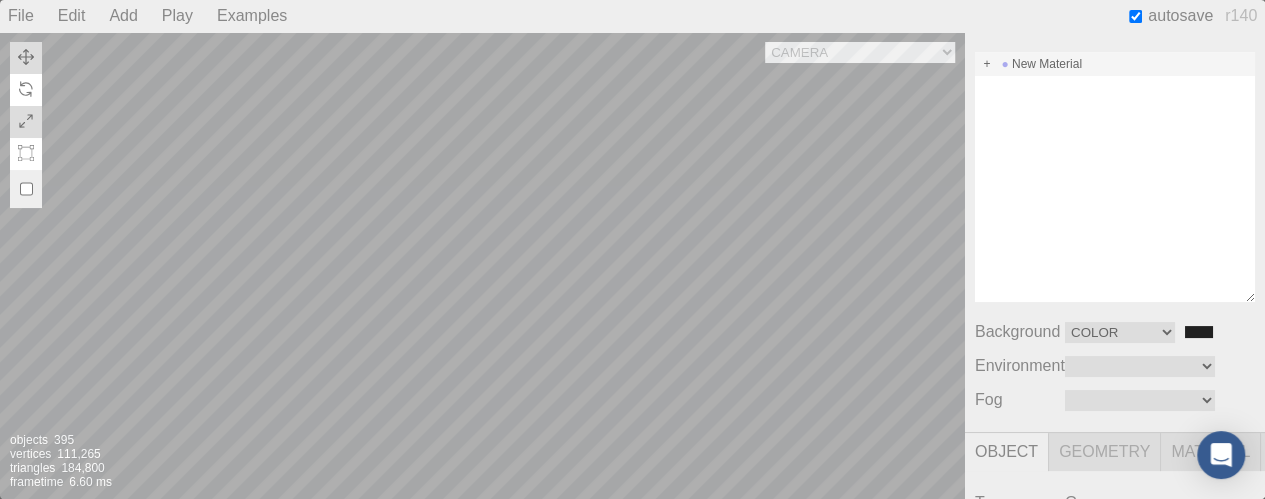 click at bounding box center (26, 153) 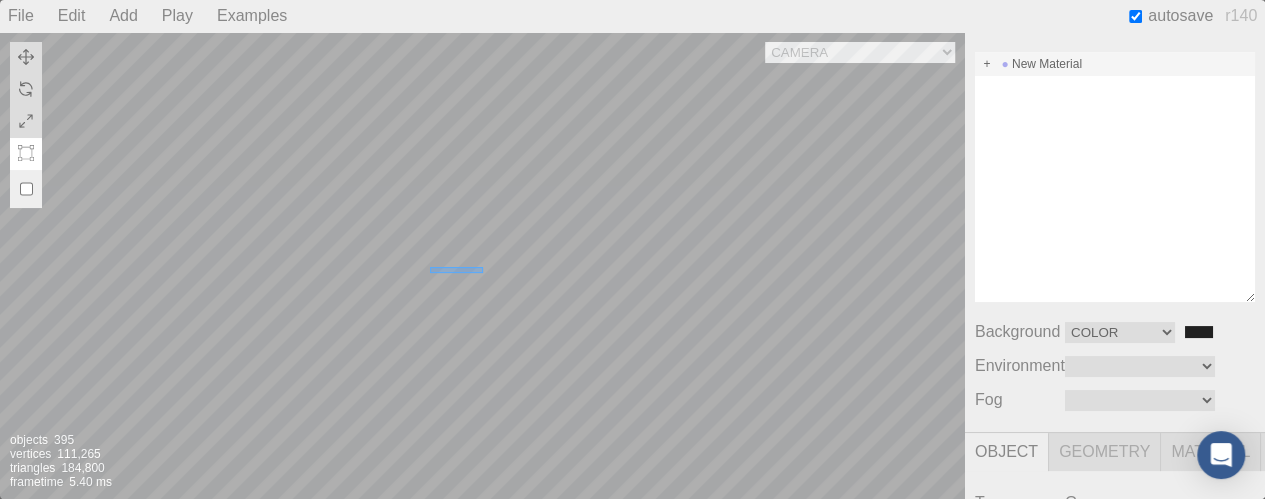 click on "Camera OrthographicCamera PerspectiveCamera Objects 395 Vertices 111,265 Triangles 184,800 Frametime 5.40 ms" at bounding box center (482, 265) 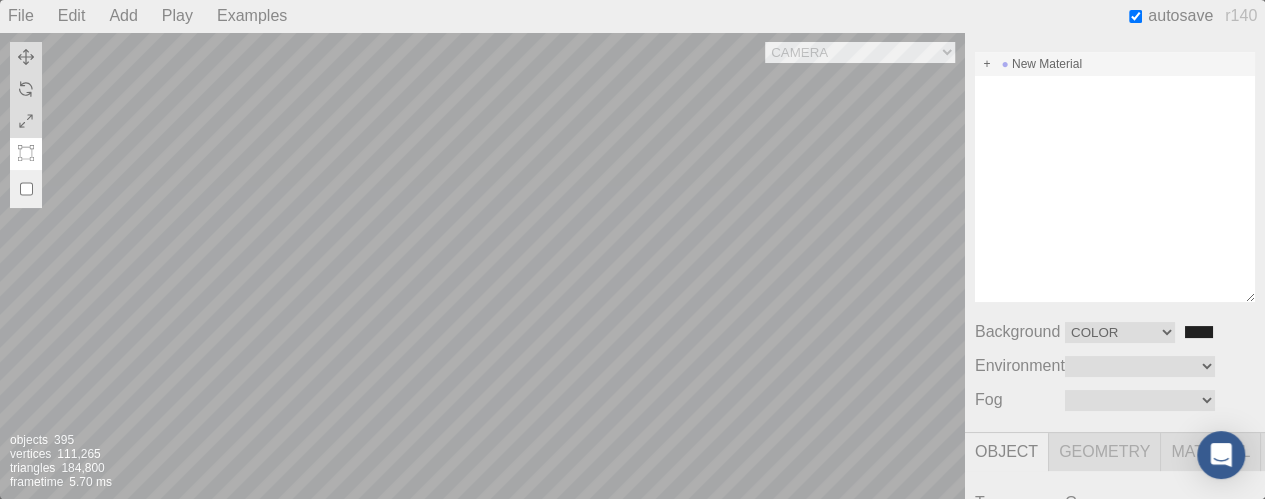 click at bounding box center (901, 435) 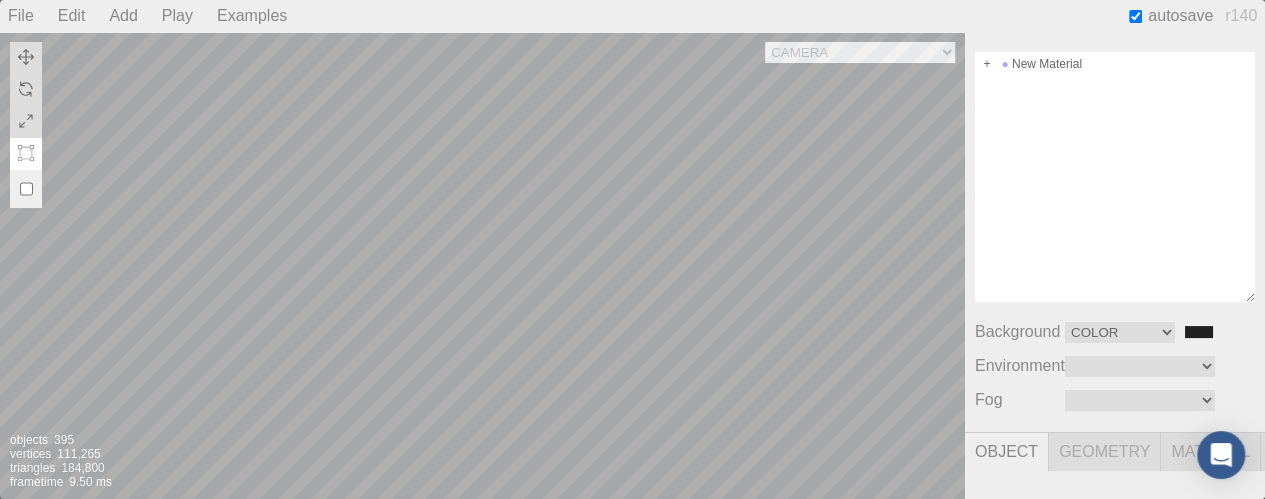 click at bounding box center (901, 435) 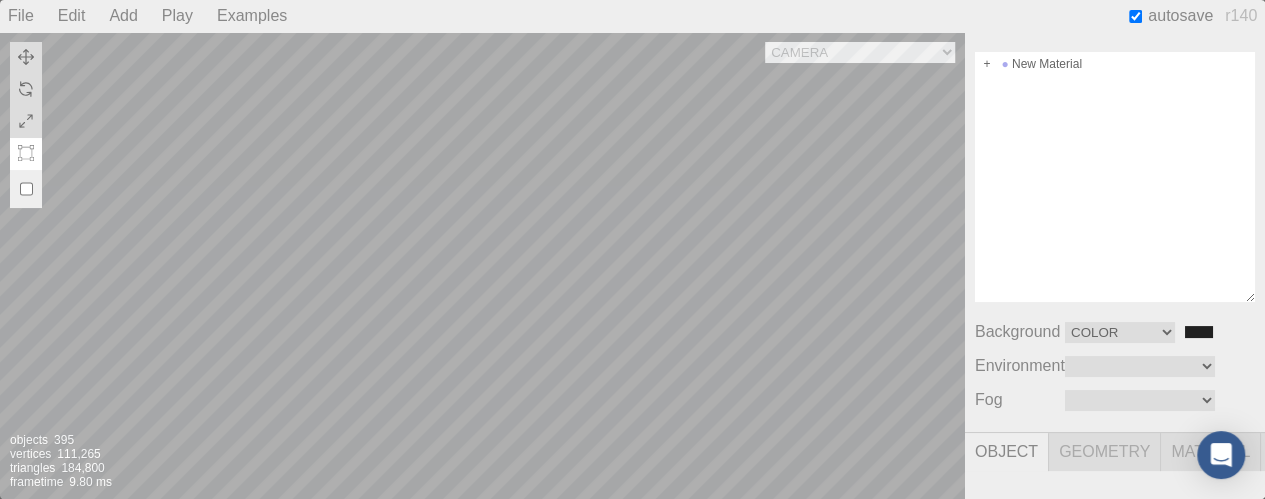 click at bounding box center (901, 435) 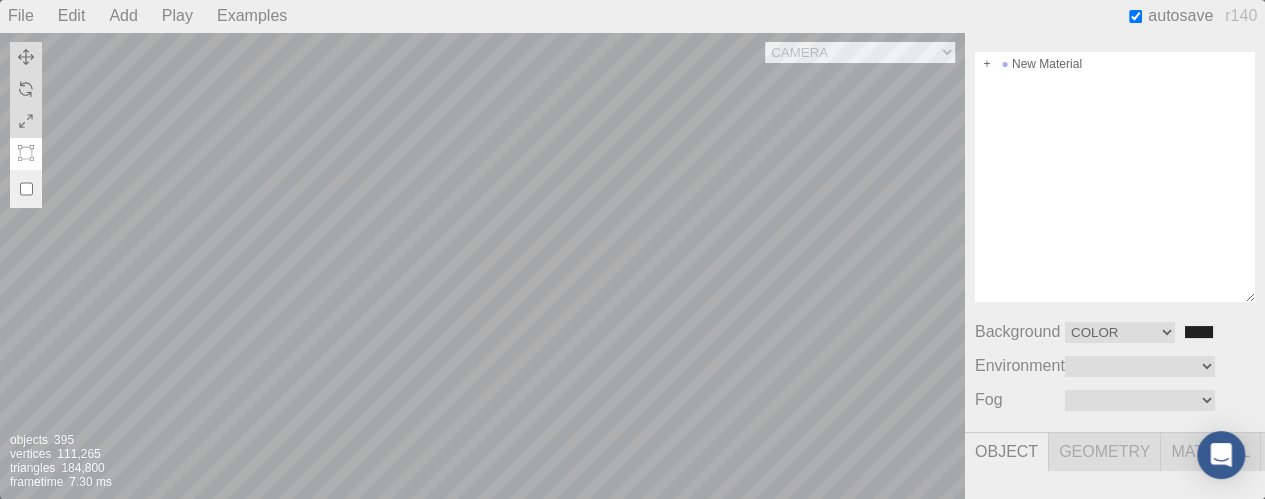 click at bounding box center (901, 435) 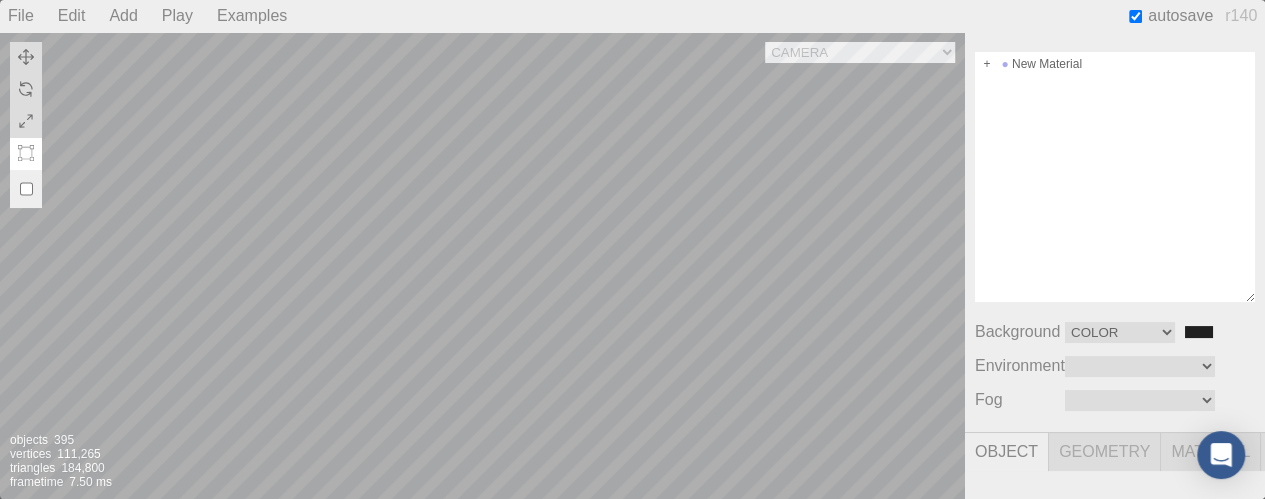 click at bounding box center (901, 435) 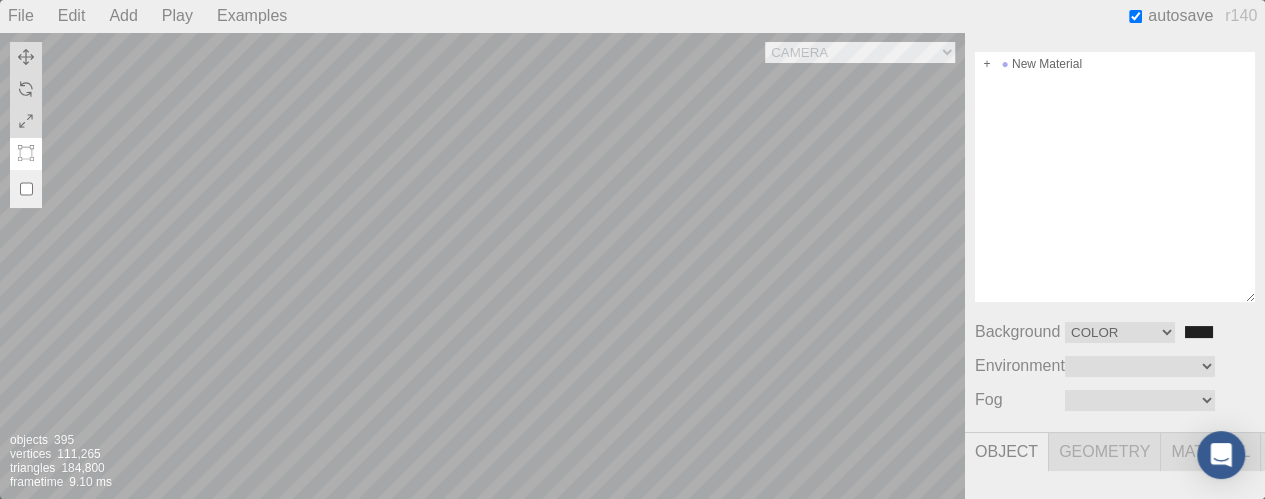 click at bounding box center (901, 435) 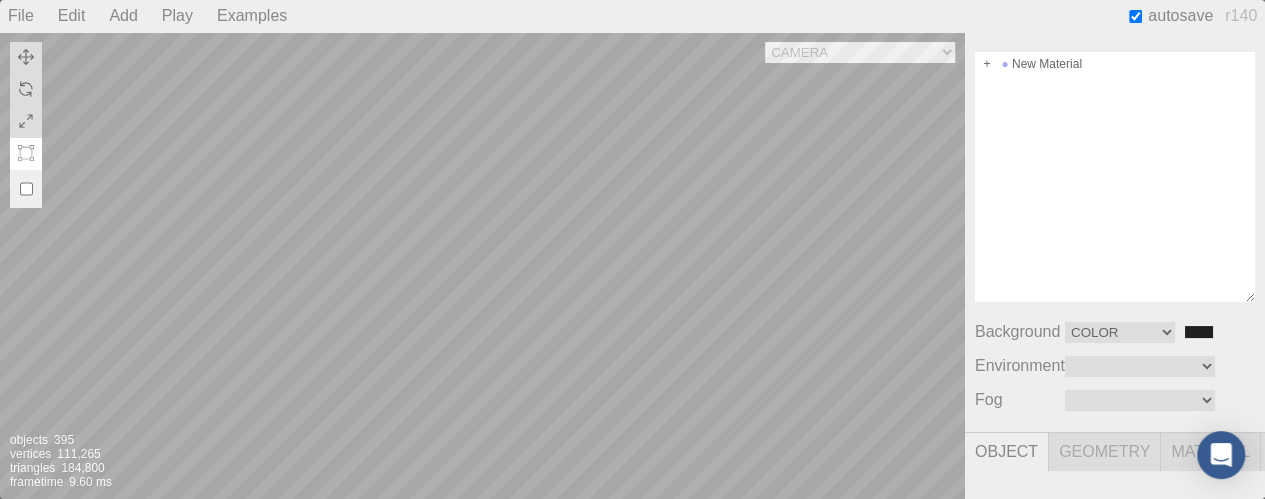 click at bounding box center (901, 435) 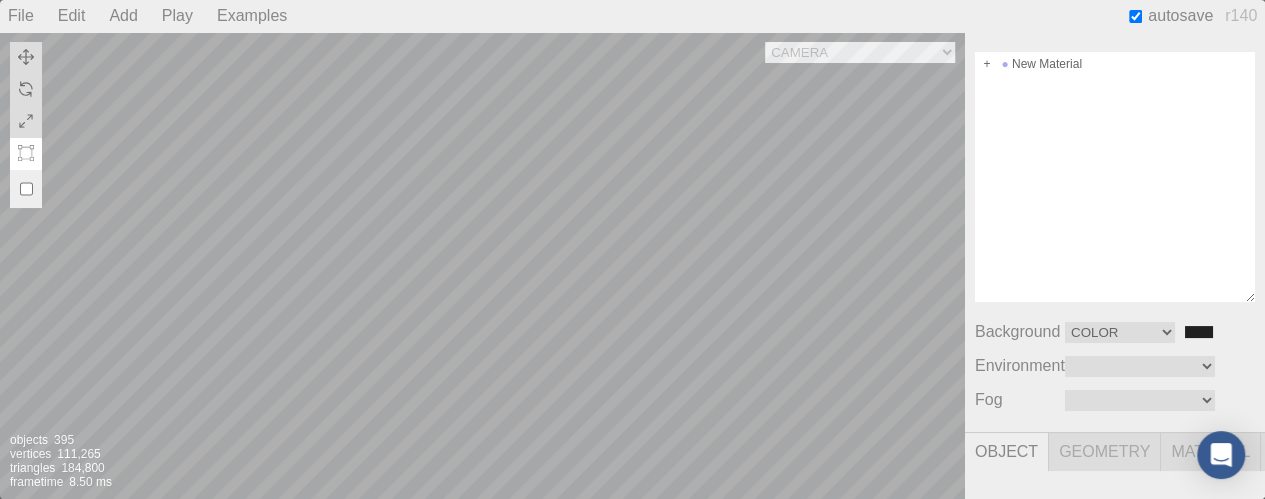 click at bounding box center [901, 435] 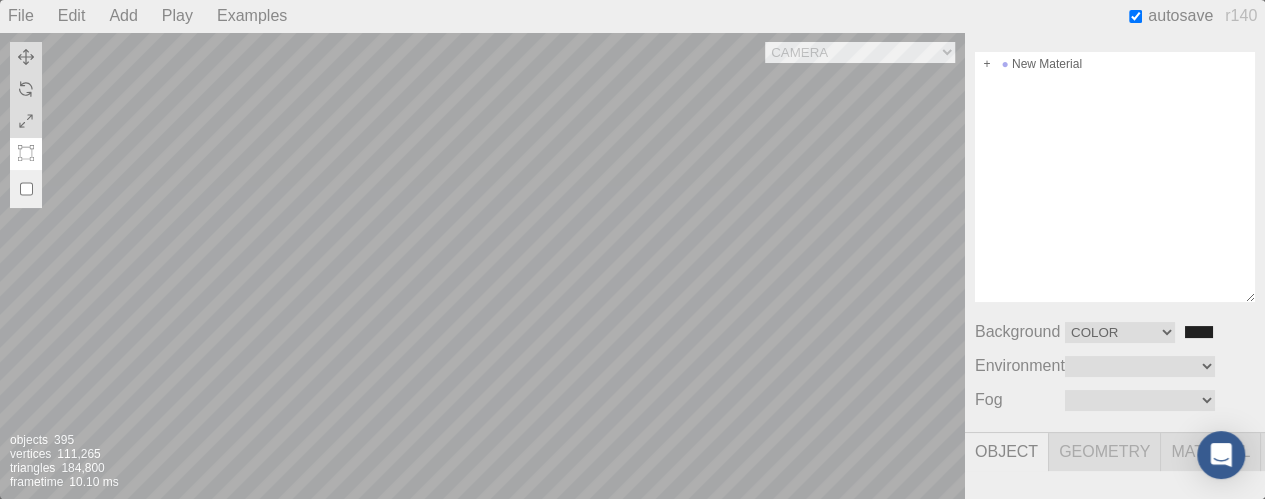 click at bounding box center [901, 435] 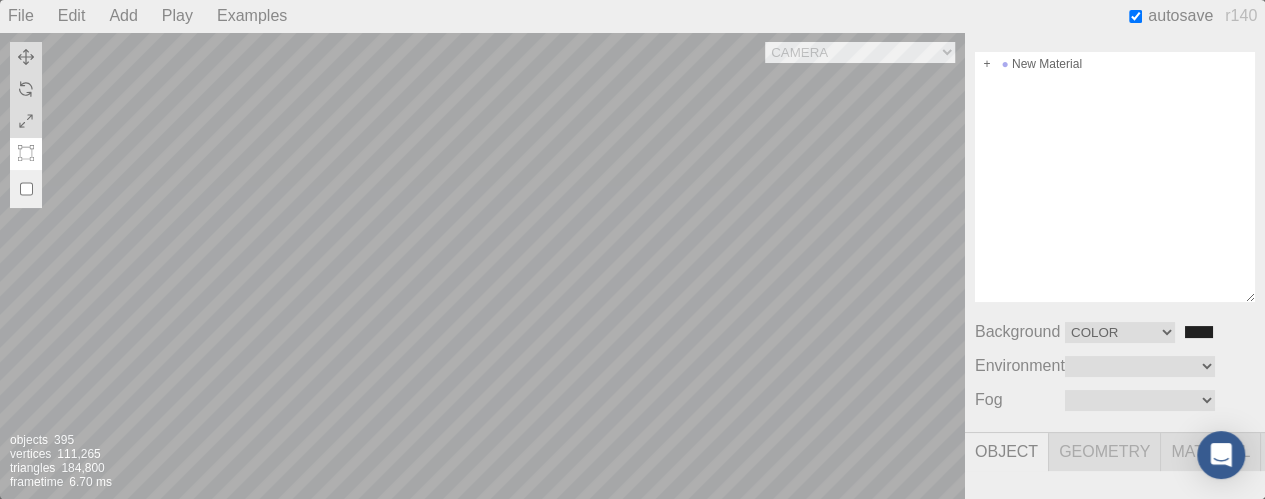 click at bounding box center (901, 435) 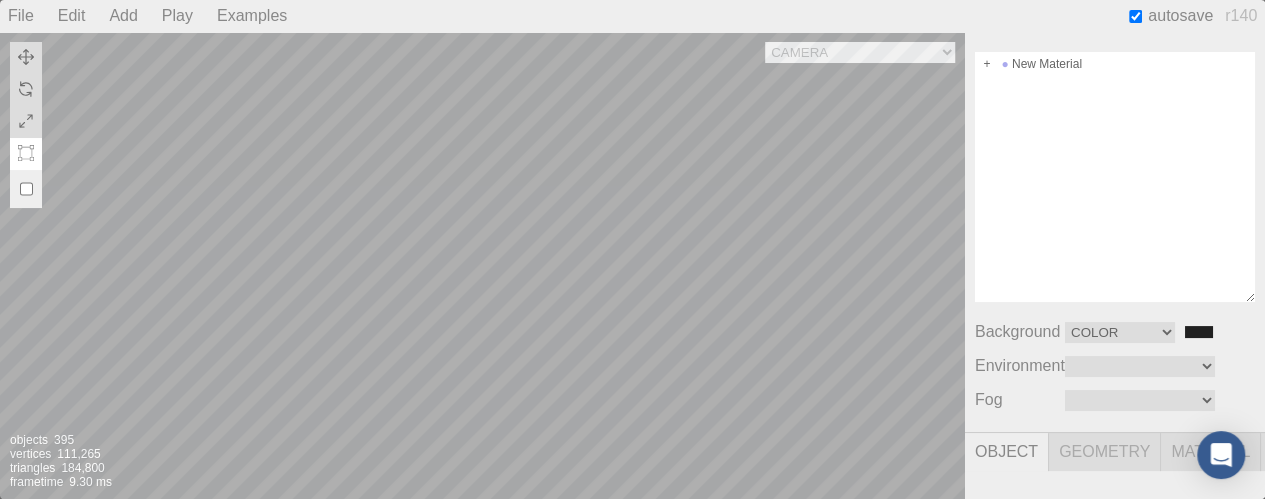 click at bounding box center [901, 435] 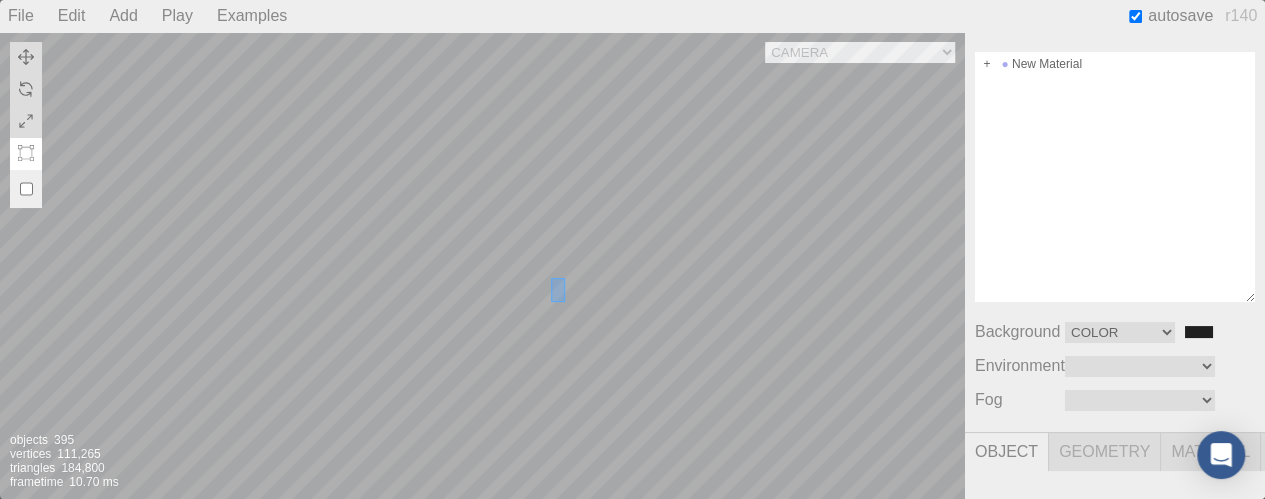 click on "Camera OrthographicCamera PerspectiveCamera Objects 395 Vertices 111,265 Triangles 184,800 Frametime 10.70 ms" at bounding box center [482, 265] 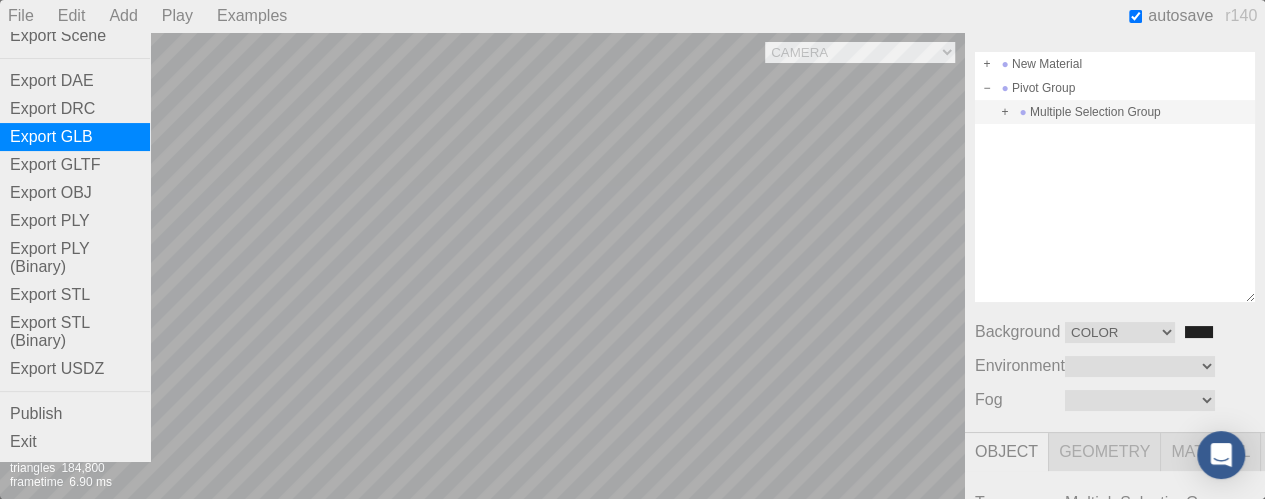 scroll, scrollTop: 190, scrollLeft: 0, axis: vertical 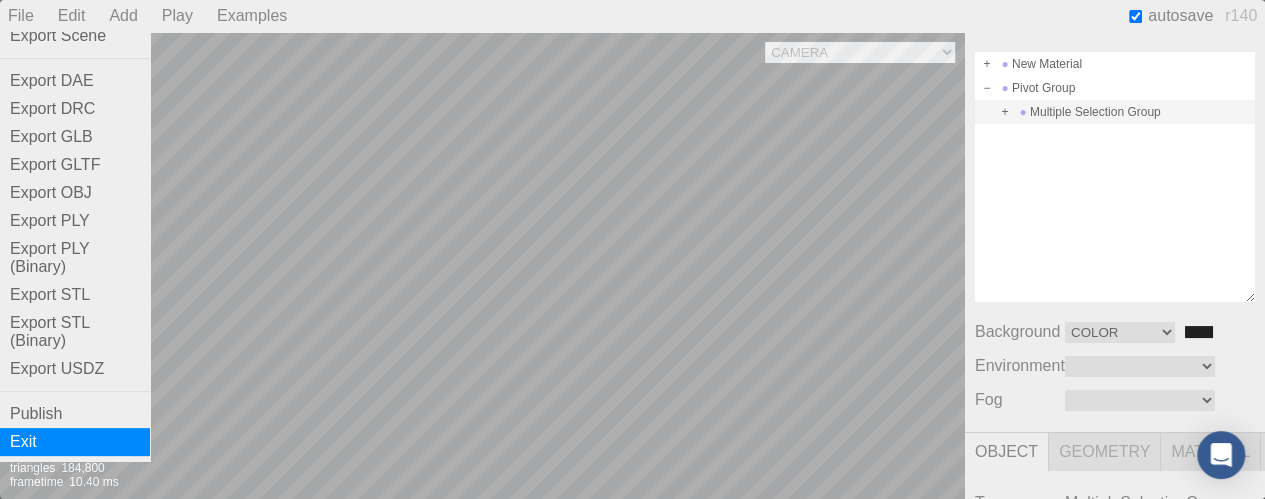 click on "Exit" at bounding box center [75, 442] 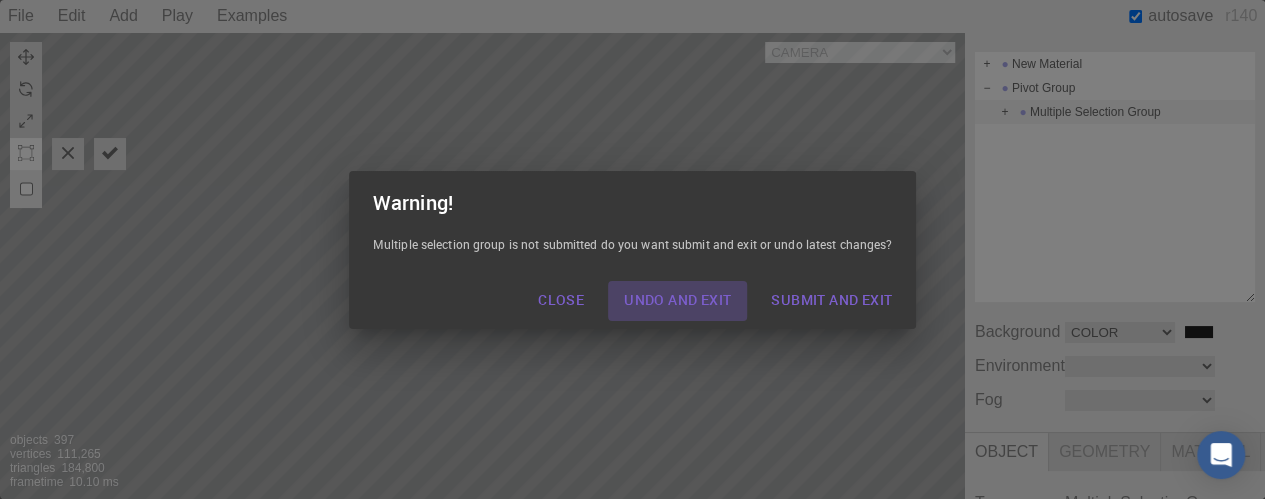 click on "Undo and Exit" at bounding box center (677, 301) 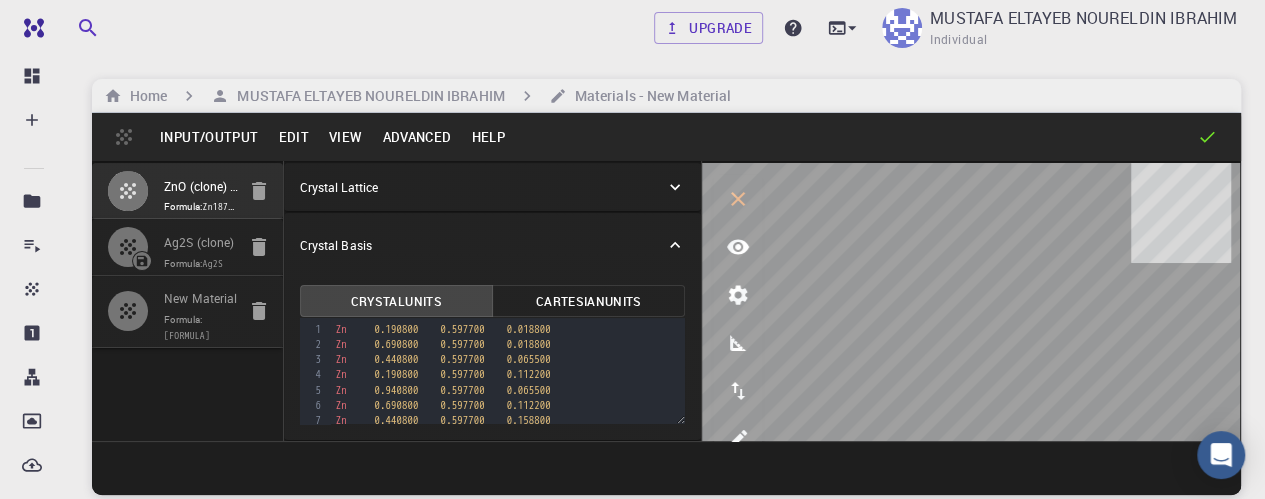 click on "Advanced" at bounding box center [416, 137] 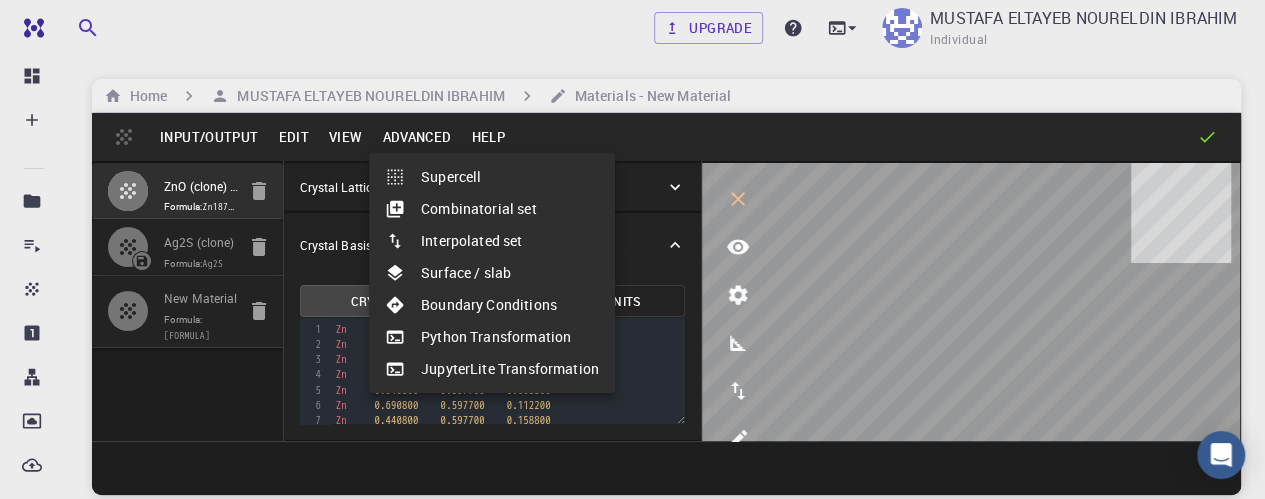 click on "Surface / slab" at bounding box center (492, 273) 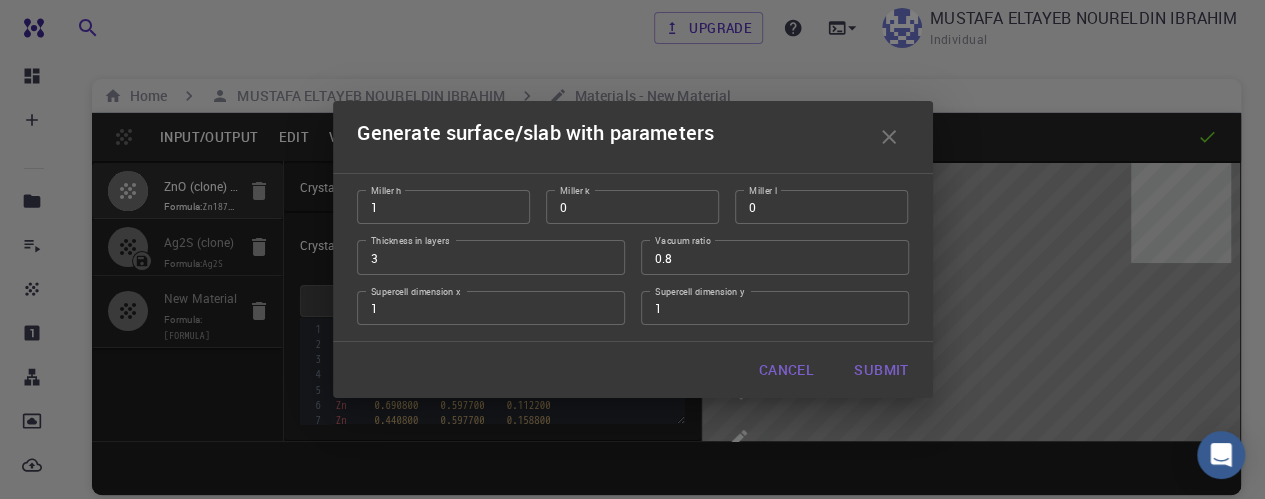 click on "Generate surface/slab with parameters Miller h [NUMBER] Miller h Miller k [NUMBER] Miller k Miller l [NUMBER] Miller l Thickness in layers [NUMBER] Thickness in layers Vacuum ratio [NUMBER] Vacuum ratio Supercell dimension x [NUMBER] Supercell dimension x Supercell dimension y [NUMBER] Supercell dimension y Cancel Submit" at bounding box center (632, 249) 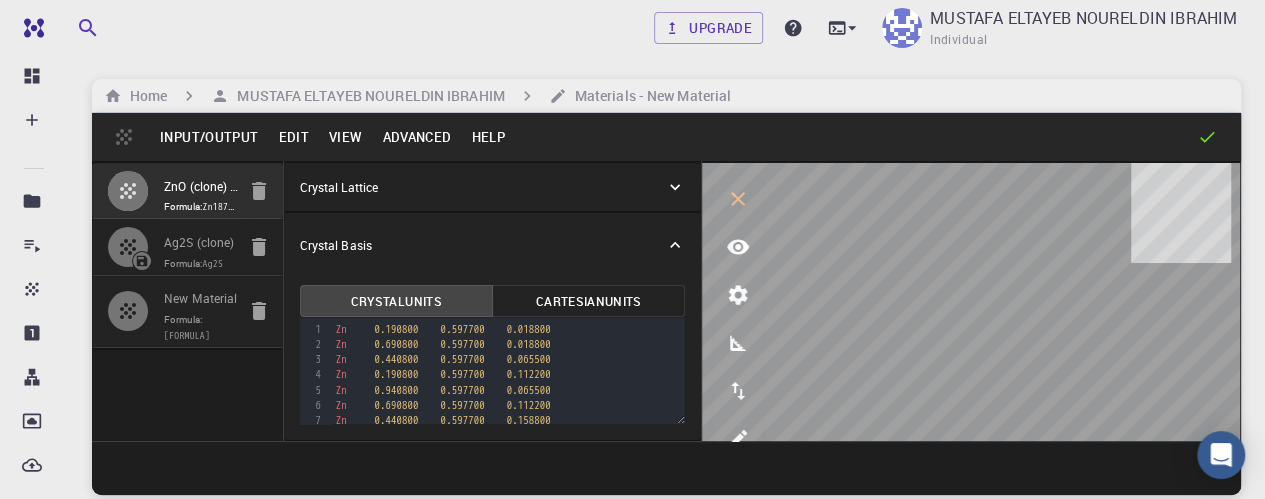 click 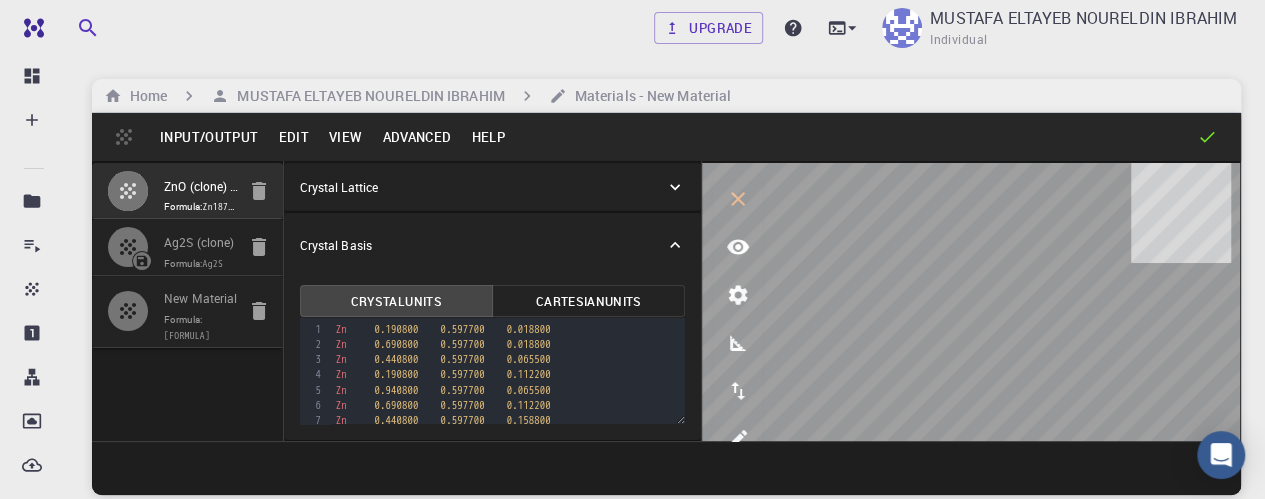 type on "MCL" 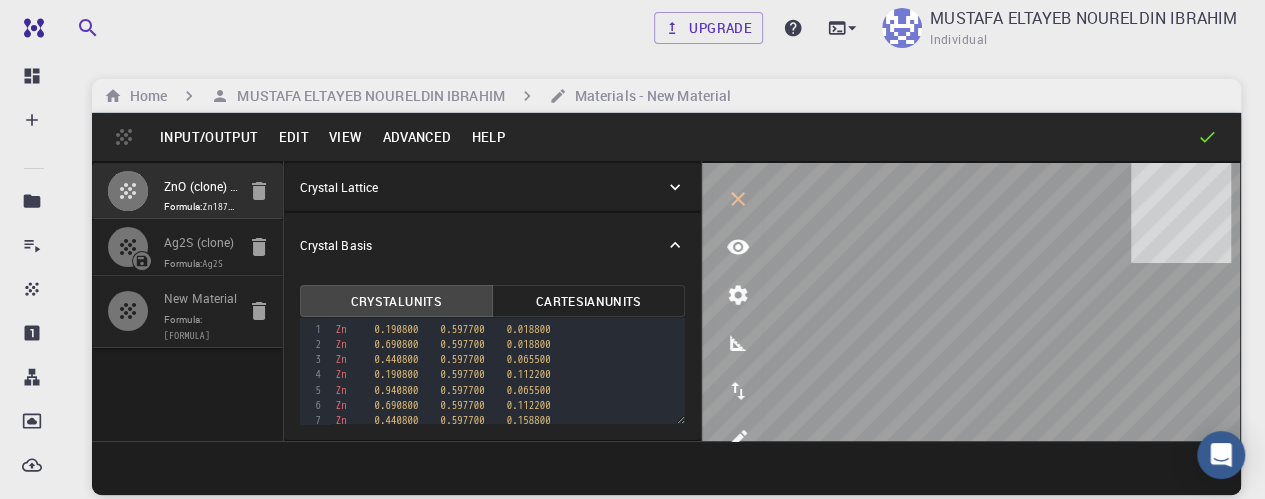 type on "4.345211216161765" 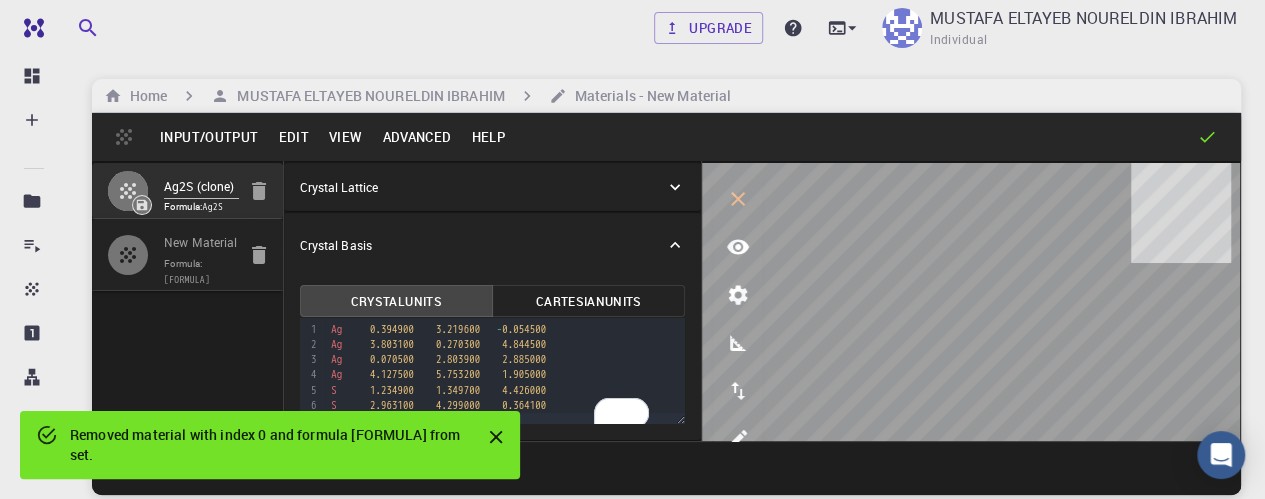 click on "Formula:  Zn187Ag4S2O192" at bounding box center (199, 272) 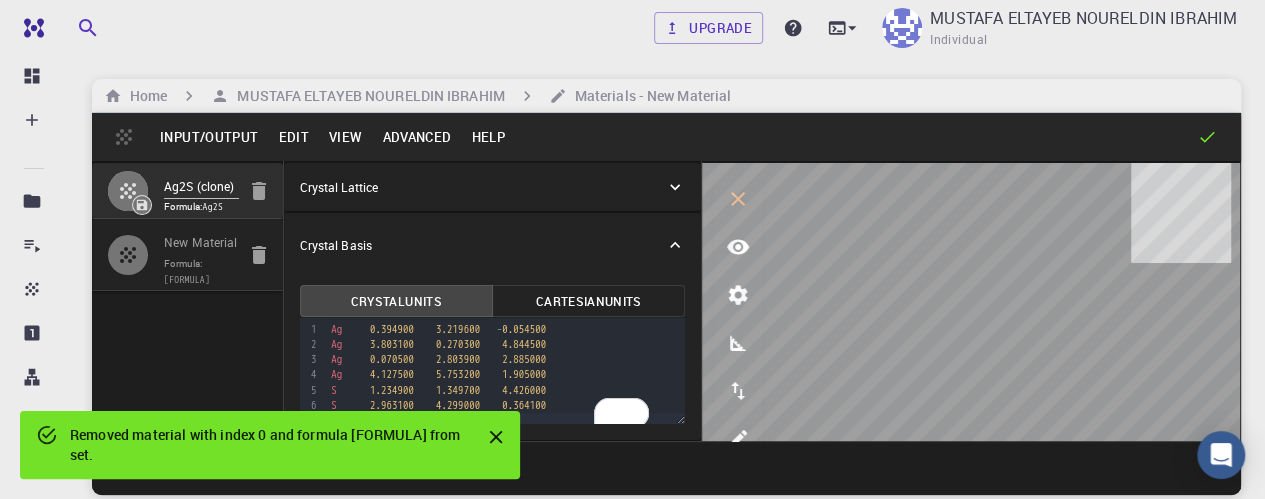 type on "TRI" 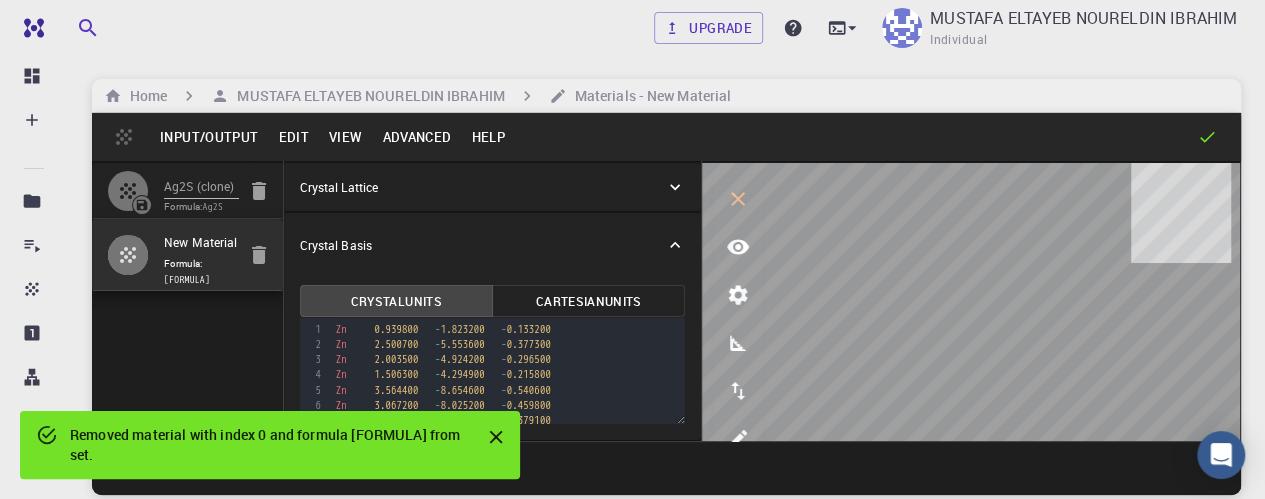 click on "Formula:  Zn187Ag4S2O192" at bounding box center (199, 272) 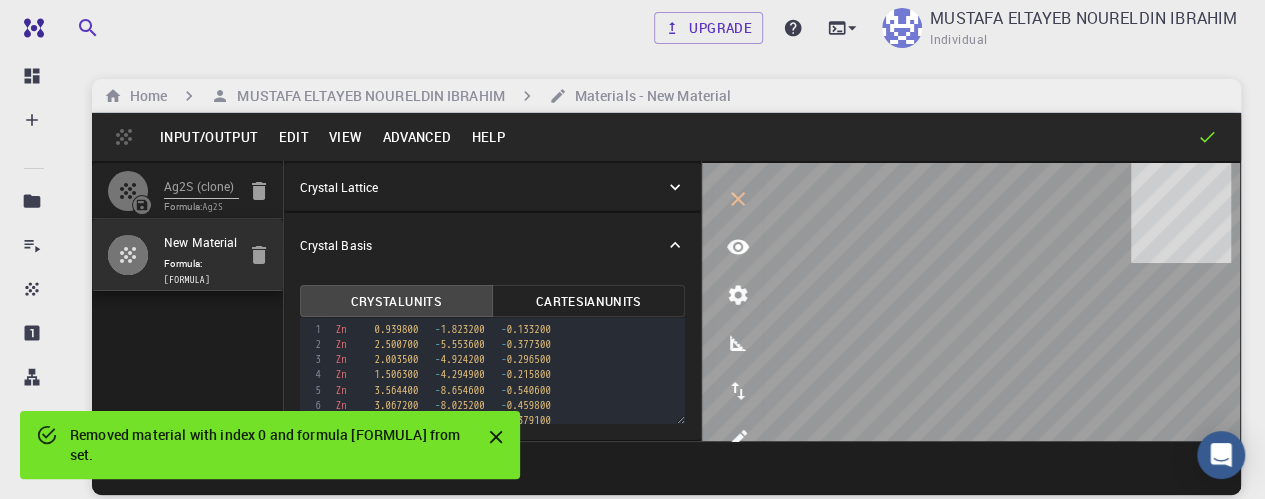 click on "Formula:  Zn187Ag4S2O192" at bounding box center [199, 272] 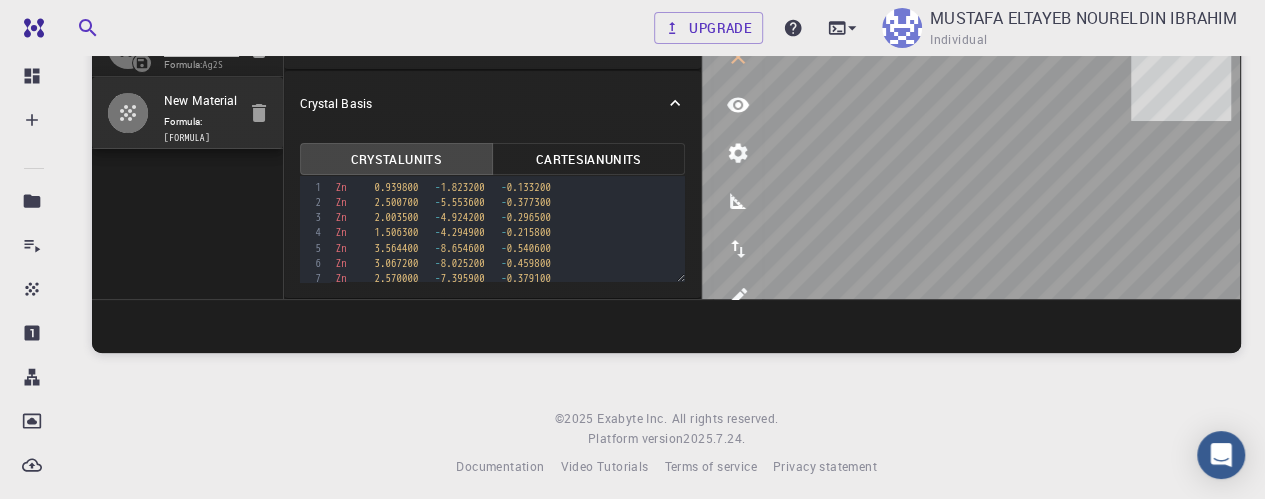 scroll, scrollTop: 0, scrollLeft: 0, axis: both 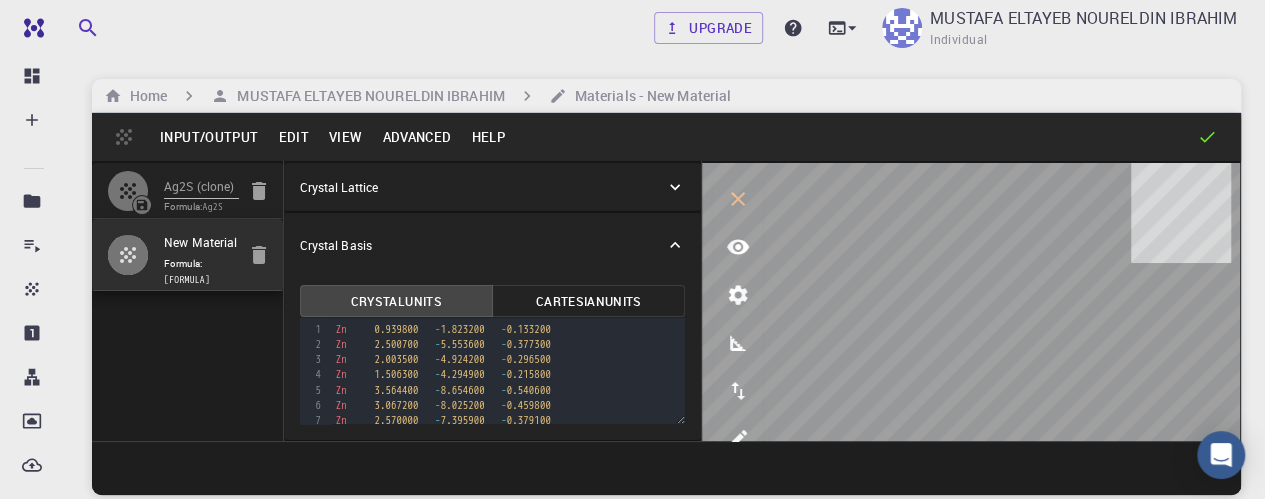 click on "Advanced" at bounding box center [416, 137] 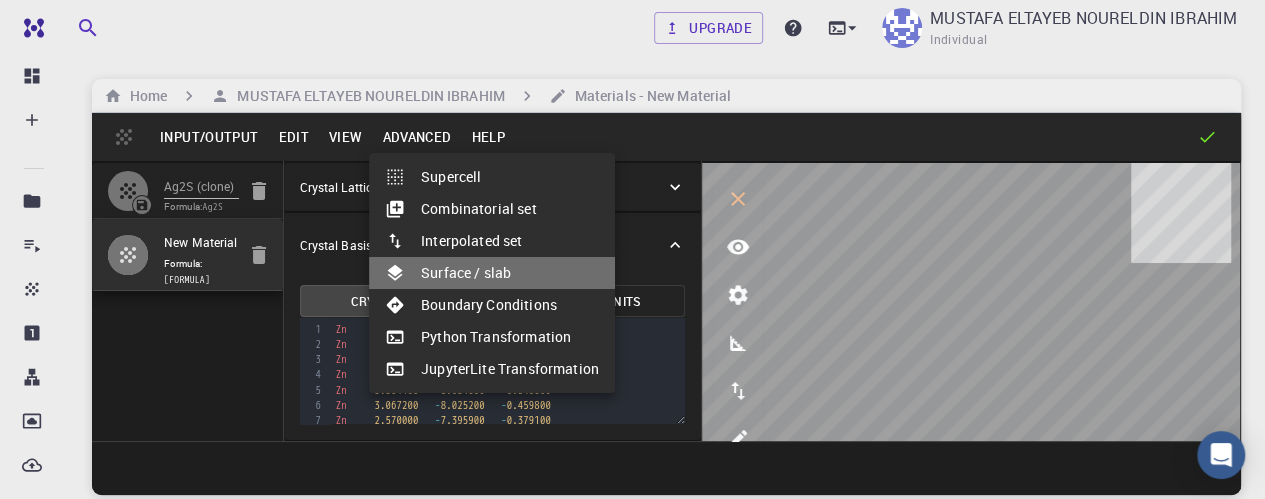 click on "Surface / slab" at bounding box center [492, 273] 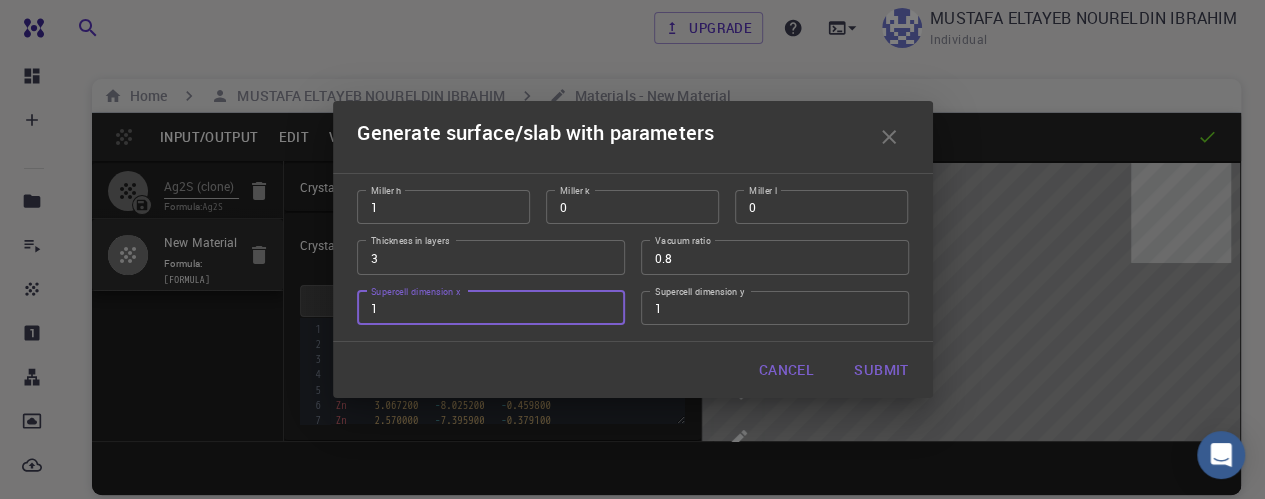 drag, startPoint x: 387, startPoint y: 307, endPoint x: 338, endPoint y: 328, distance: 53.310413 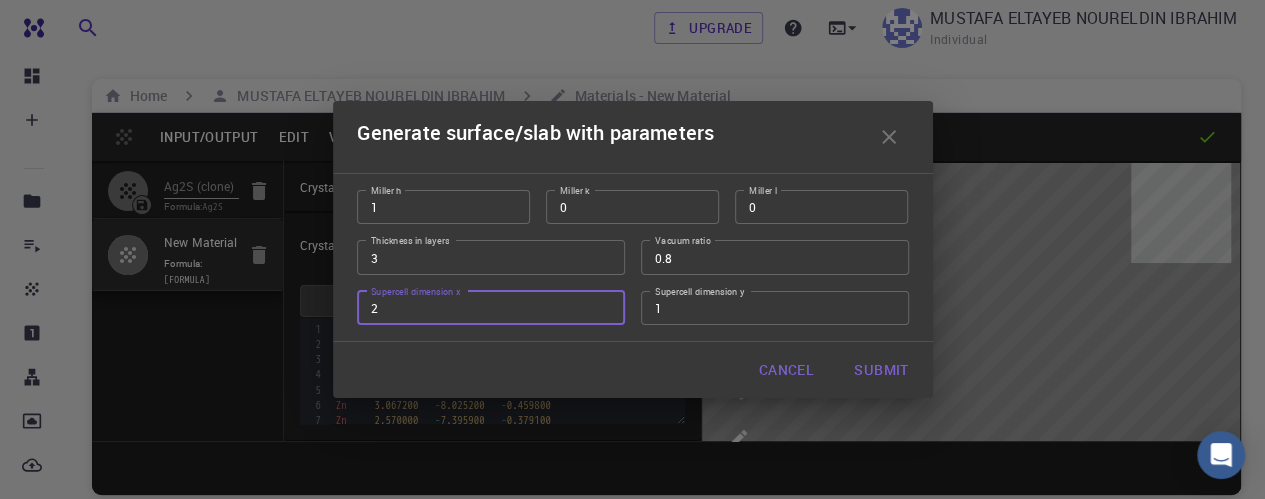 type on "2" 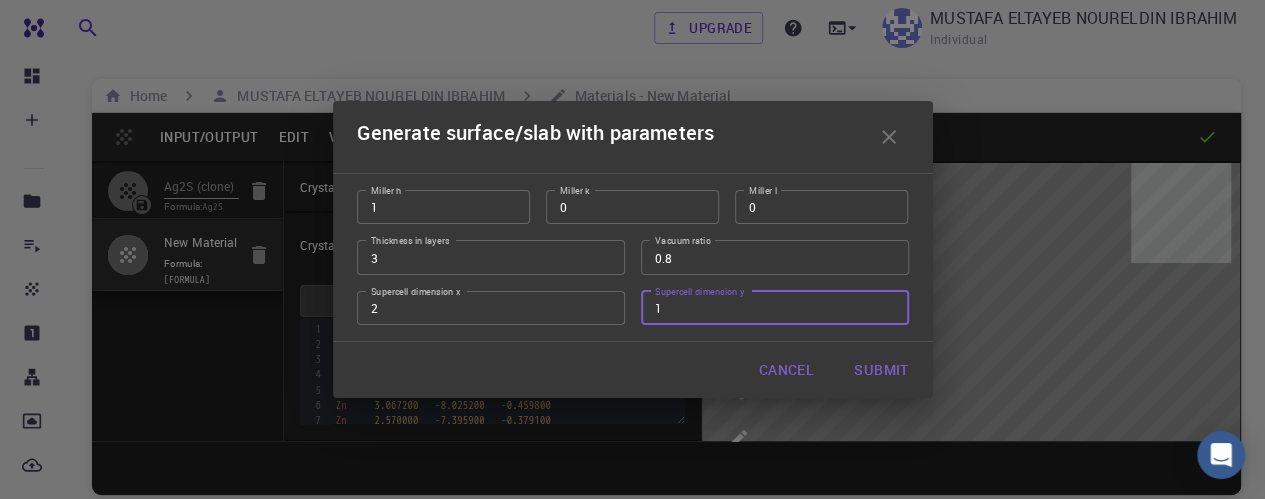 drag, startPoint x: 680, startPoint y: 311, endPoint x: 595, endPoint y: 322, distance: 85.70881 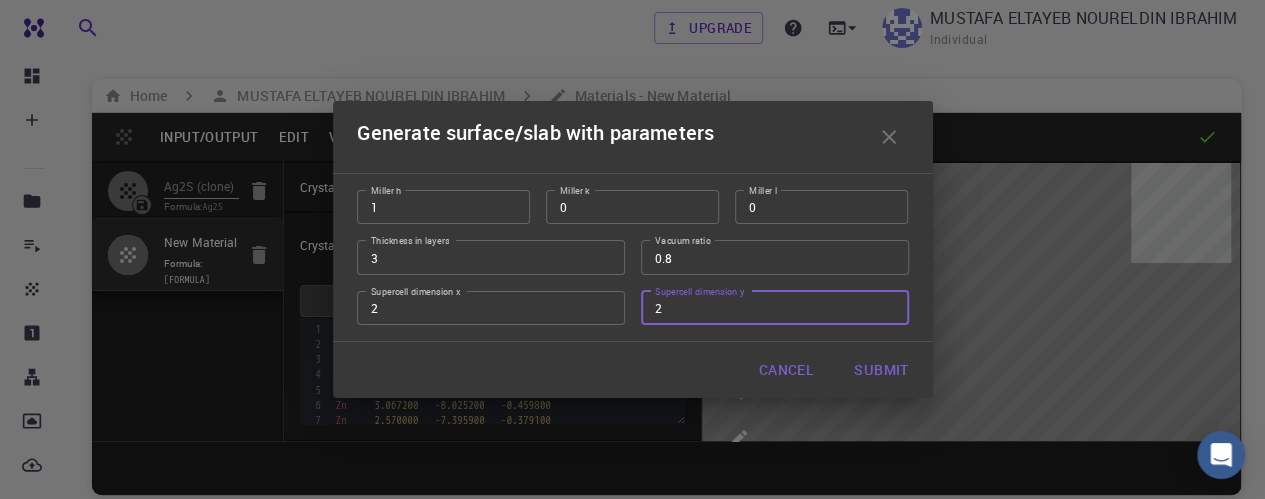 type on "2" 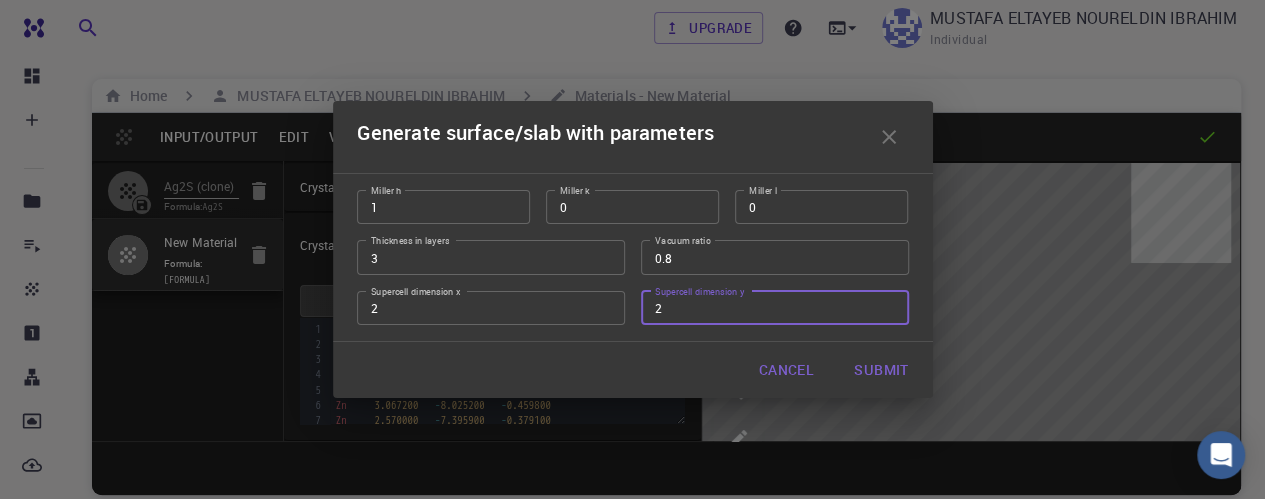 click on "0.8" at bounding box center [775, 257] 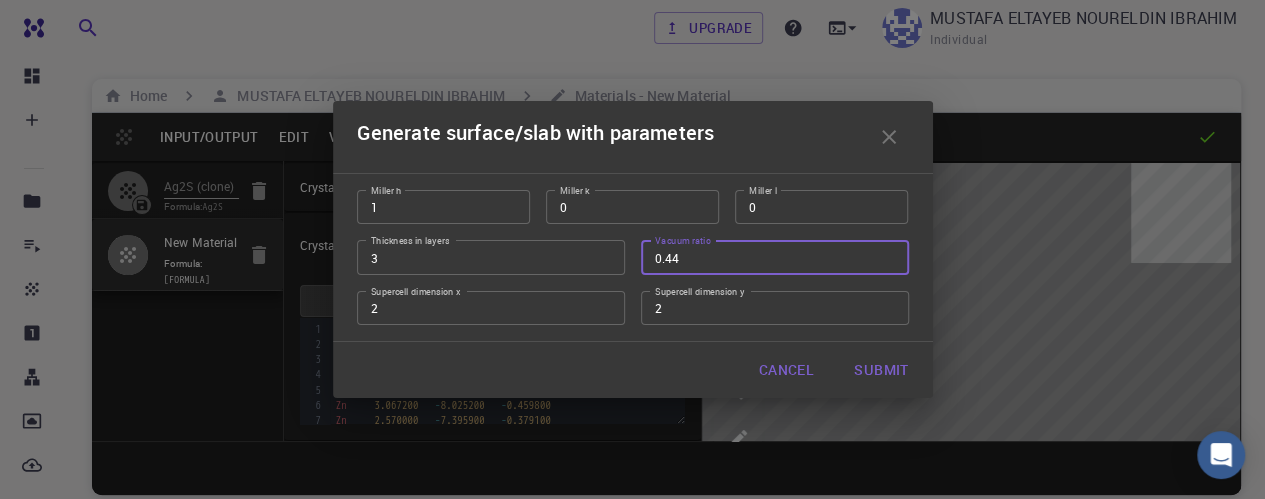 type on "0.44" 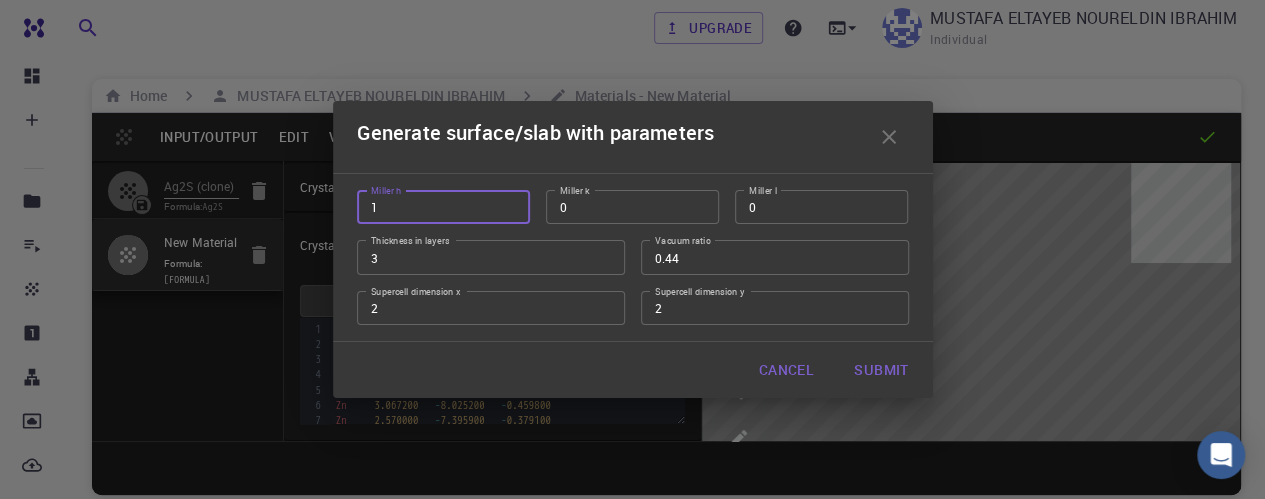 drag, startPoint x: 412, startPoint y: 194, endPoint x: 368, endPoint y: 203, distance: 44.911022 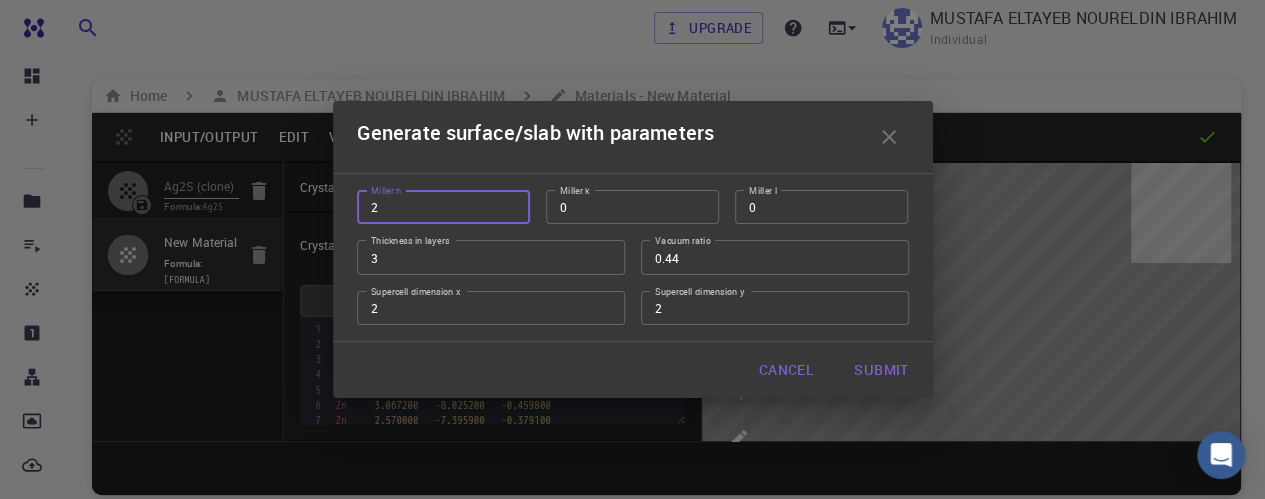 type on "2" 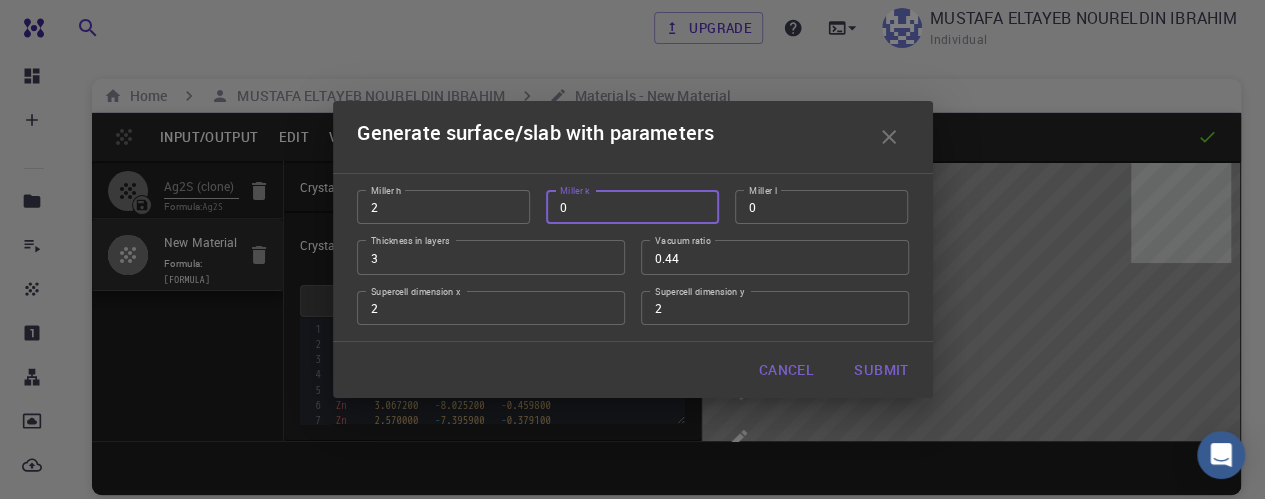 click on "0" at bounding box center (632, 207) 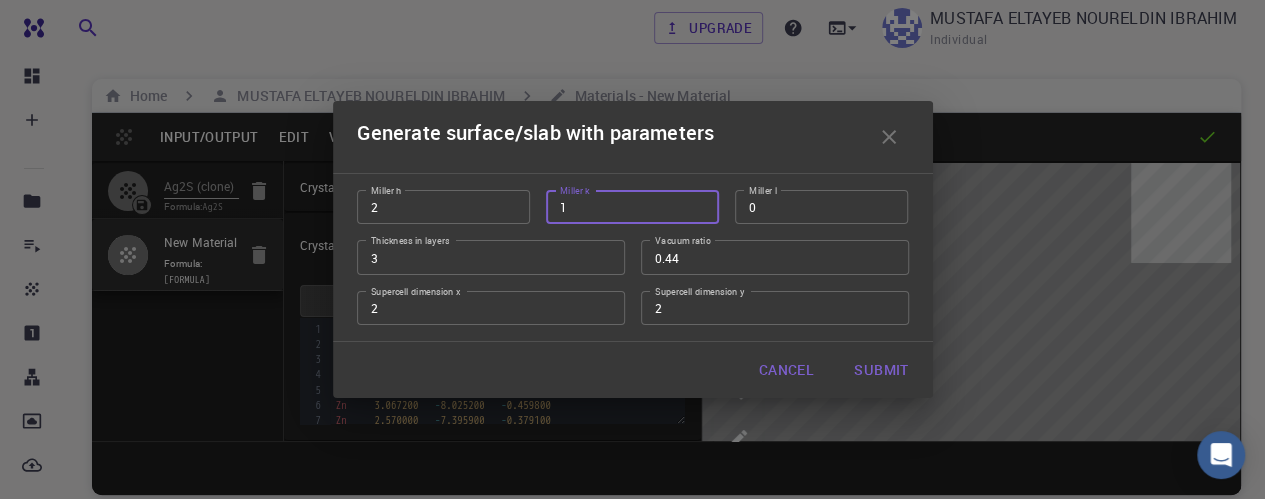 type on "1" 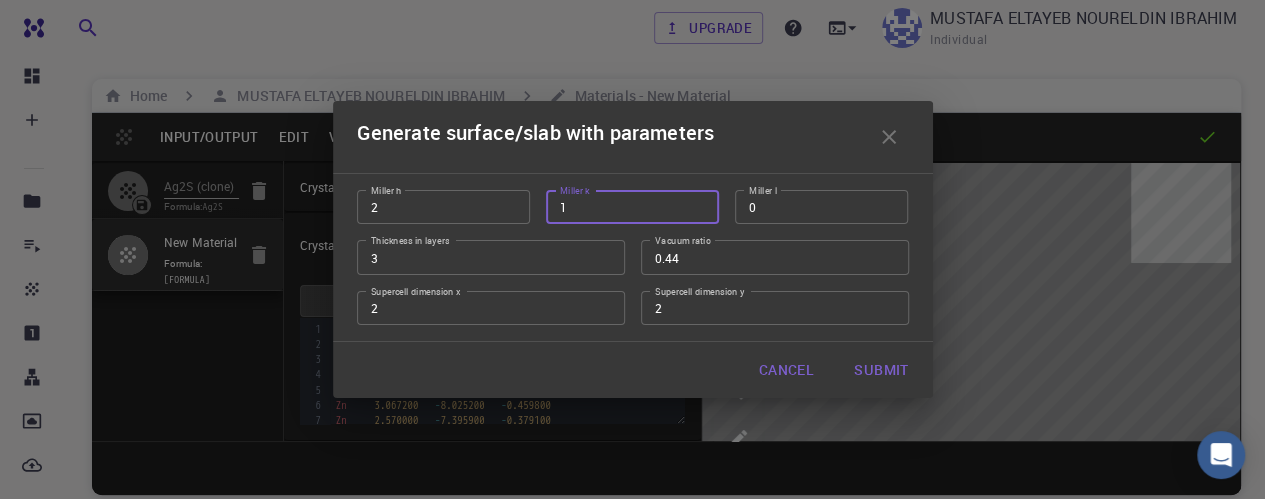 click on "0" at bounding box center (821, 207) 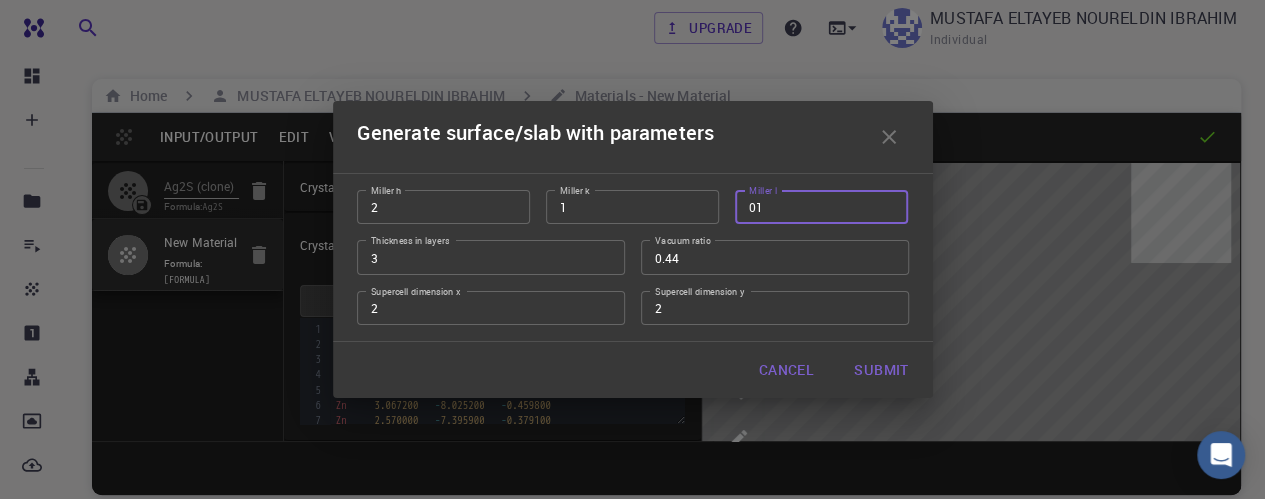 type on "0" 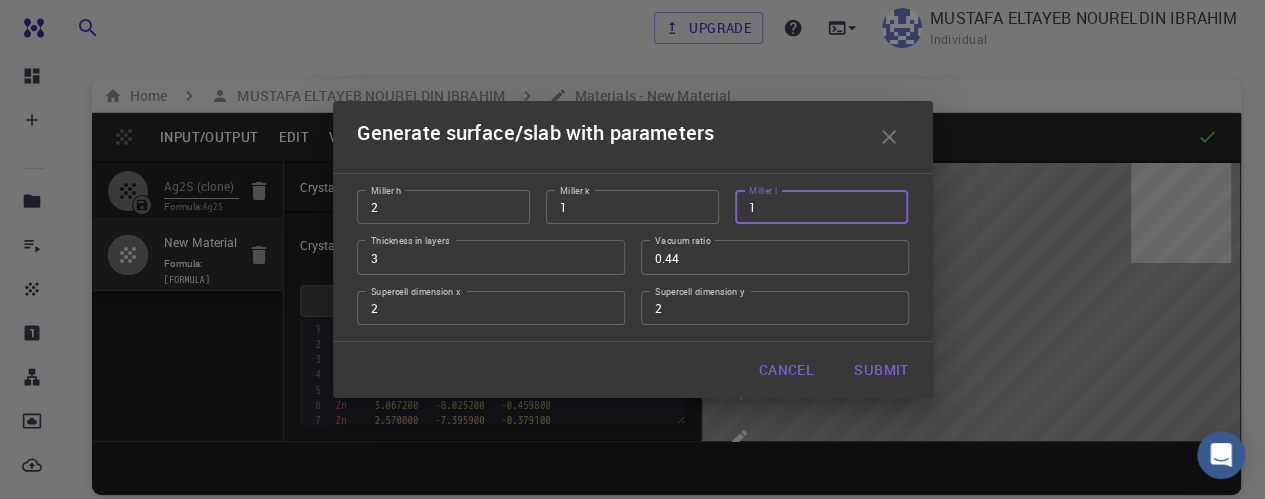 type on "1" 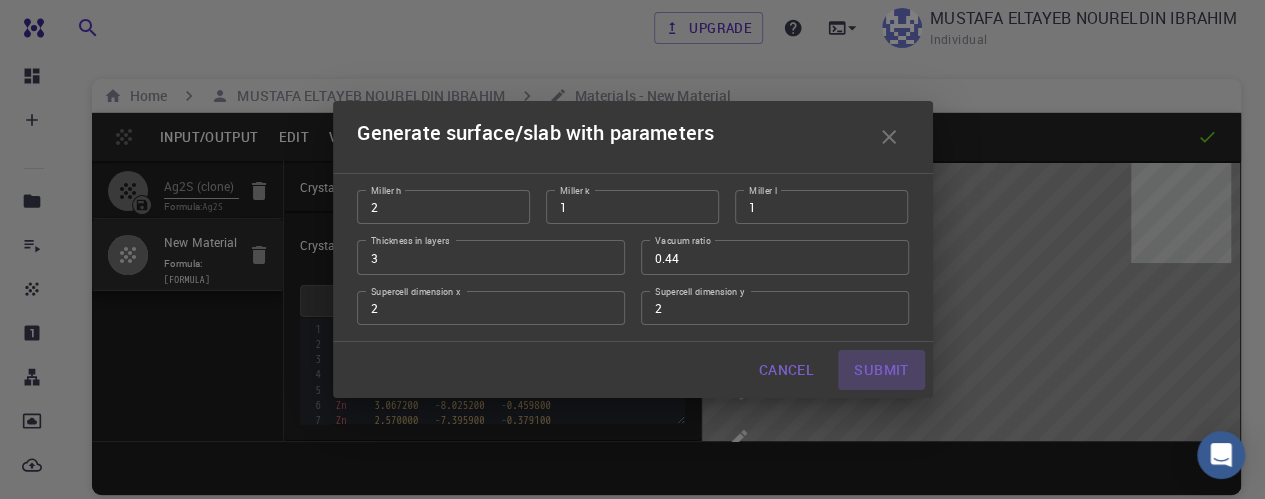 click on "Submit" at bounding box center [881, 370] 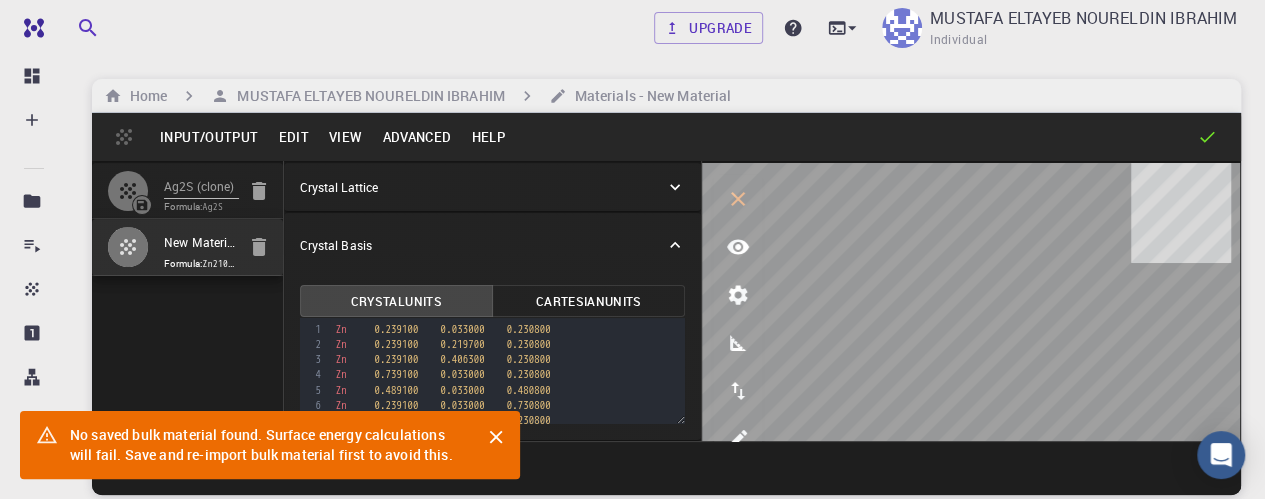type on "1688.672287977004" 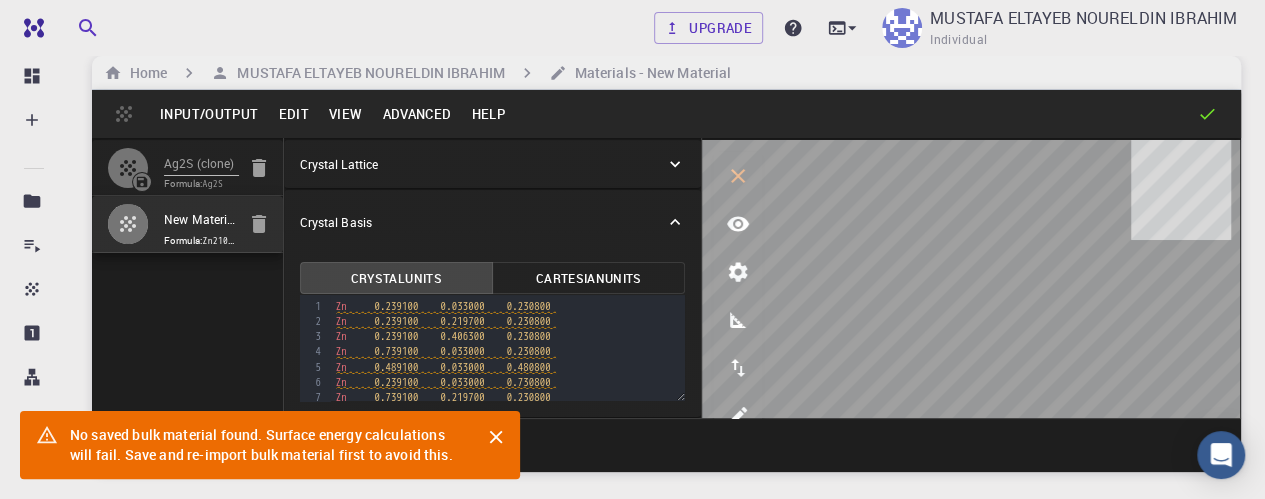 scroll, scrollTop: 0, scrollLeft: 0, axis: both 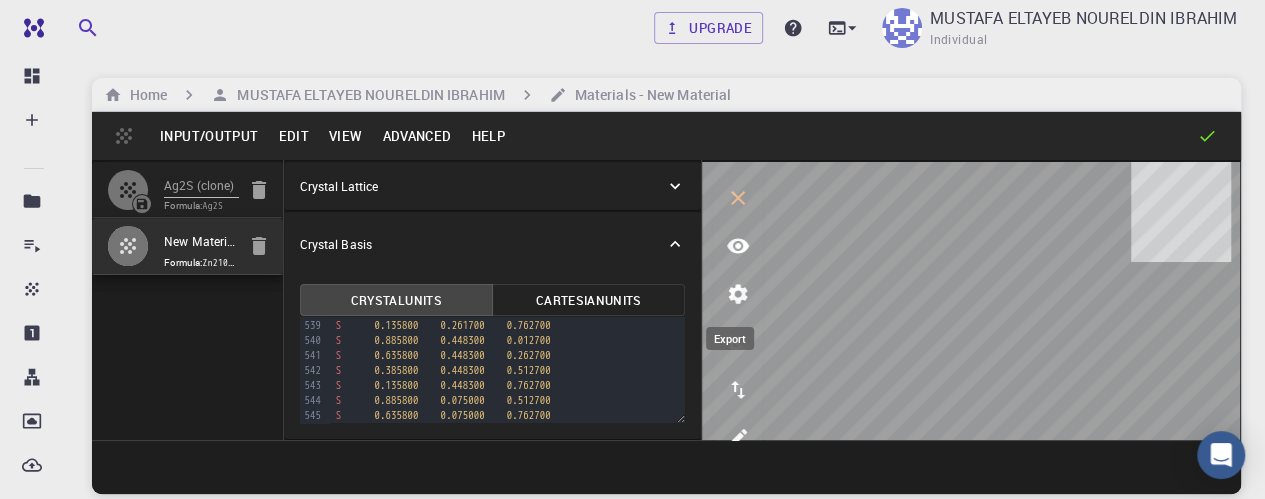 click 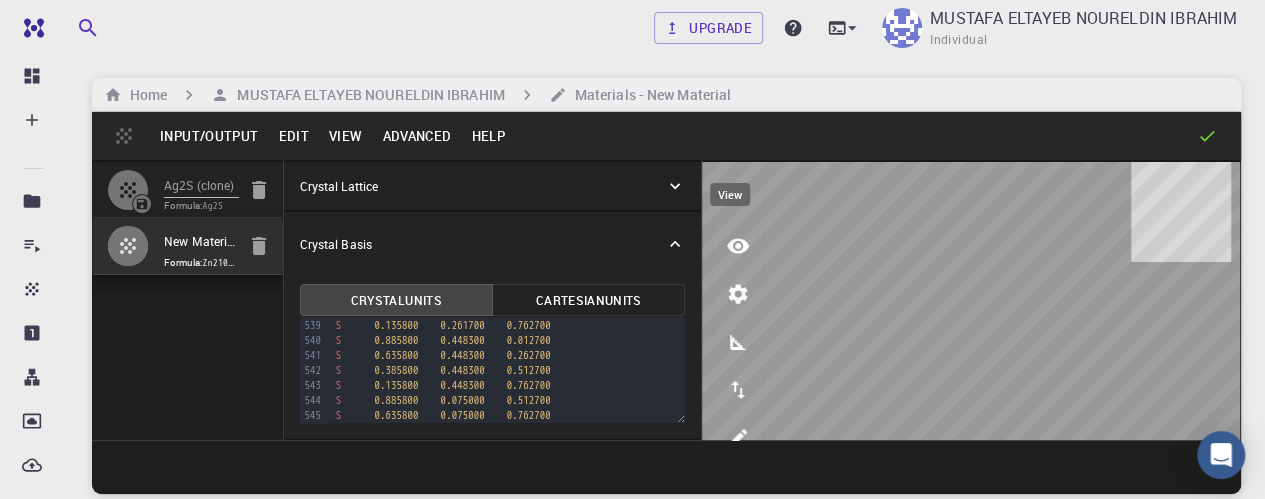 click at bounding box center (971, 301) 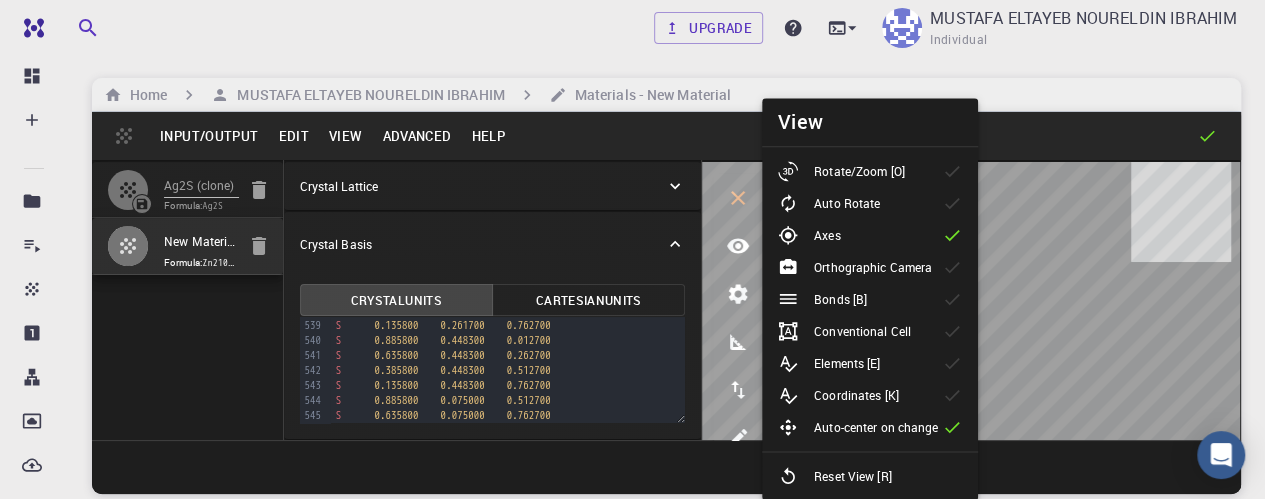 click on "Auto Rotate" at bounding box center (870, 203) 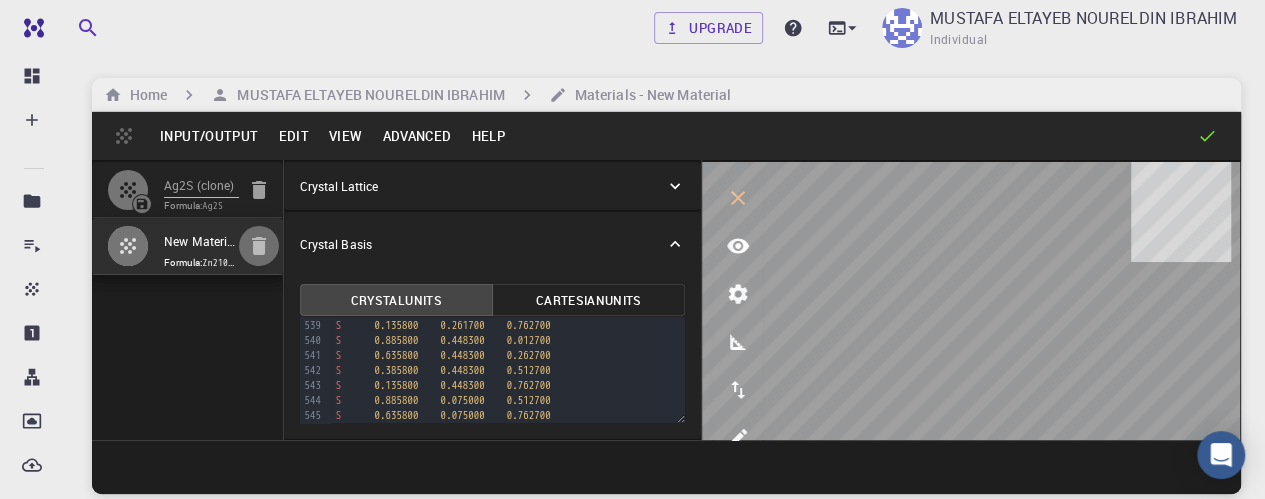 click 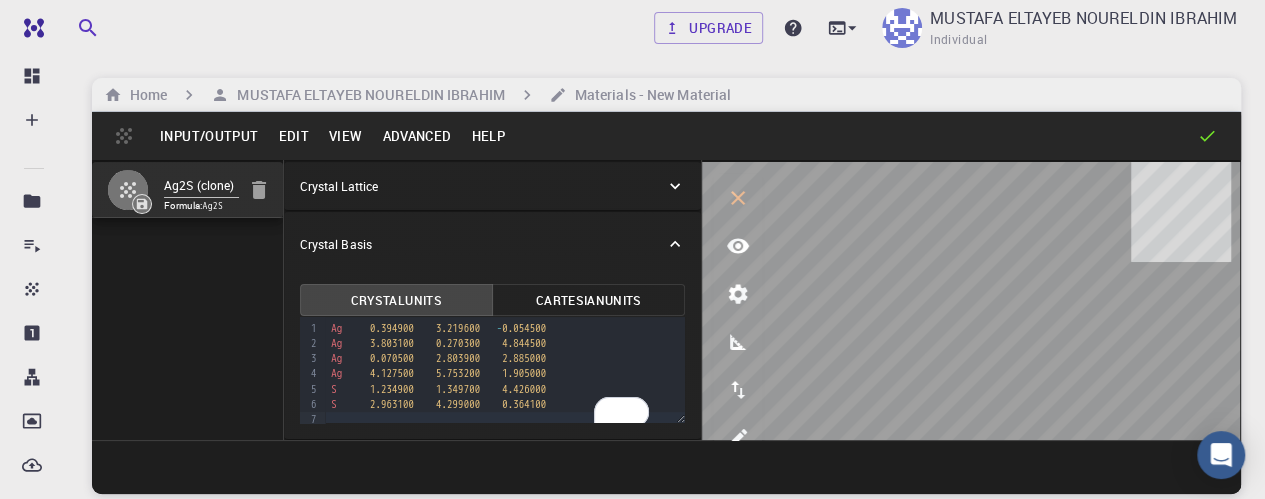 scroll, scrollTop: 7, scrollLeft: 0, axis: vertical 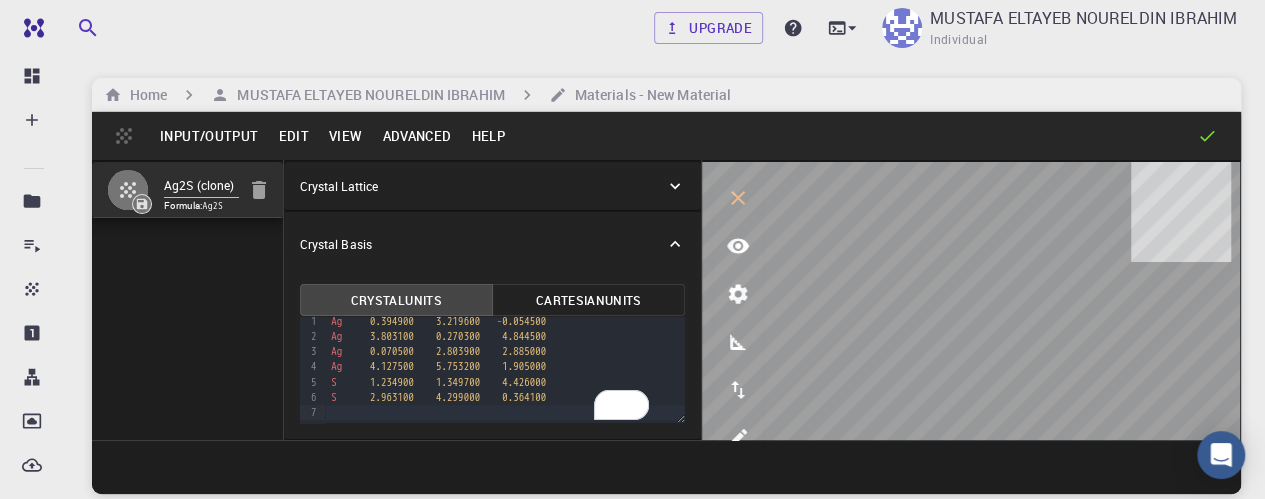 click on "Advanced" at bounding box center (416, 136) 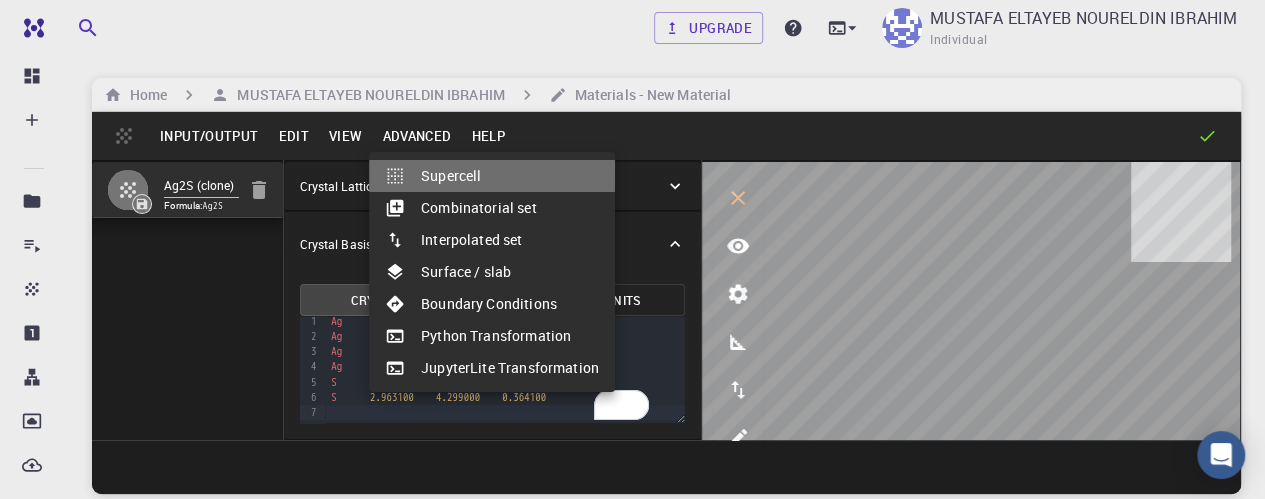 click on "Supercell" at bounding box center [492, 176] 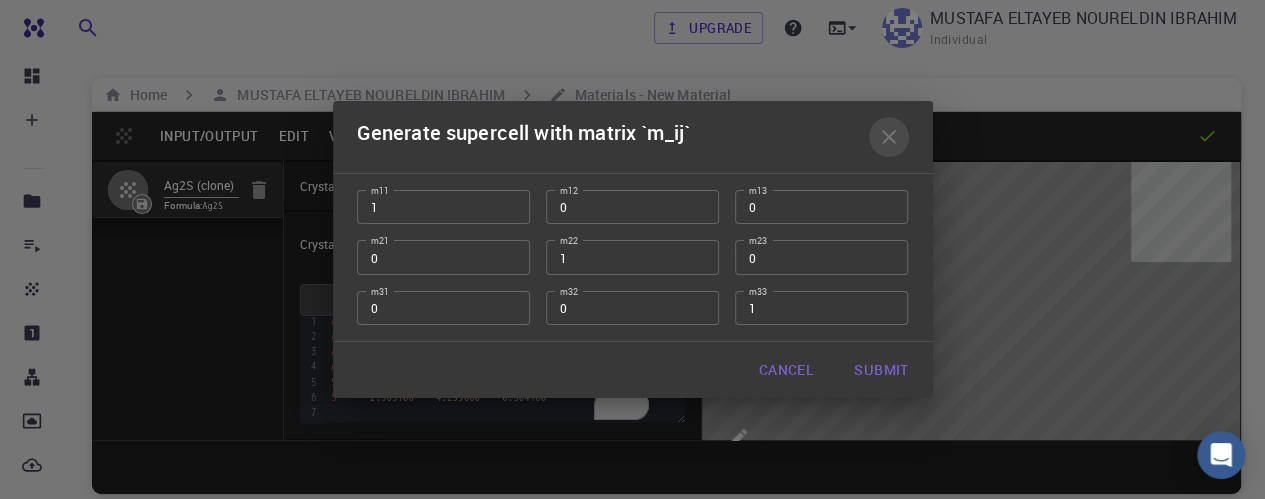 click at bounding box center (889, 137) 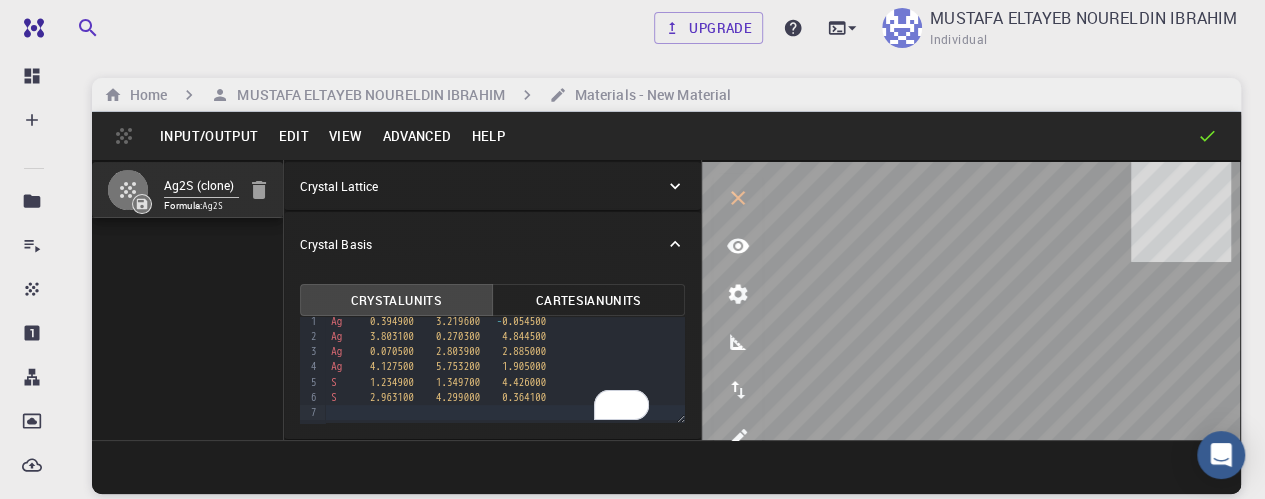 click on "Advanced" at bounding box center [416, 136] 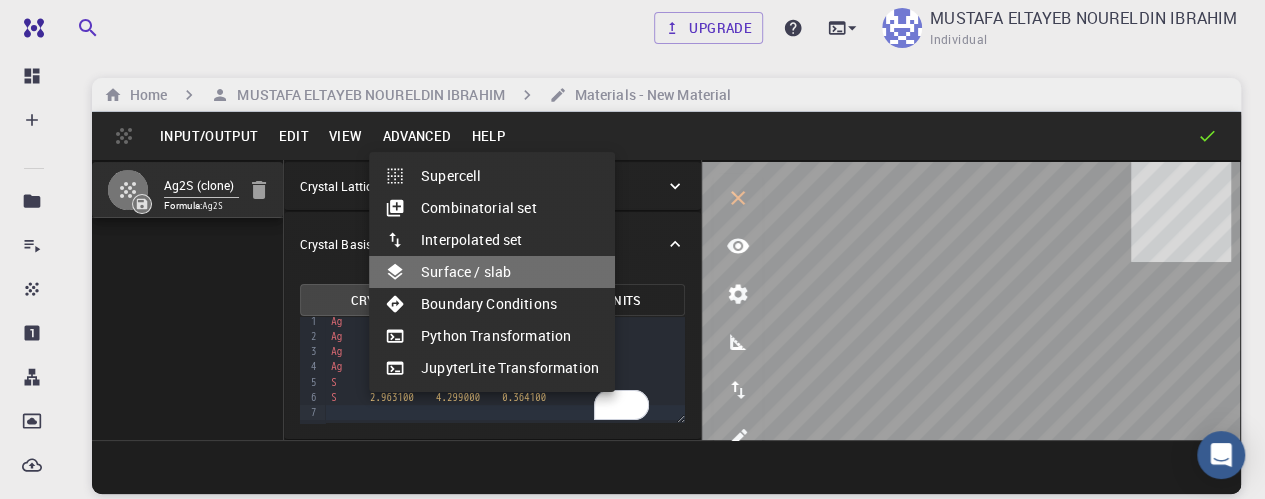 click on "Surface / slab" at bounding box center (492, 272) 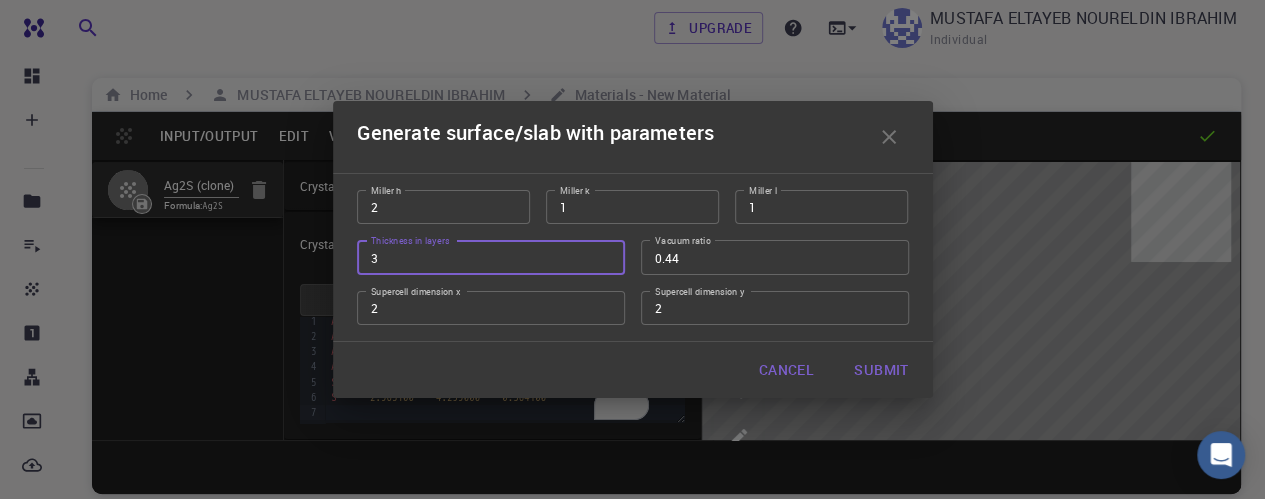 drag, startPoint x: 386, startPoint y: 263, endPoint x: 366, endPoint y: 261, distance: 20.09975 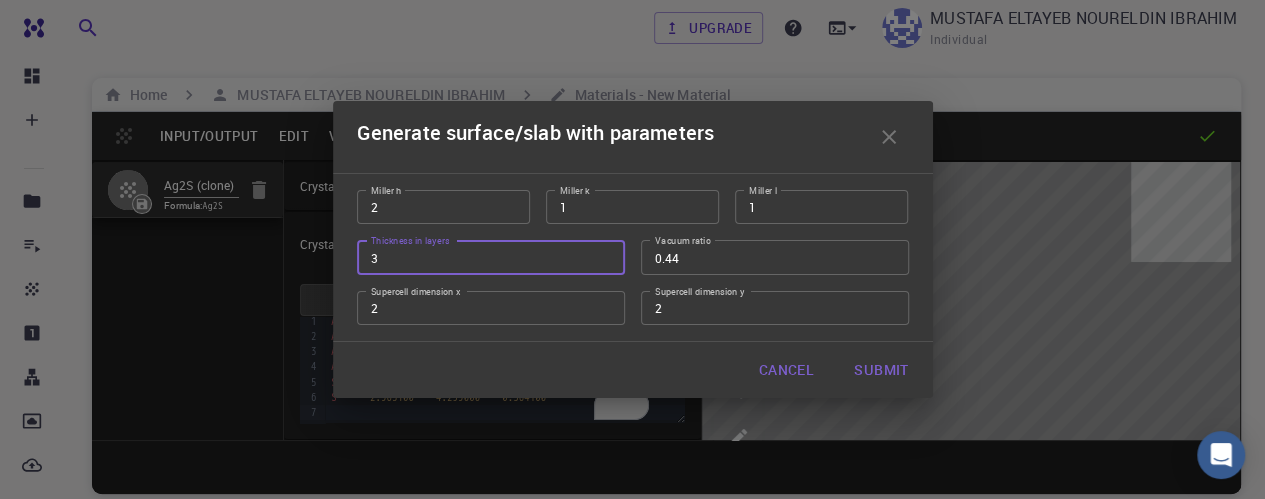 click on "3" at bounding box center (491, 257) 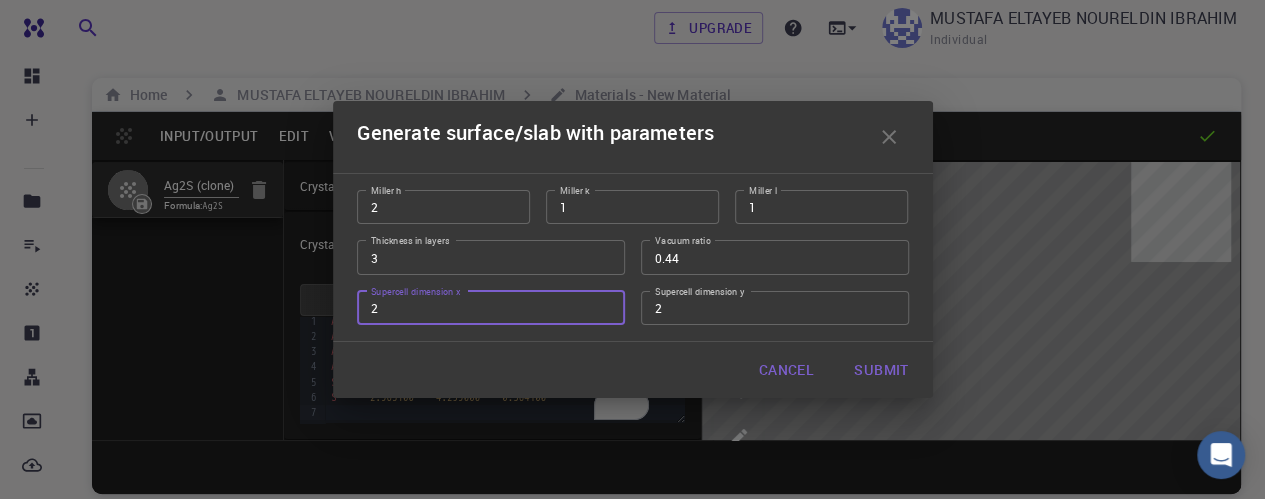click on "2" at bounding box center (491, 308) 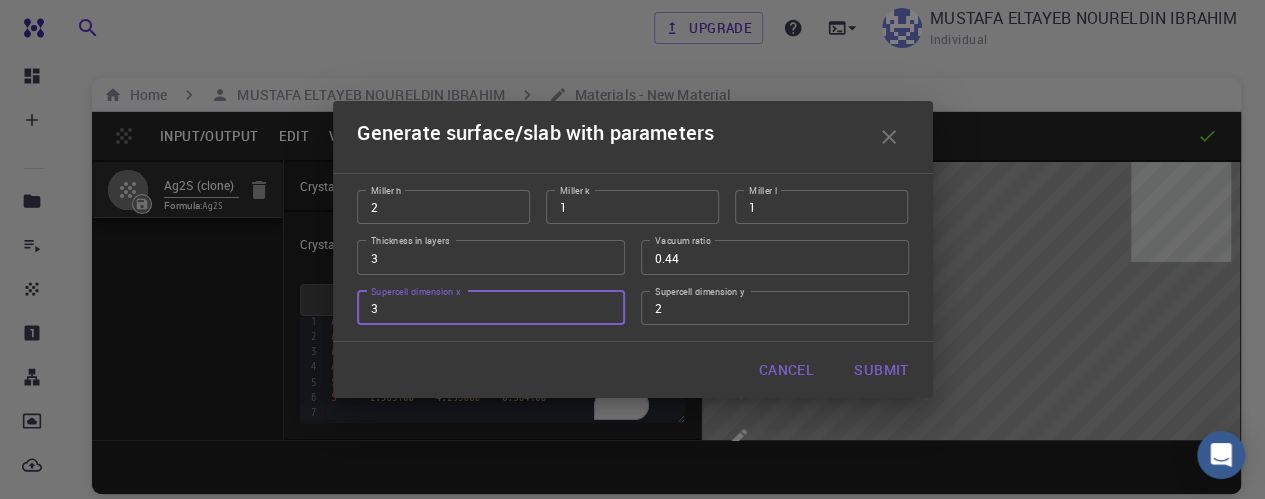 type on "3" 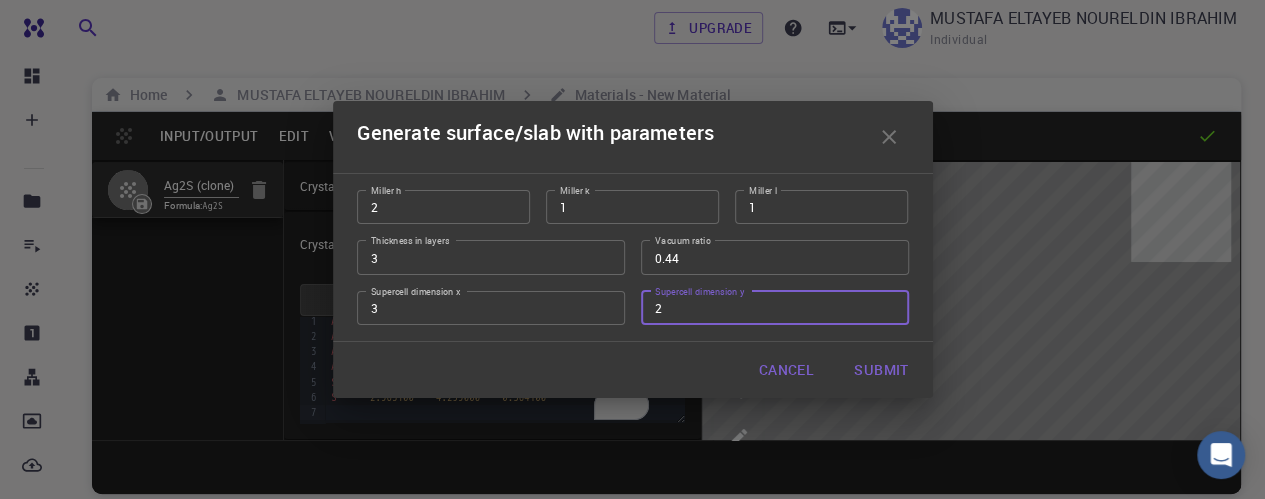 click on "2" at bounding box center [775, 308] 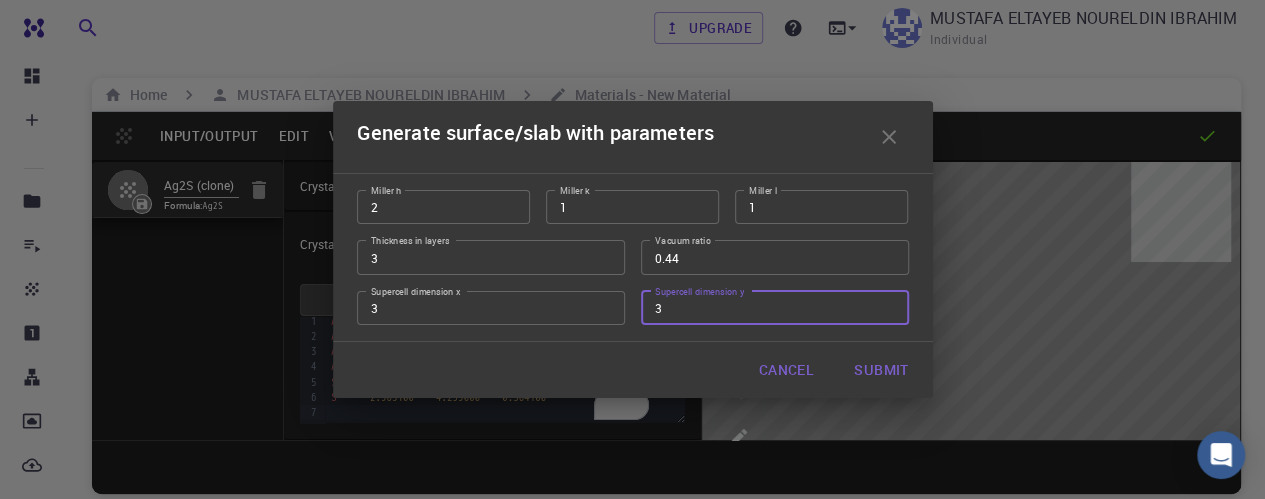 type on "3" 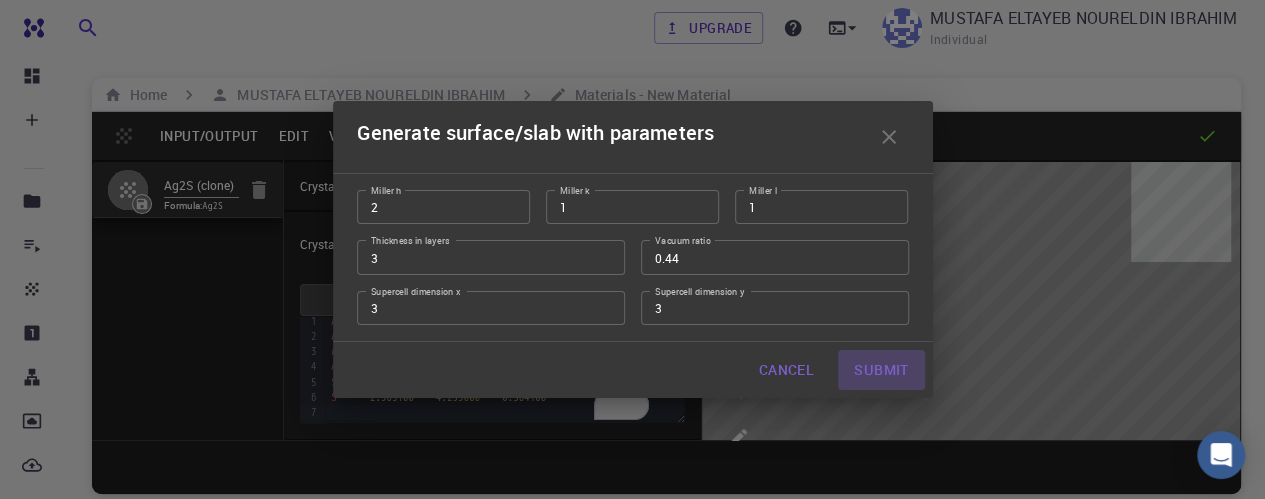 click on "Submit" at bounding box center [881, 370] 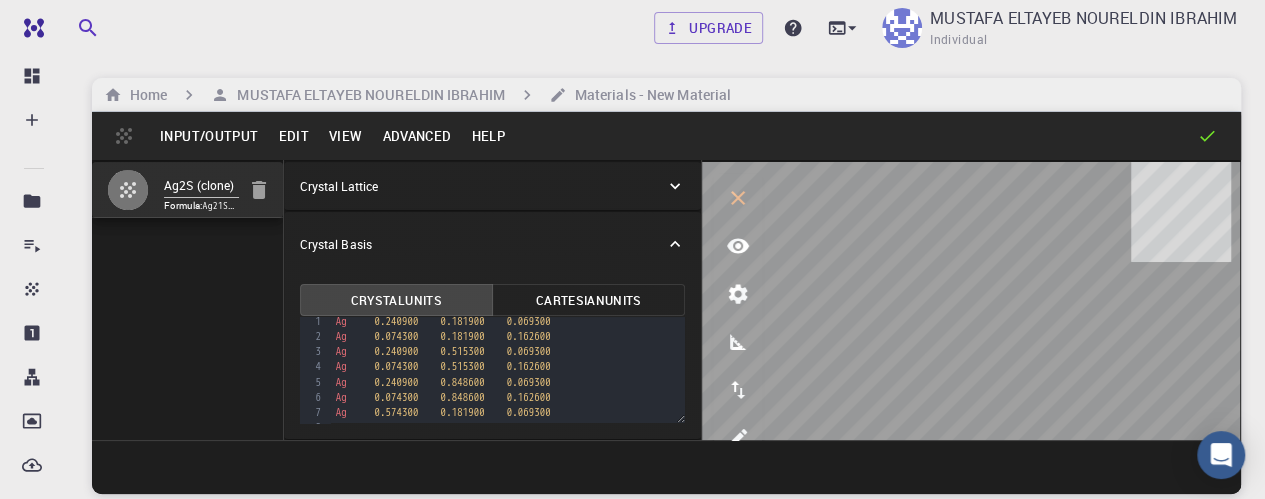 click on "Generate surface/slab with parameters Miller h 2 Miller h Miller k 1 Miller k Miller l 1 Miller l Thickness in layers 3 Thickness in layers Vacuum ratio 0.44 Vacuum ratio Supercell dimension x 3 Supercell dimension x Supercell dimension y 3 Supercell dimension y Cancel Submit" at bounding box center (632, 249) 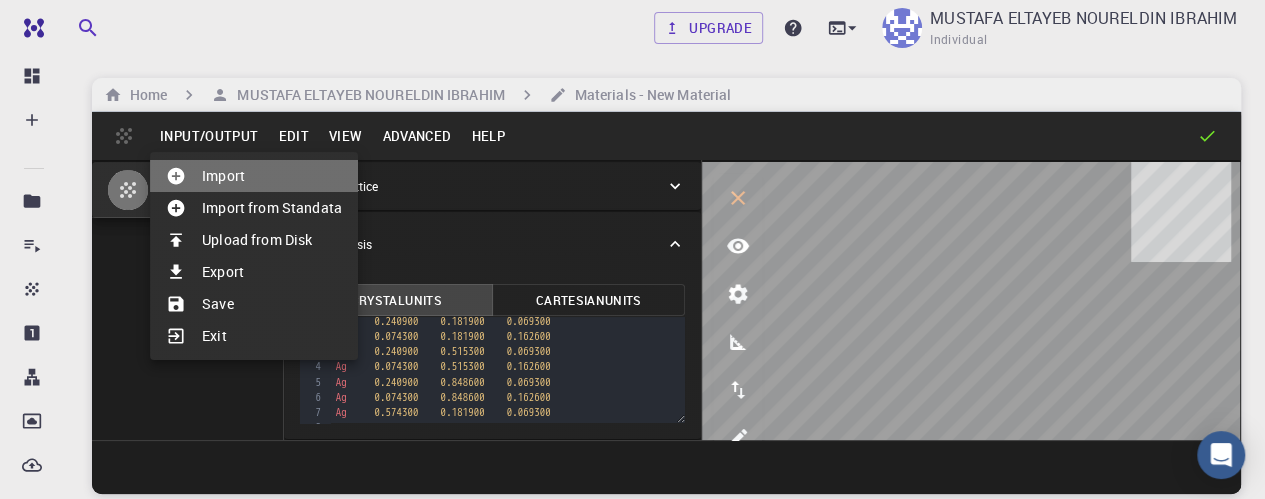 click on "Import" at bounding box center [254, 176] 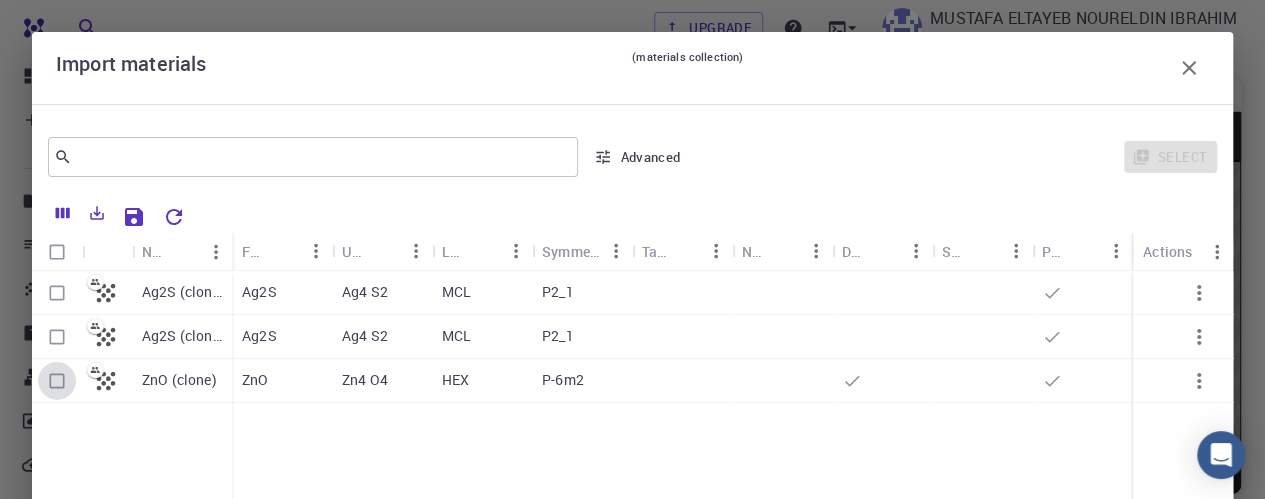 click at bounding box center (57, 381) 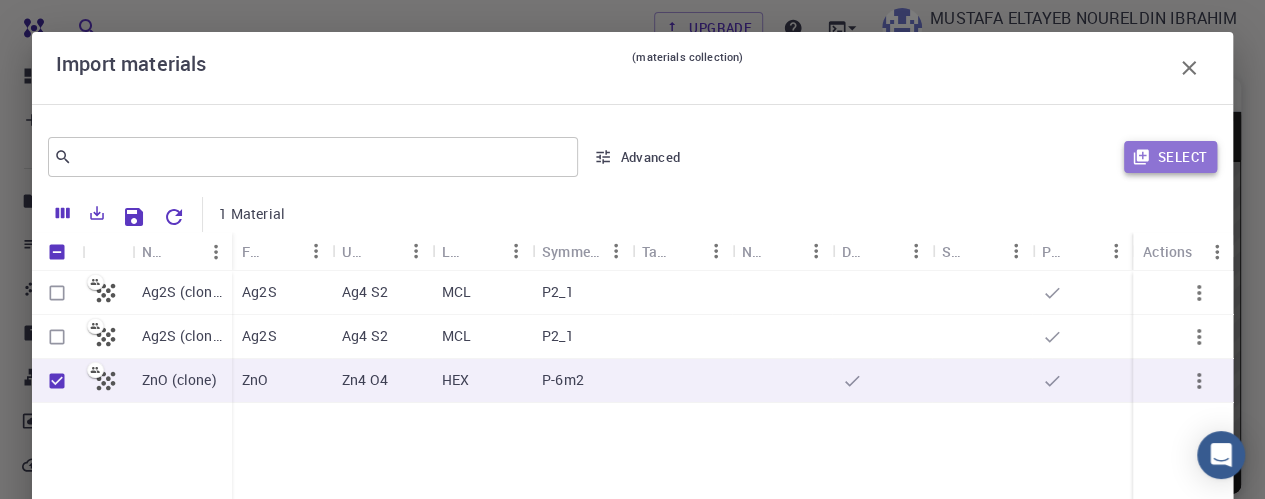 click 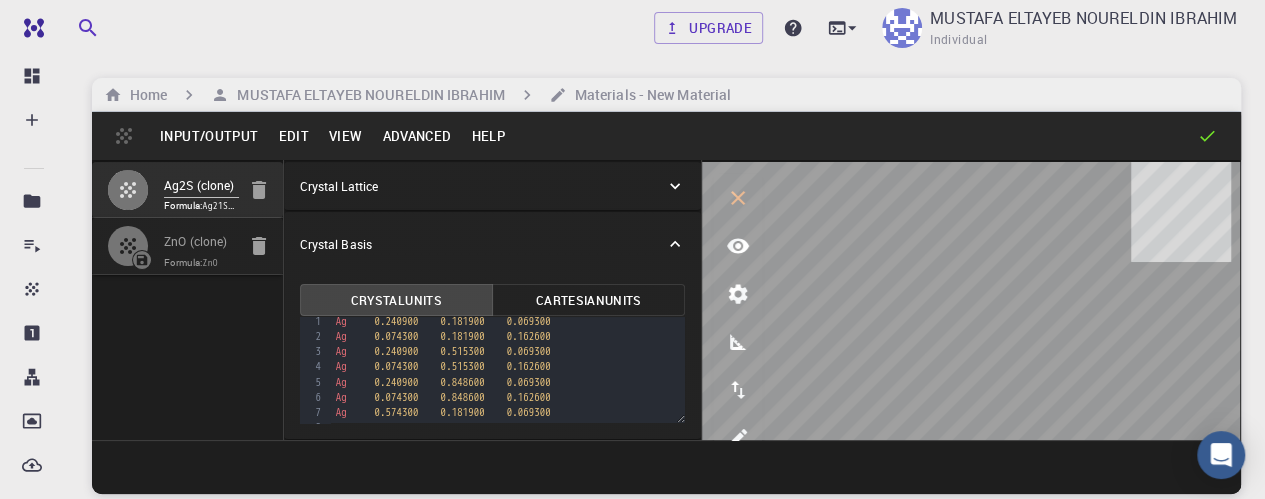type on "Ag2S (clone) - slab [2,1,1]" 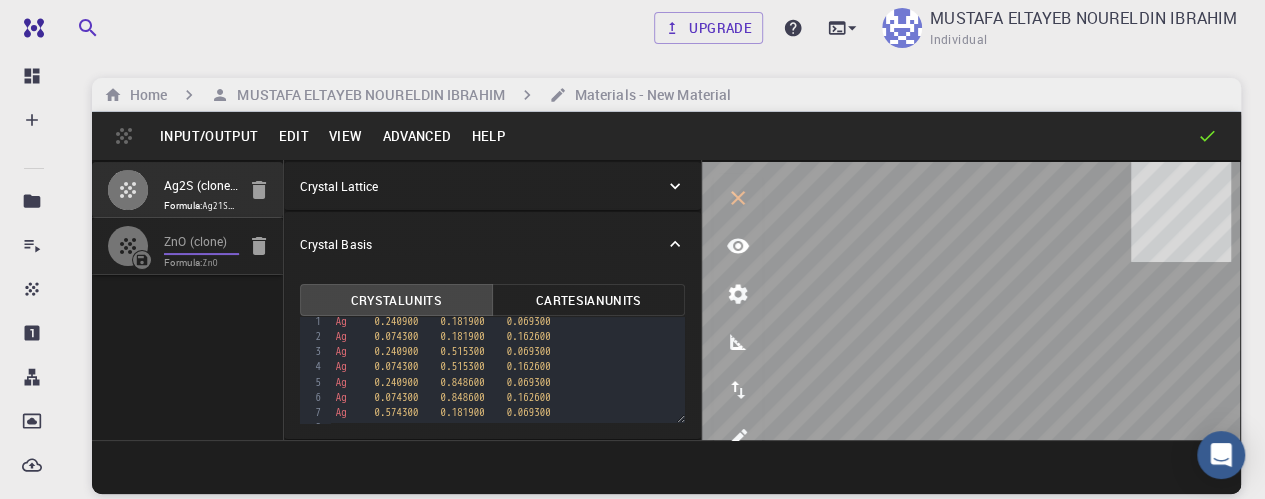 click on "ZnO (clone)" at bounding box center [201, 242] 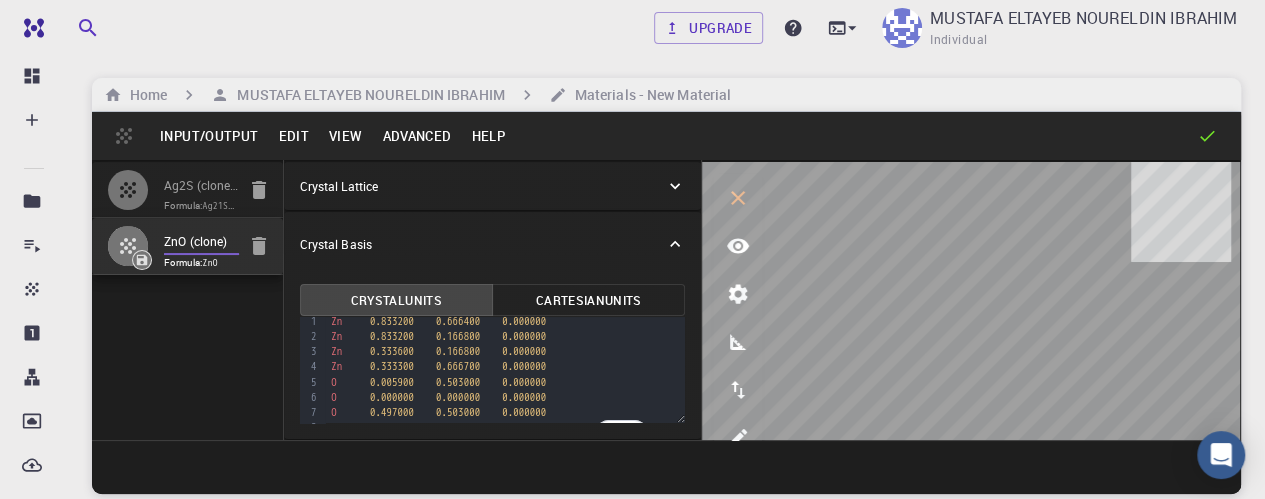scroll, scrollTop: 0, scrollLeft: 0, axis: both 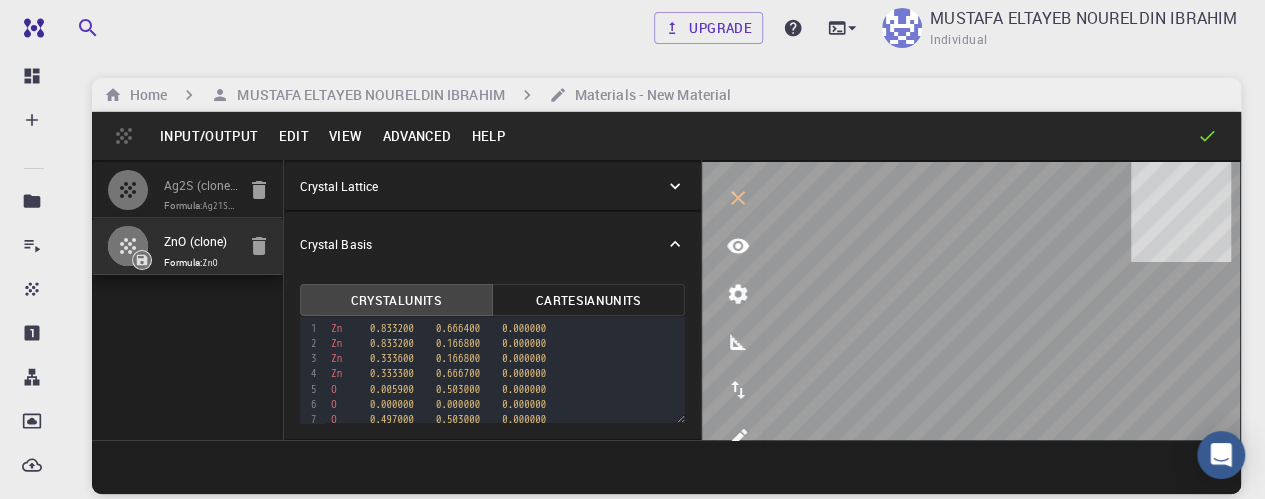 click on "Formula: Ag21S11" at bounding box center [199, 206] 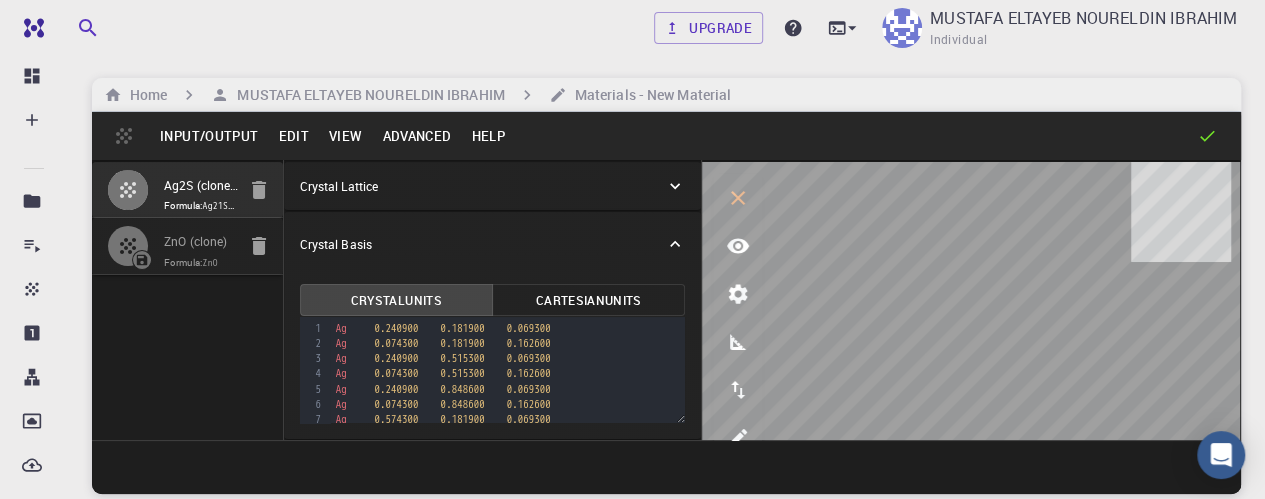click on "ZnO (clone)" at bounding box center [201, 242] 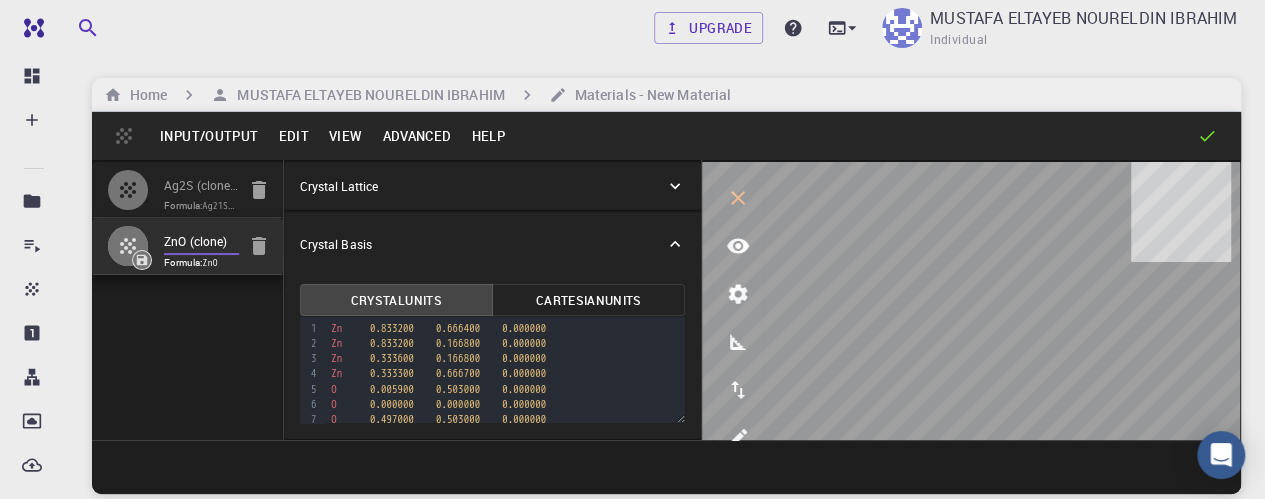 type on "HEX" 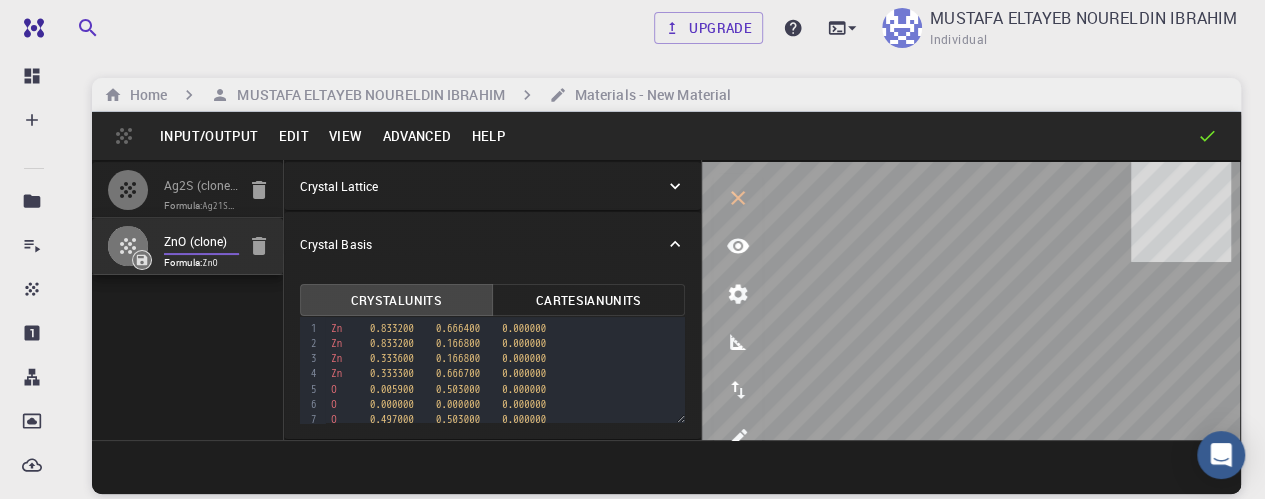 type on "6.578204" 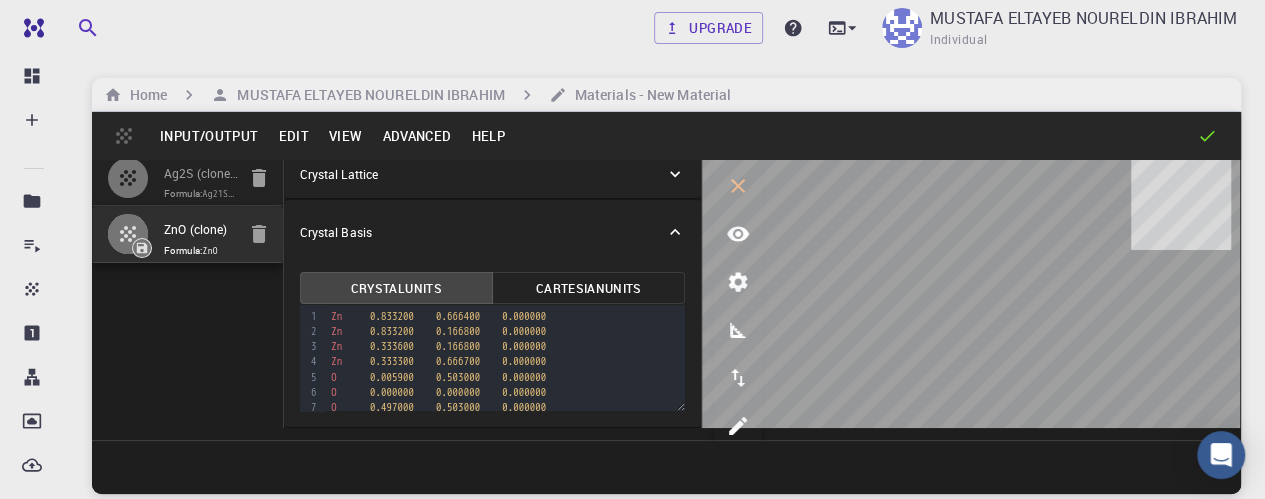 click on "Advanced" at bounding box center (416, 136) 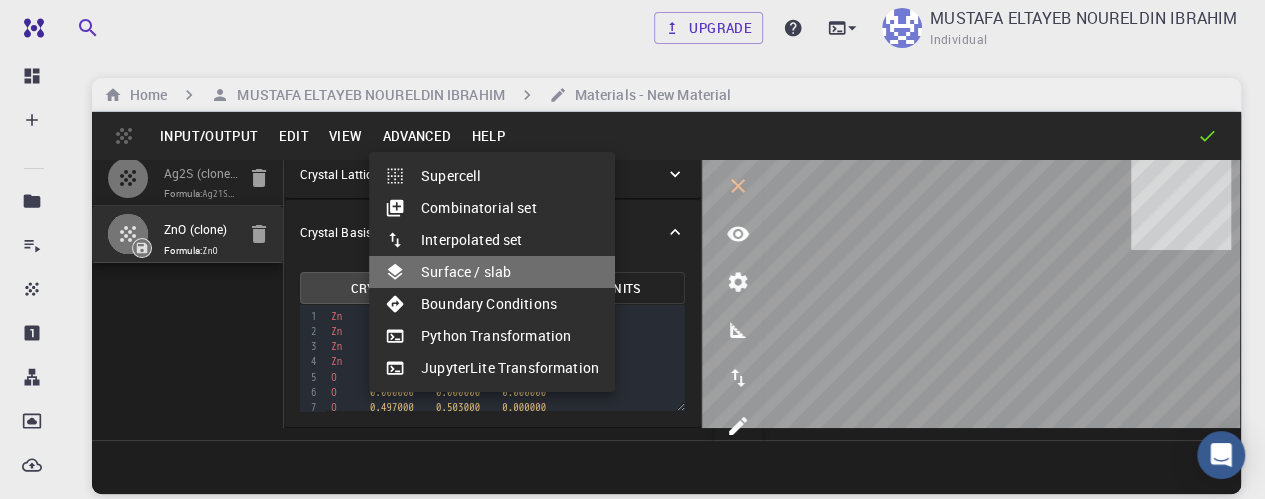 click on "Surface / slab" at bounding box center [492, 272] 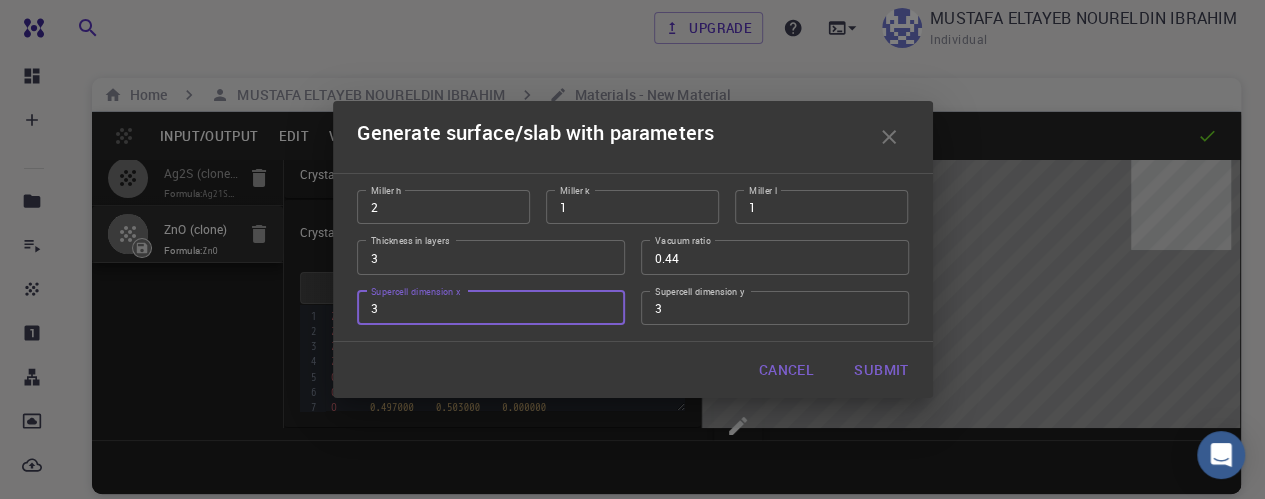 drag, startPoint x: 385, startPoint y: 300, endPoint x: 348, endPoint y: 303, distance: 37.12142 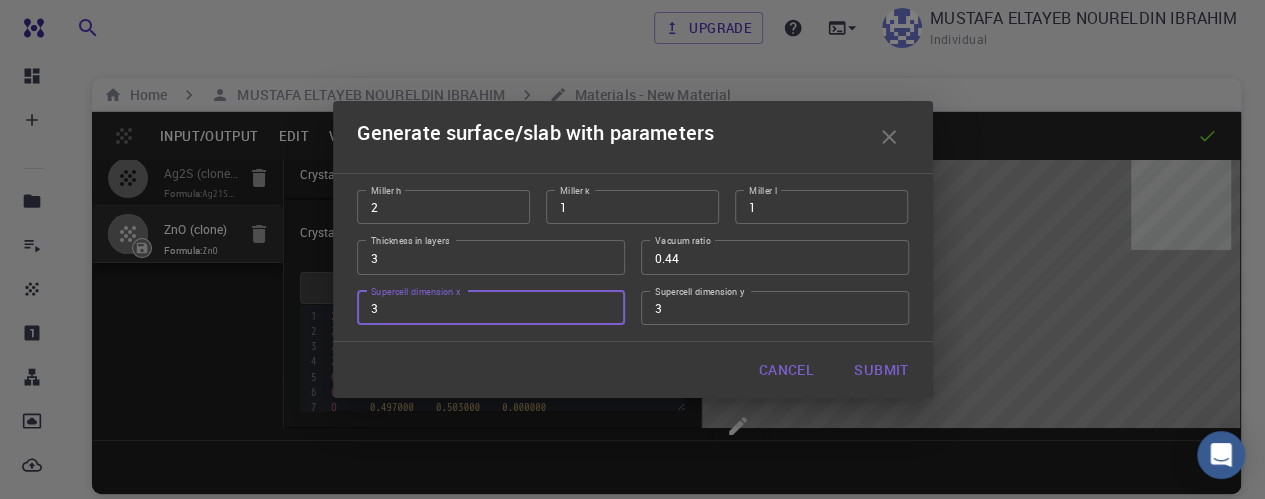 click on "Supercell dimension x [NUMBER] Supercell dimension x" at bounding box center [483, 300] 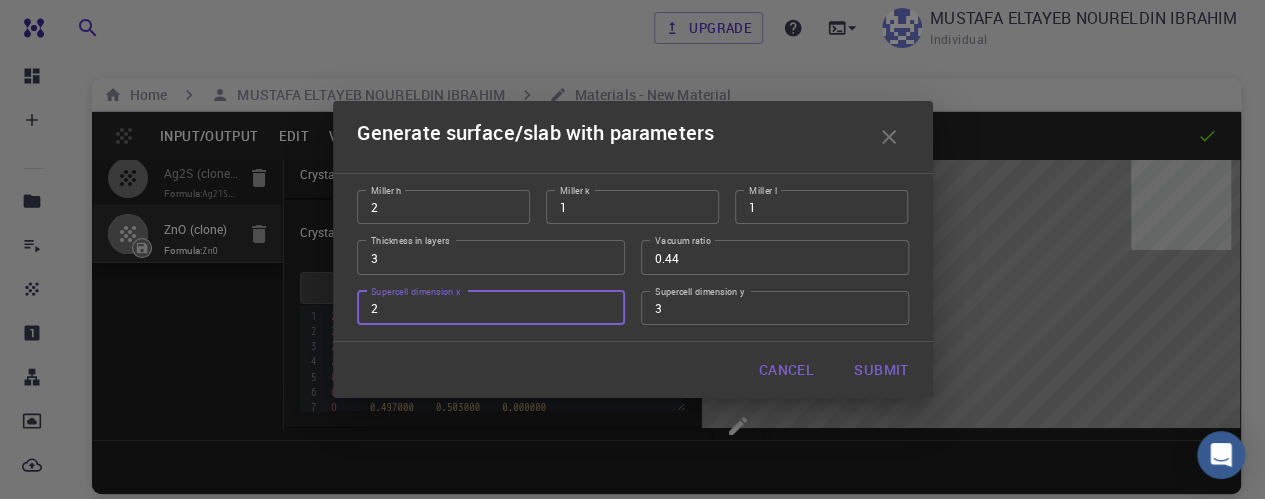 type on "2" 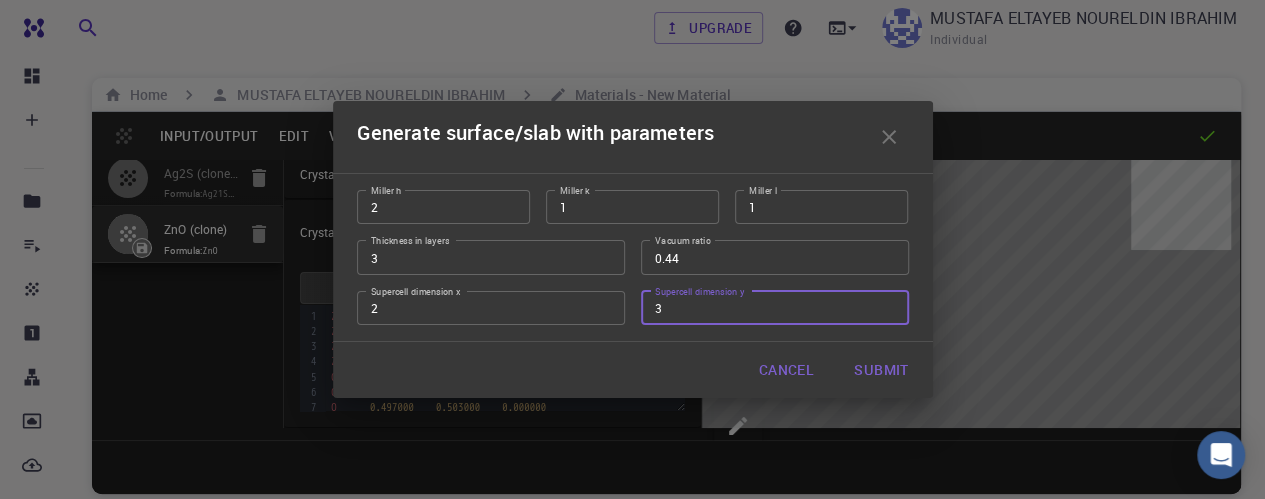 click on "3" at bounding box center (775, 308) 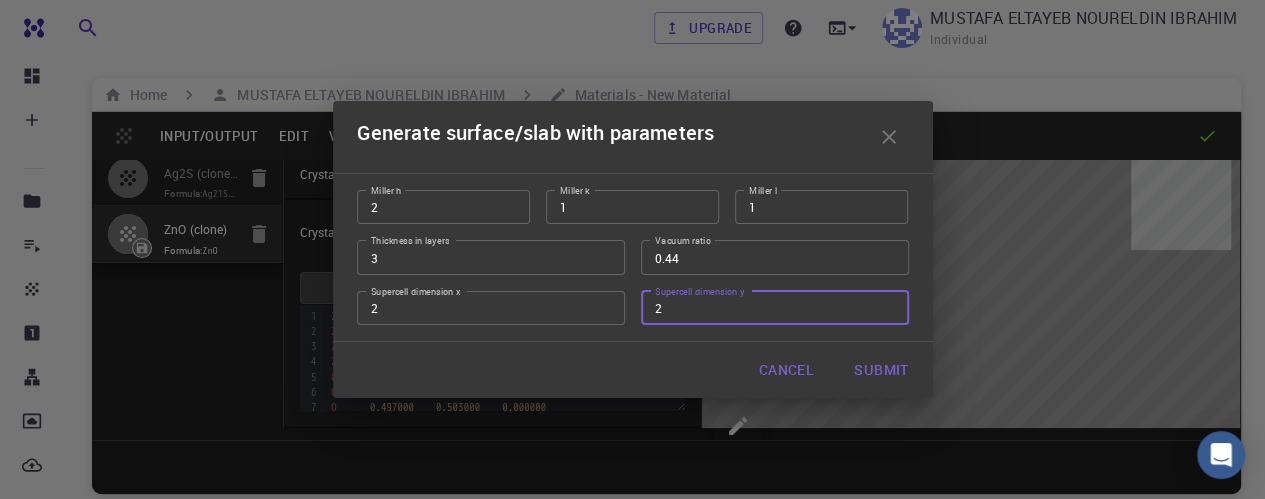 type on "2" 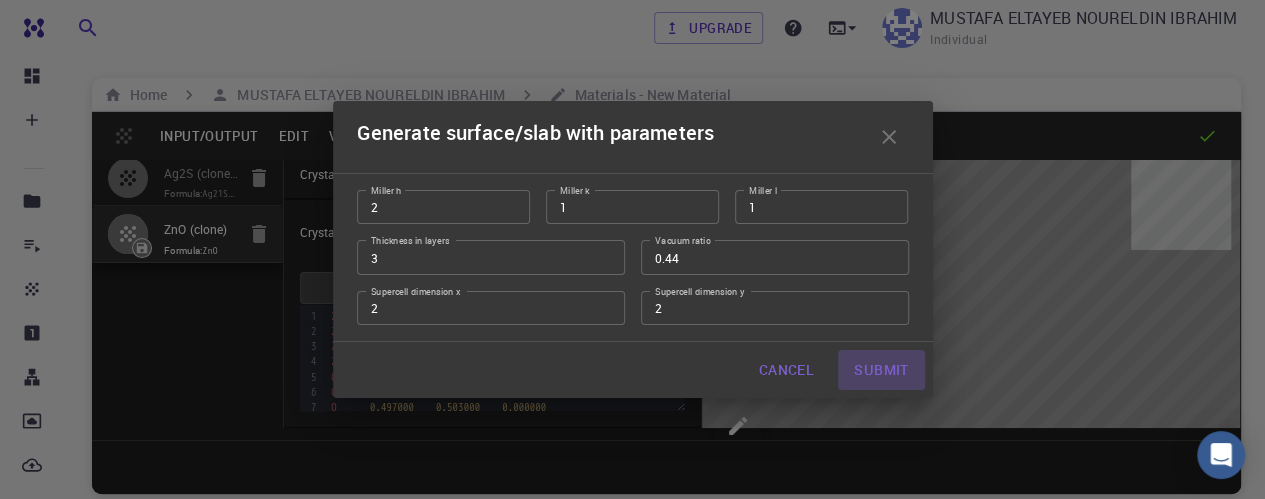 click on "Submit" at bounding box center [881, 370] 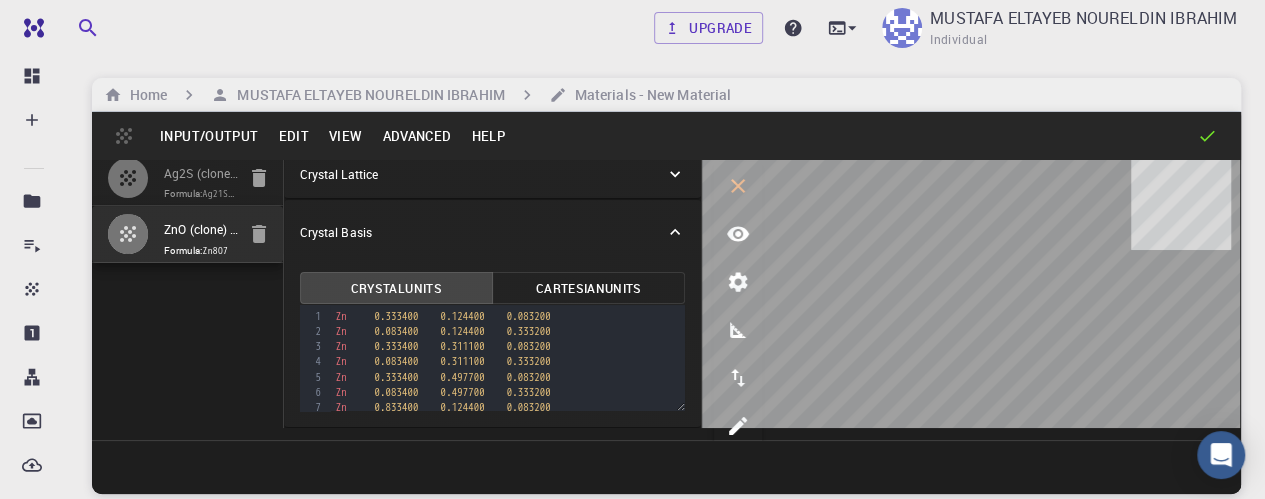 click on "Generate surface/slab with parameters Miller h [NUMBER] Miller h Miller k [NUMBER] Miller k Miller l [NUMBER] Miller l Thickness in layers [NUMBER] Thickness in layers Vacuum ratio [NUMBER] Vacuum ratio Supercell dimension x [NUMBER] Supercell dimension x Supercell dimension y [NUMBER] Supercell dimension y Cancel Submit" at bounding box center (632, 249) 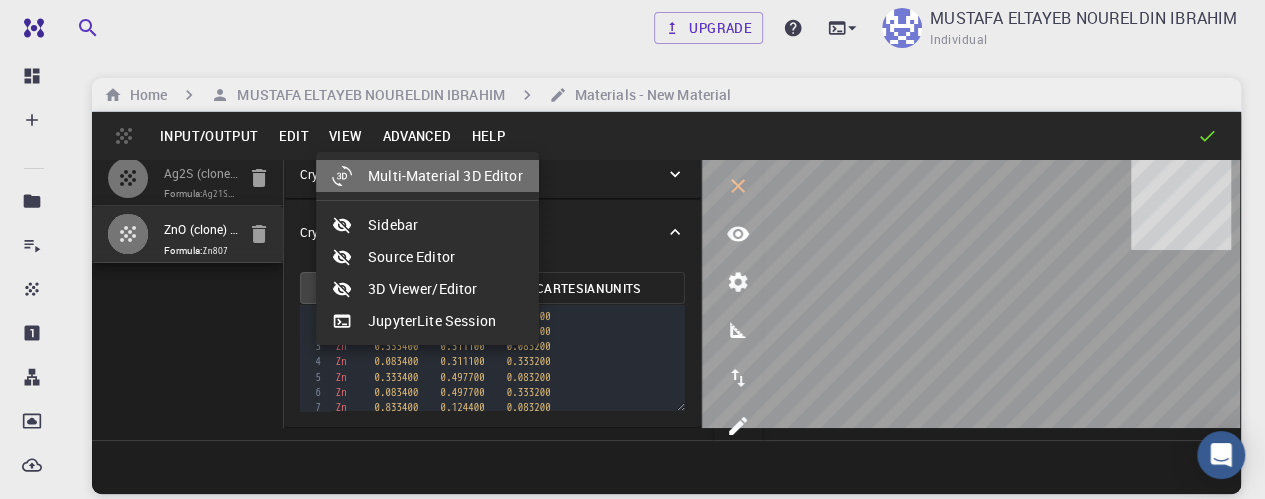 click on "Multi-Material 3D Editor" at bounding box center (427, 176) 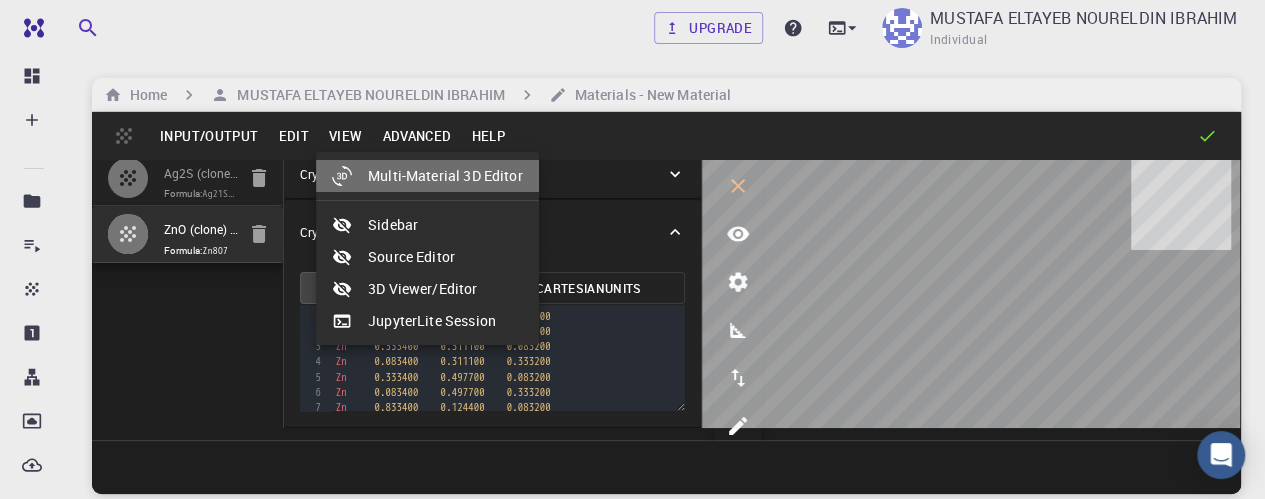 select on "Color" 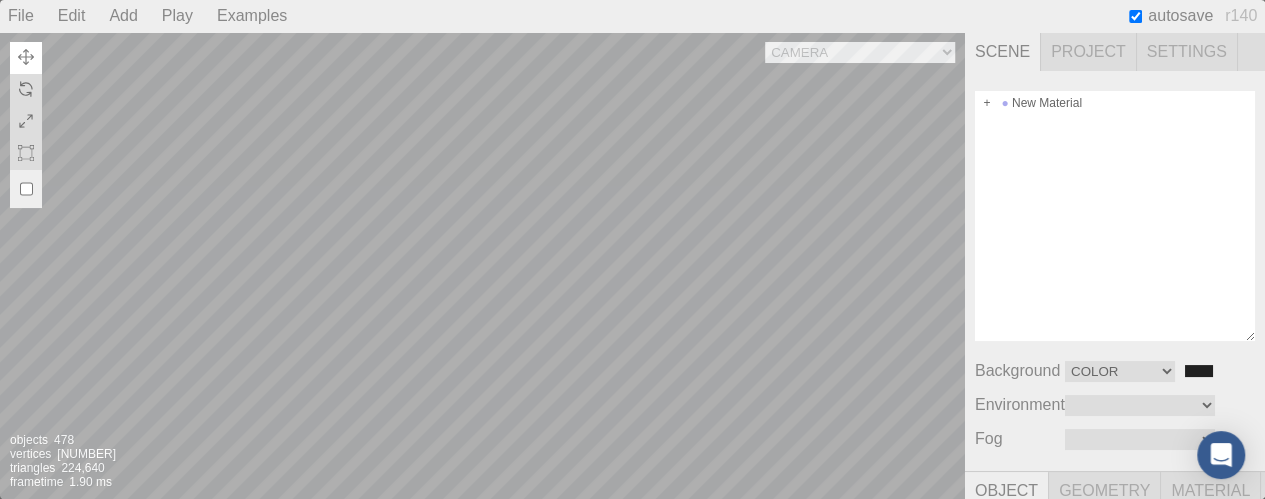 click on "Camera OrthographicCamera PerspectiveCamera Objects 478 Vertices 135,252 Triangles 224,640 Frametime 1.90 ms" at bounding box center (482, 265) 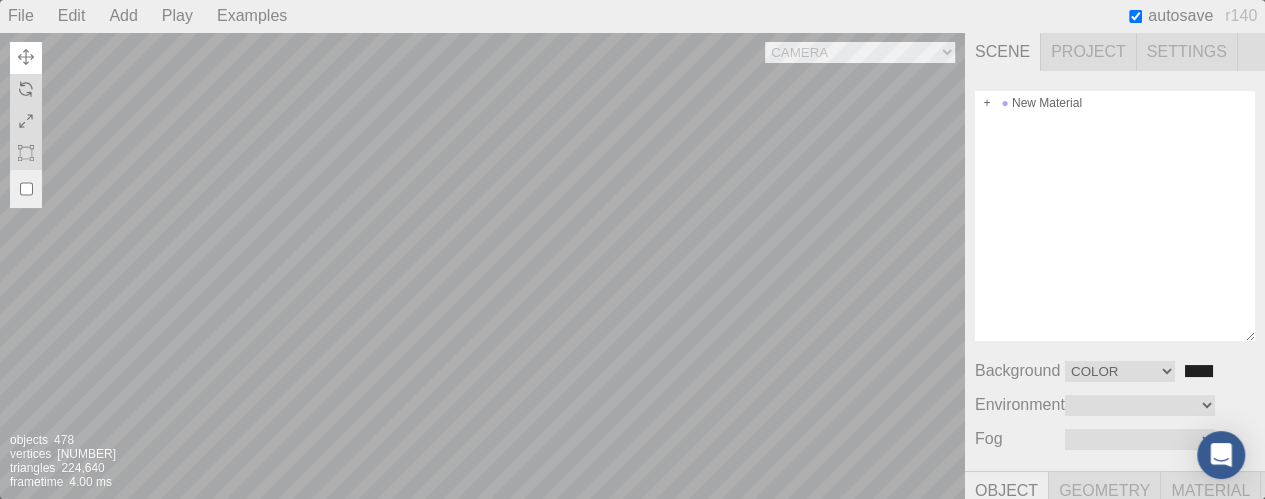 click on "Camera OrthographicCamera PerspectiveCamera Objects 478 Vertices 135,252 Triangles 224,640 Frametime 4.00 ms" at bounding box center [482, 265] 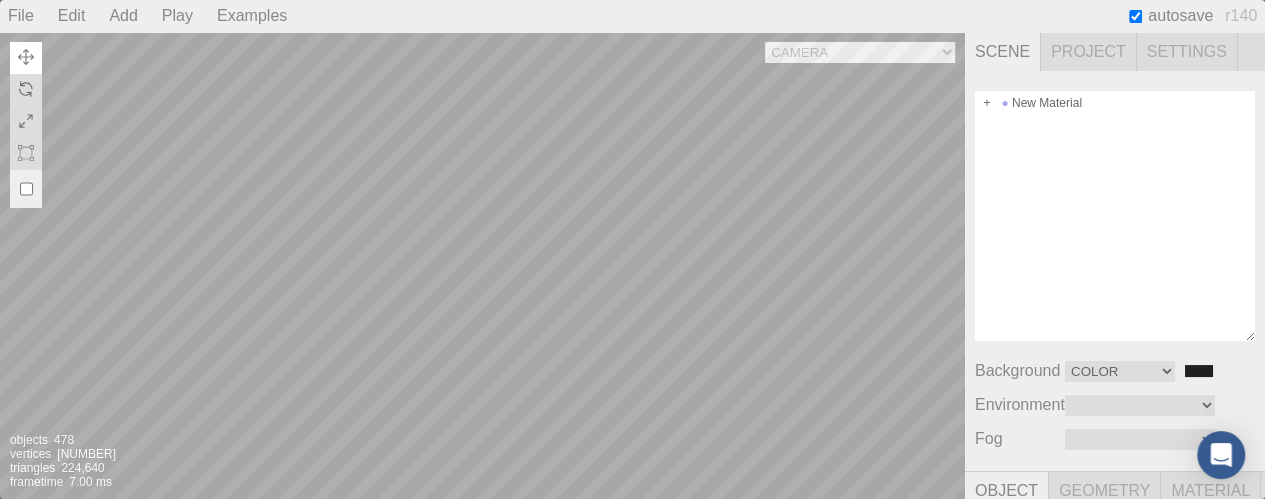 click on "Camera OrthographicCamera PerspectiveCamera Objects 478 Vertices 135,252 Triangles 224,640 Frametime 7.00 ms" at bounding box center [482, 265] 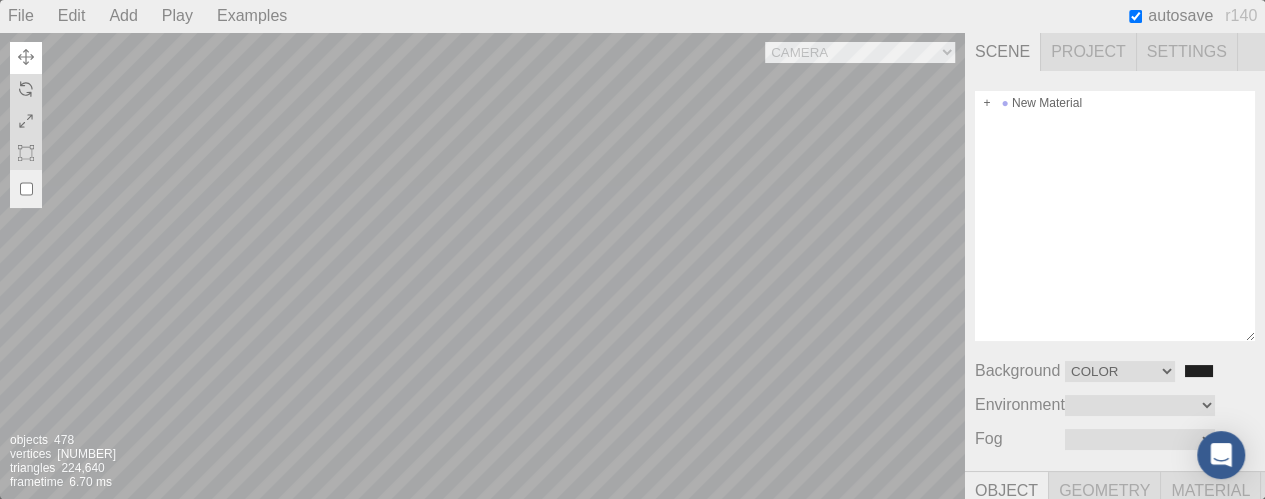 click on "Camera OrthographicCamera PerspectiveCamera Objects 478 Vertices 135,252 Triangles 224,640 Frametime 6.70 ms" at bounding box center [482, 265] 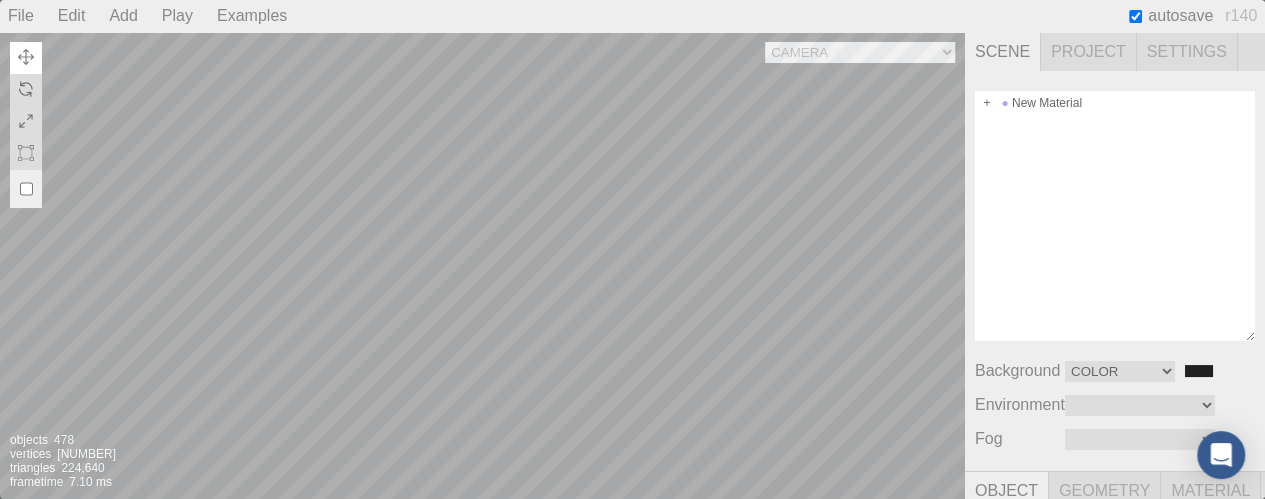 click on "Camera OrthographicCamera PerspectiveCamera Objects 478 Vertices 135,252 Triangles 224,640 Frametime 7.10 ms" at bounding box center (482, 265) 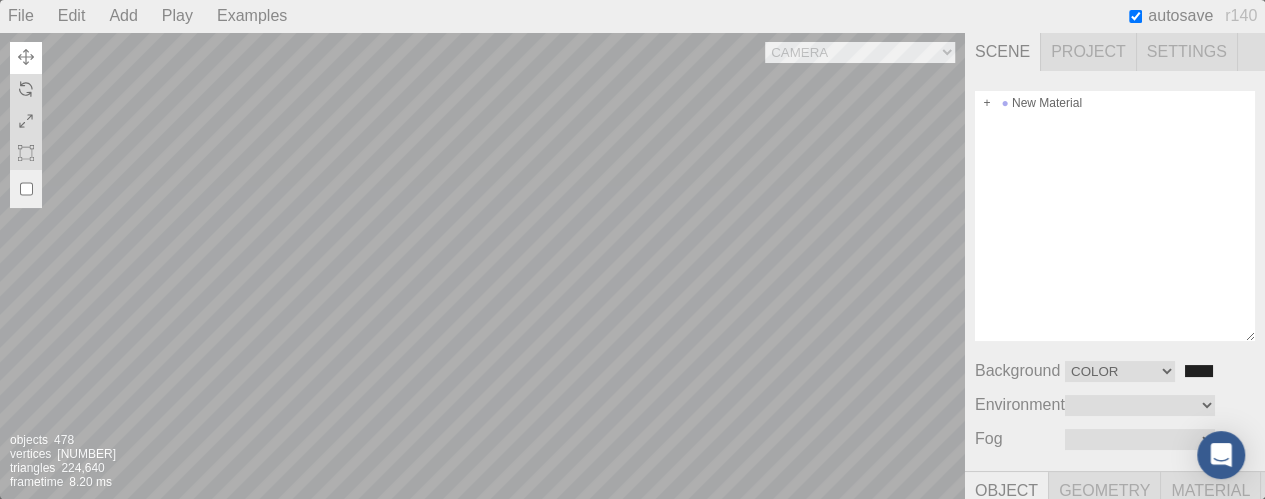 click on "Camera OrthographicCamera PerspectiveCamera Objects 478 Vertices 135,252 Triangles 224,640 Frametime 8.20 ms" at bounding box center (482, 265) 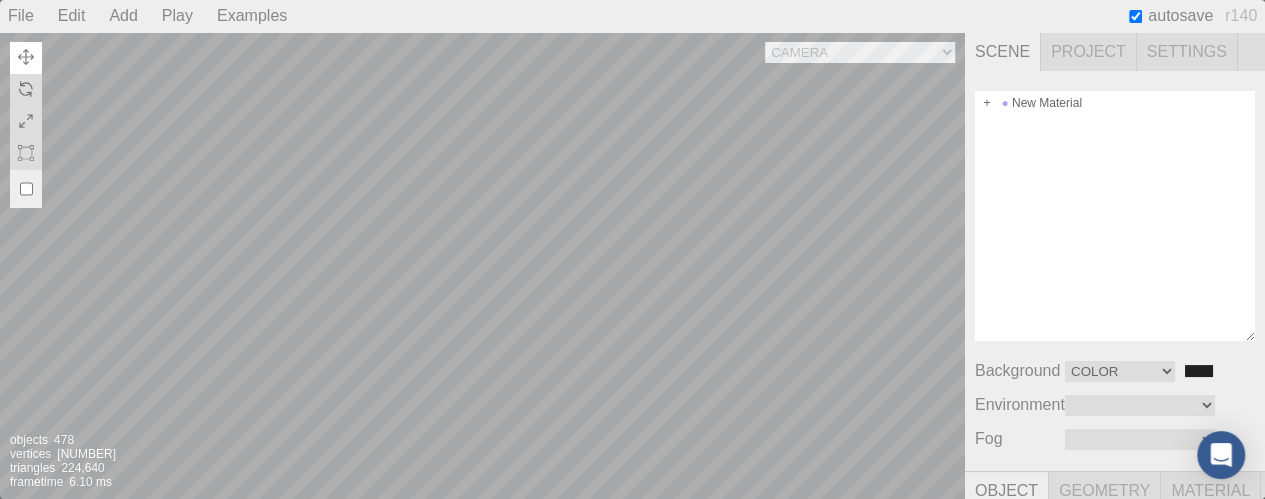 click on "Camera OrthographicCamera PerspectiveCamera Objects 478 Vertices 135,252 Triangles 224,640 Frametime 6.10 ms" at bounding box center (482, 265) 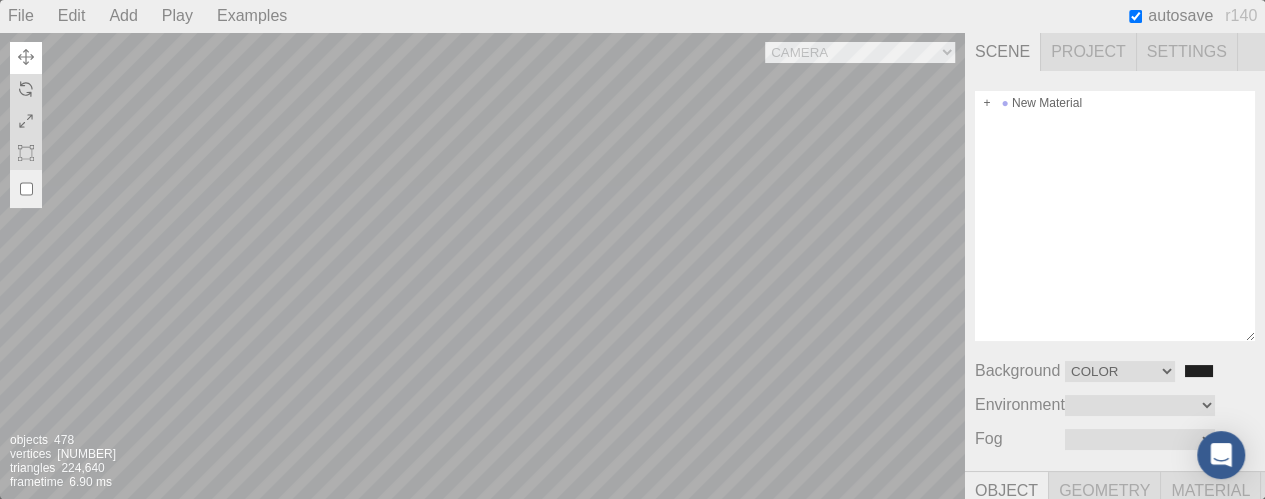 click on "Camera OrthographicCamera PerspectiveCamera Objects 478 Vertices 135,252 Triangles 224,640 Frametime 6.90 ms" at bounding box center [482, 265] 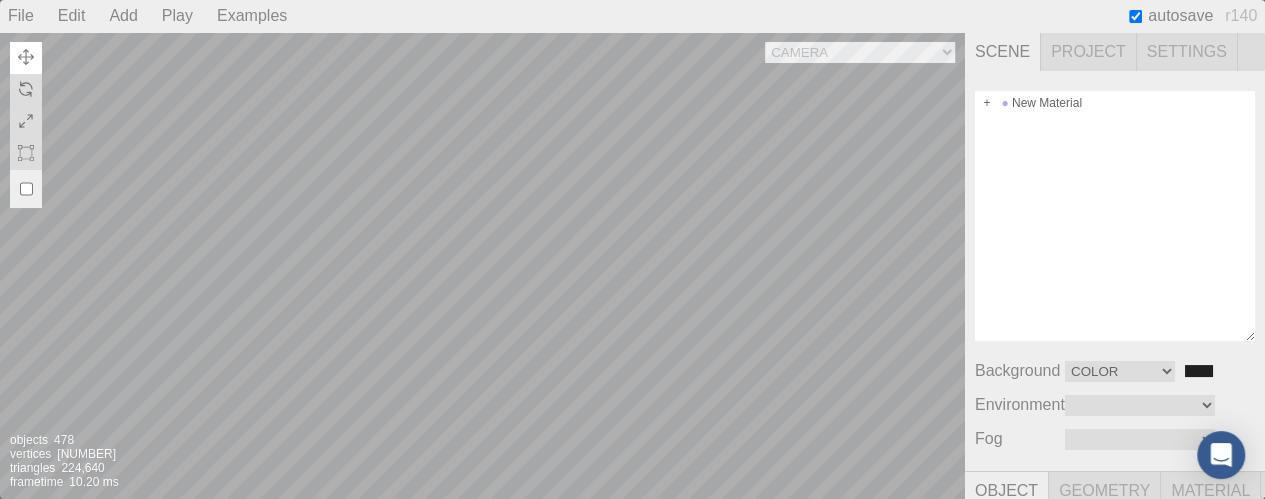 click on "Camera OrthographicCamera PerspectiveCamera Objects 478 Vertices 135,252 Triangles 224,640 Frametime 10.20 ms" at bounding box center (482, 265) 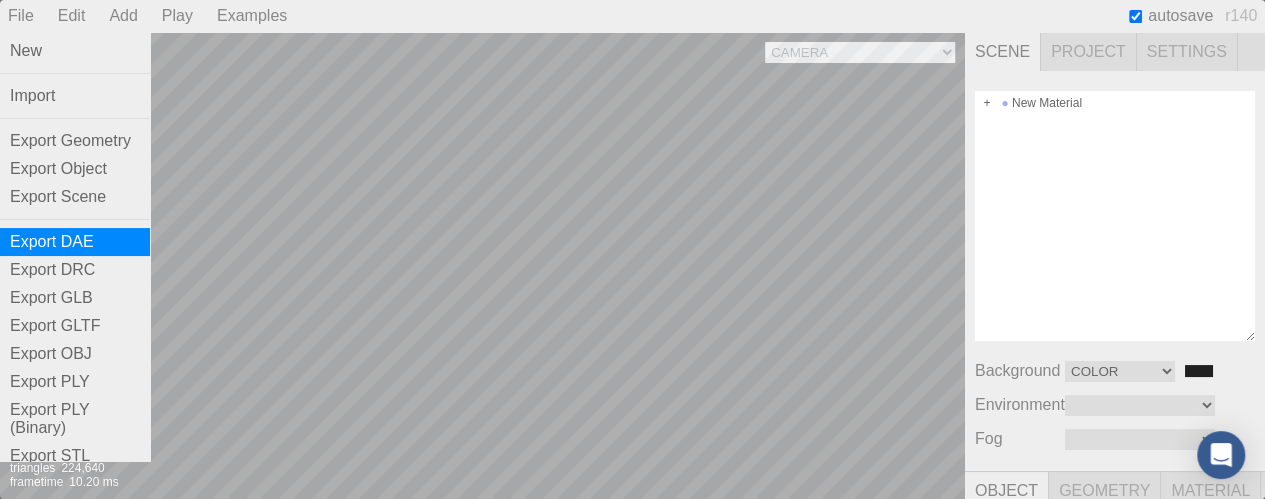 scroll, scrollTop: 190, scrollLeft: 0, axis: vertical 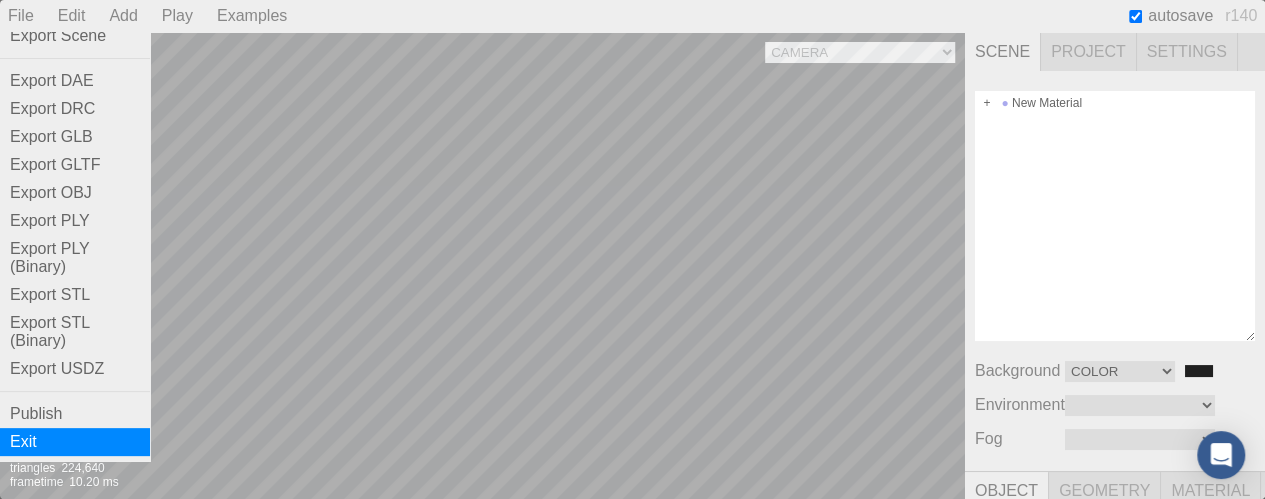 click on "Exit" at bounding box center (75, 442) 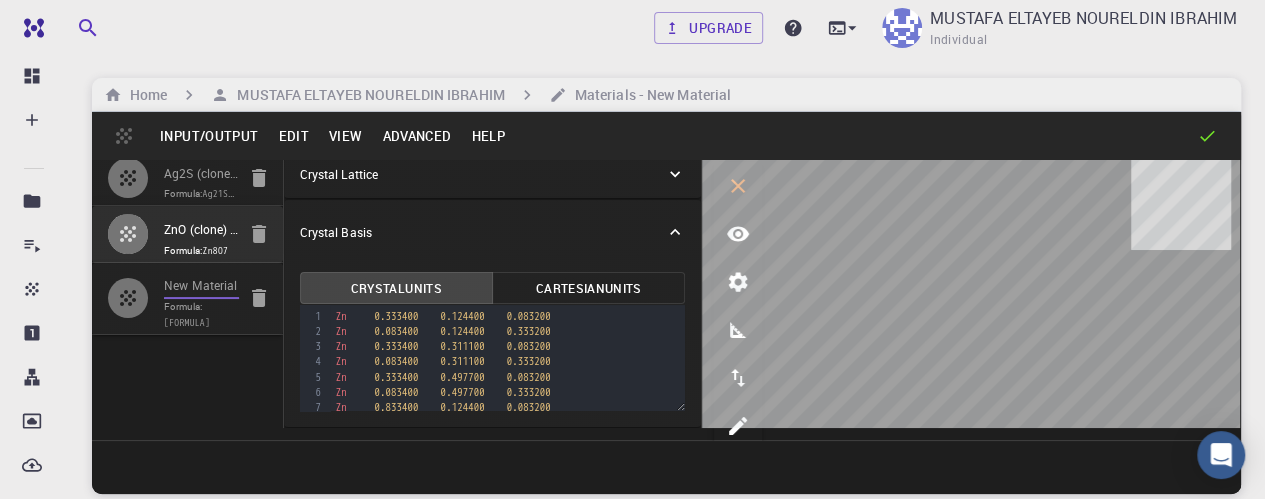 click on "New Material" at bounding box center (201, 287) 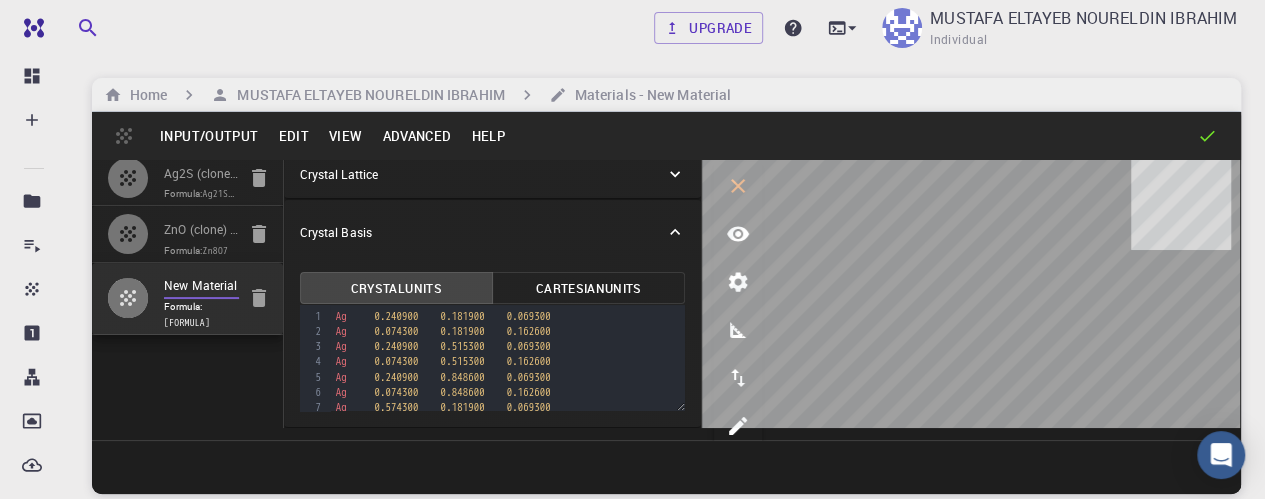 scroll, scrollTop: 0, scrollLeft: 0, axis: both 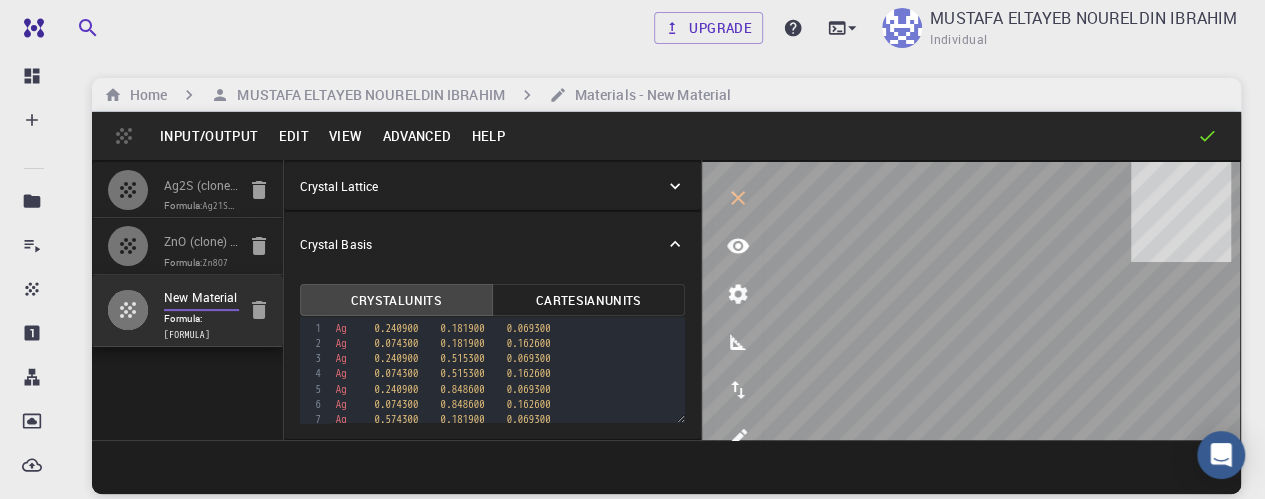 click 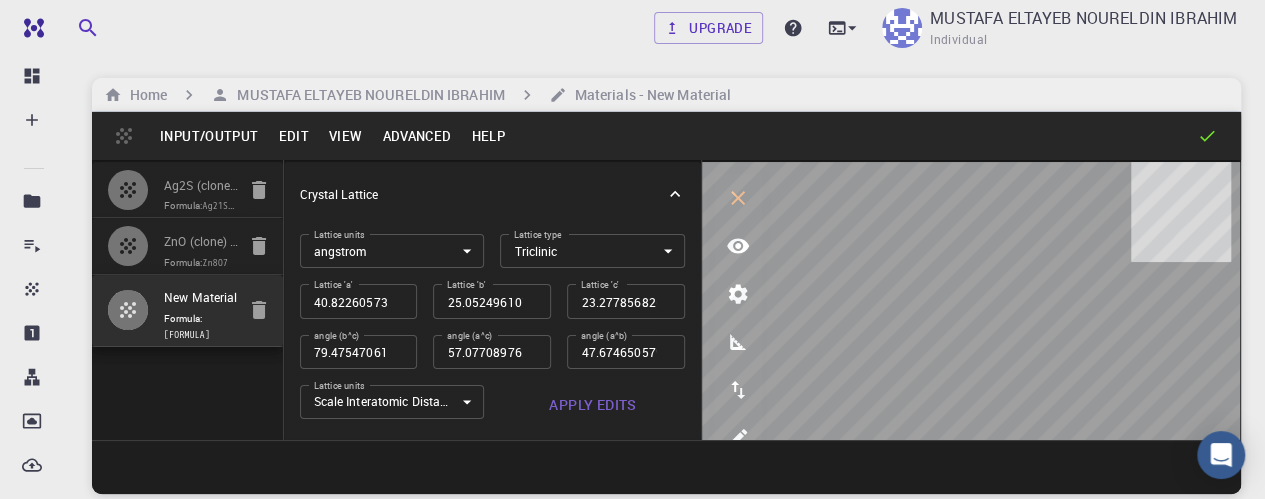 click on "Crystal Lattice" at bounding box center [493, 194] 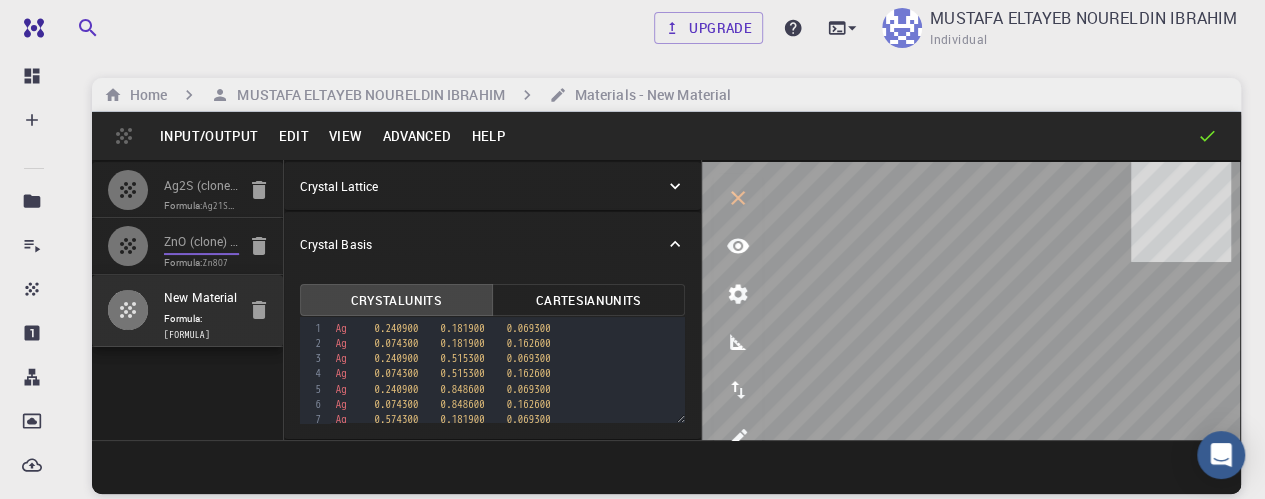 click on "ZnO (clone) - slab [2,1,1]" at bounding box center [201, 242] 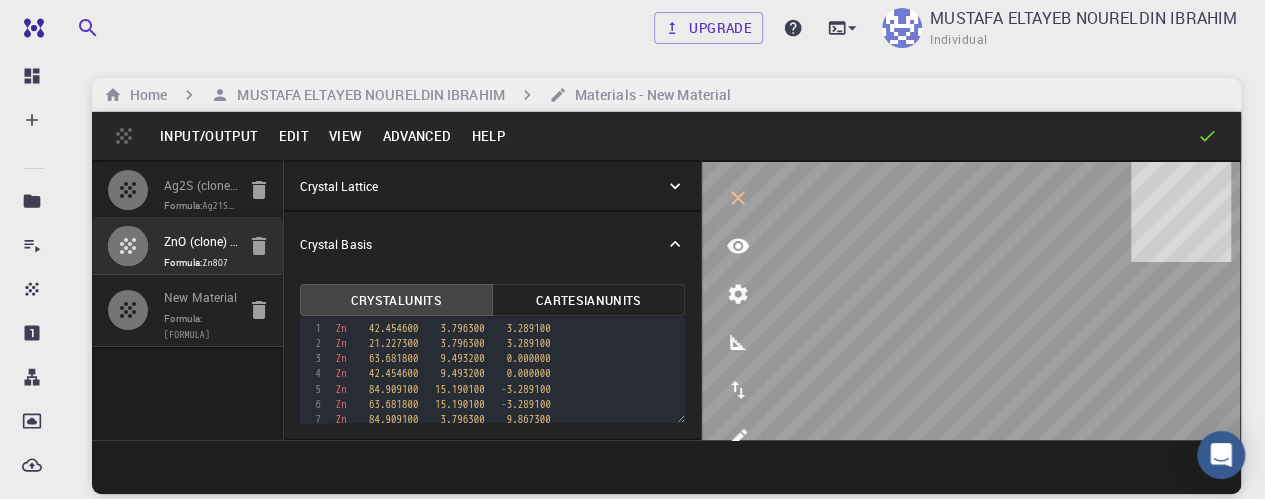 click 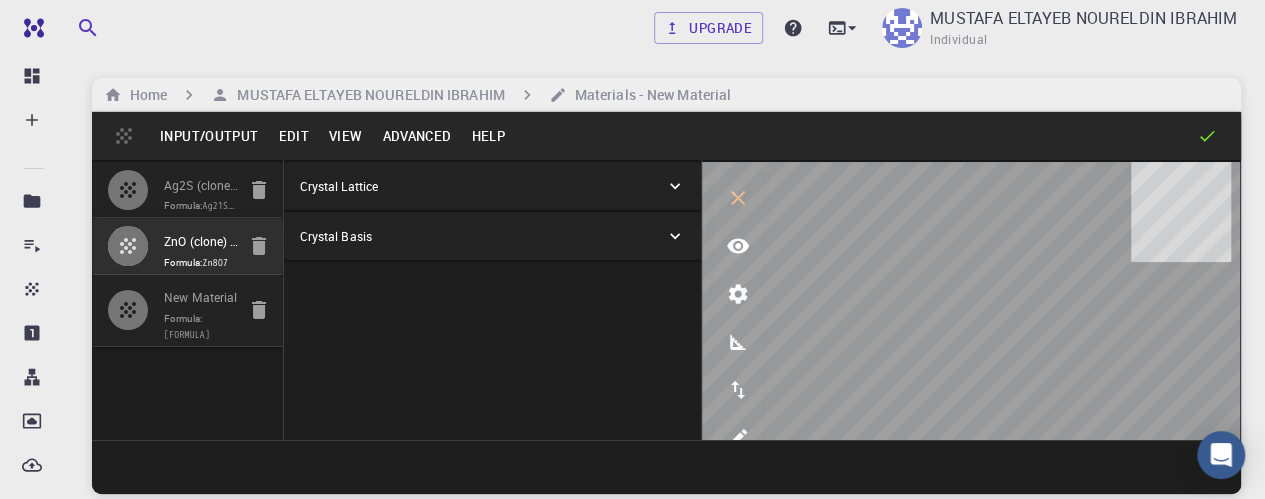 click on "Crystal Basis" at bounding box center [483, 236] 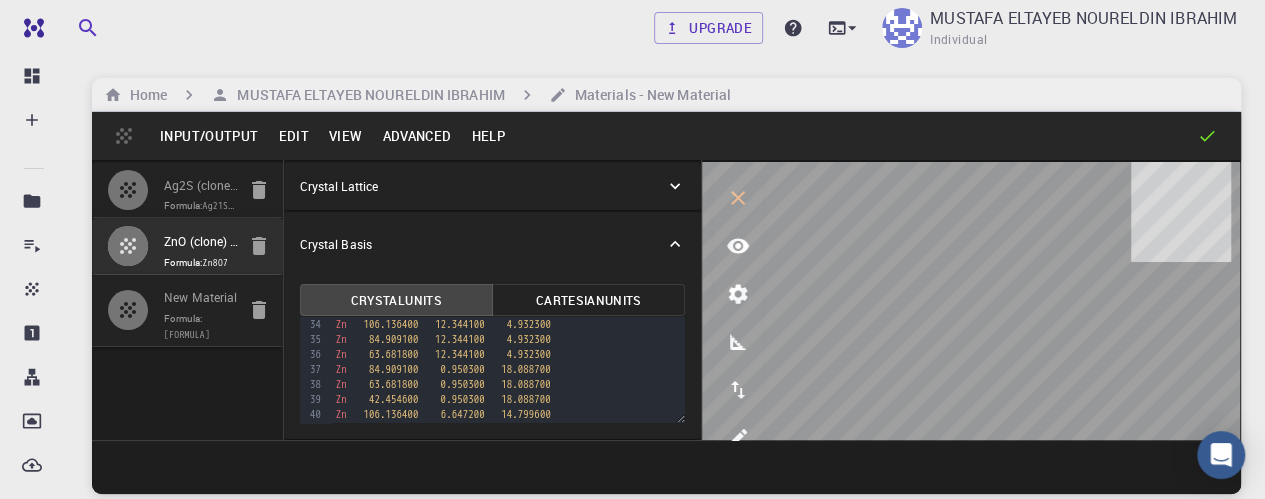 scroll, scrollTop: 0, scrollLeft: 0, axis: both 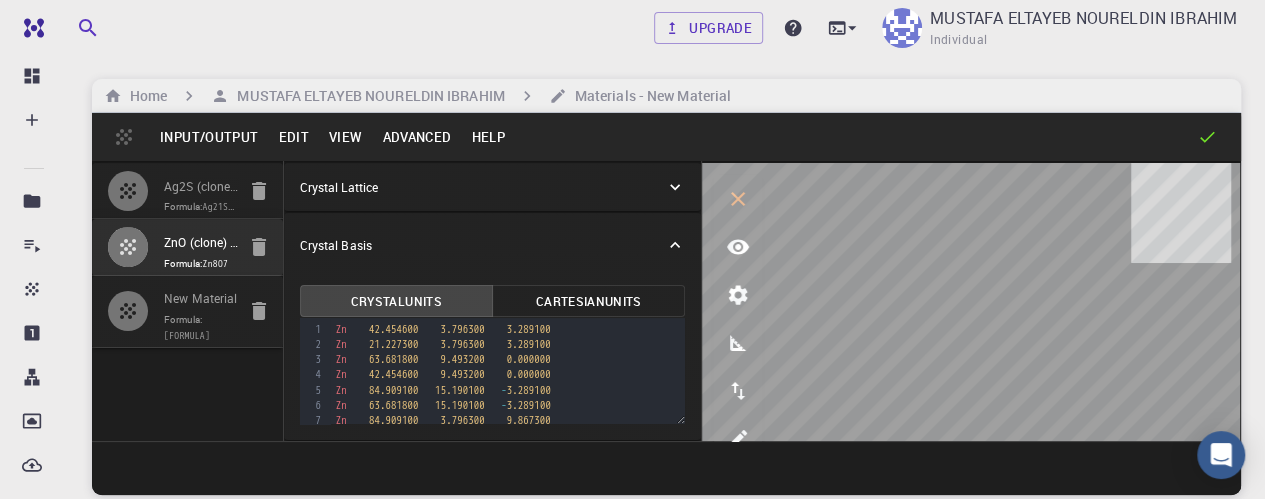 click 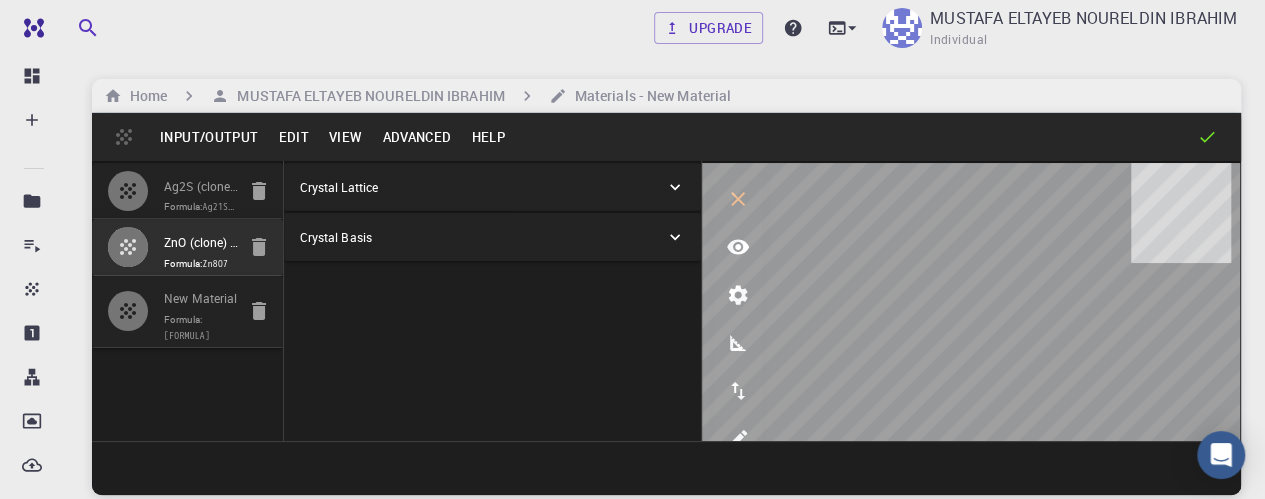 click 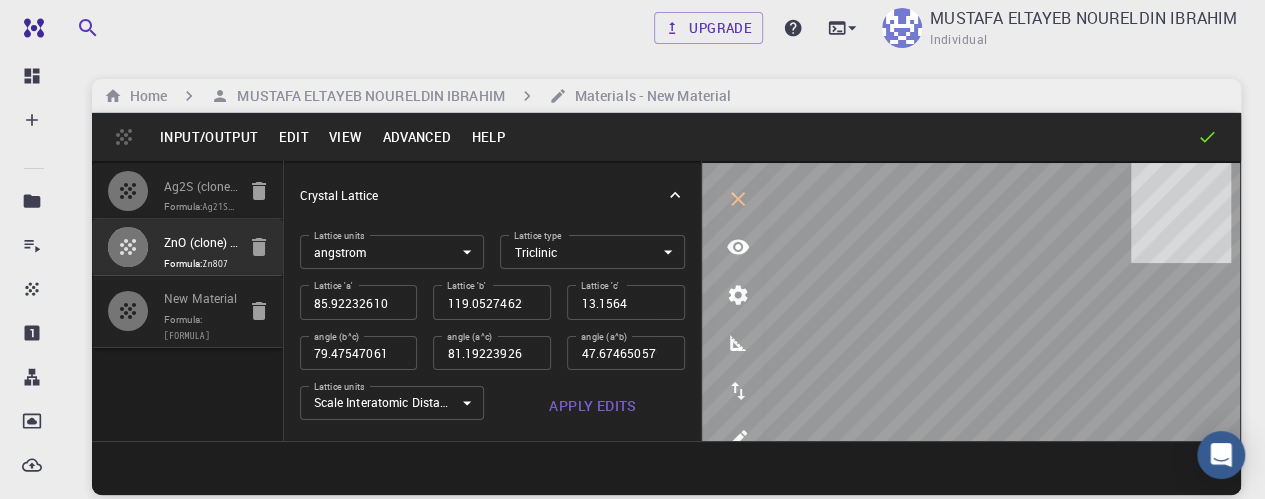 click on "Formula: Ag21S11" at bounding box center (199, 207) 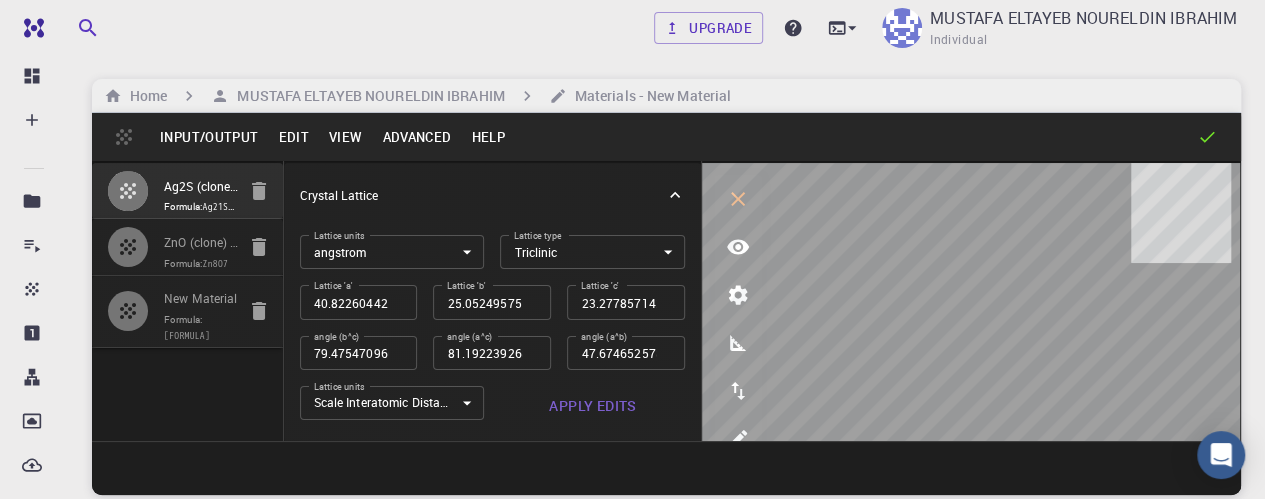 click on "Formula: Zn8O7" at bounding box center (199, 264) 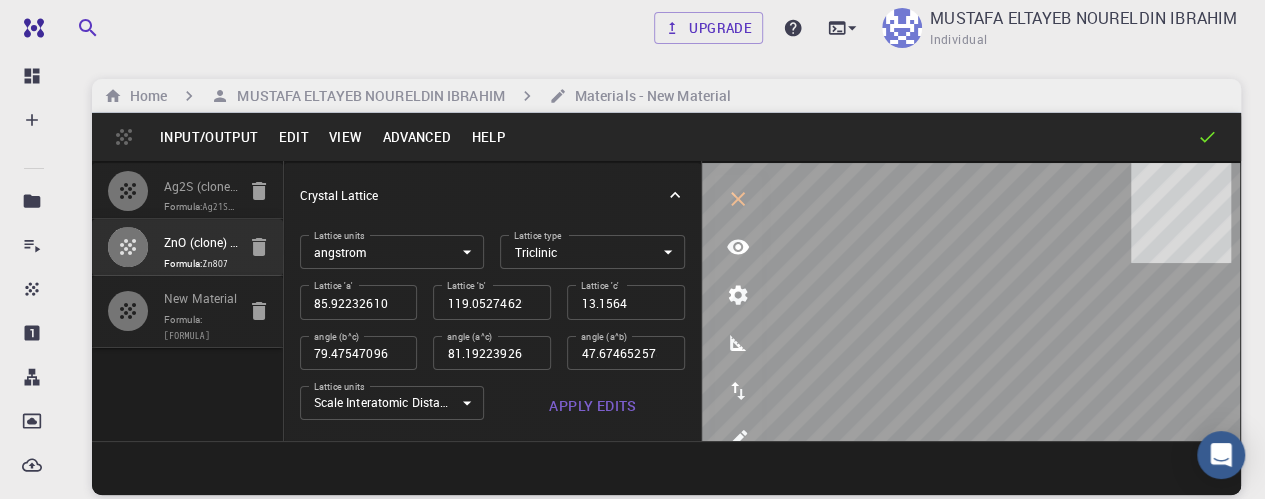 scroll, scrollTop: 65, scrollLeft: 0, axis: vertical 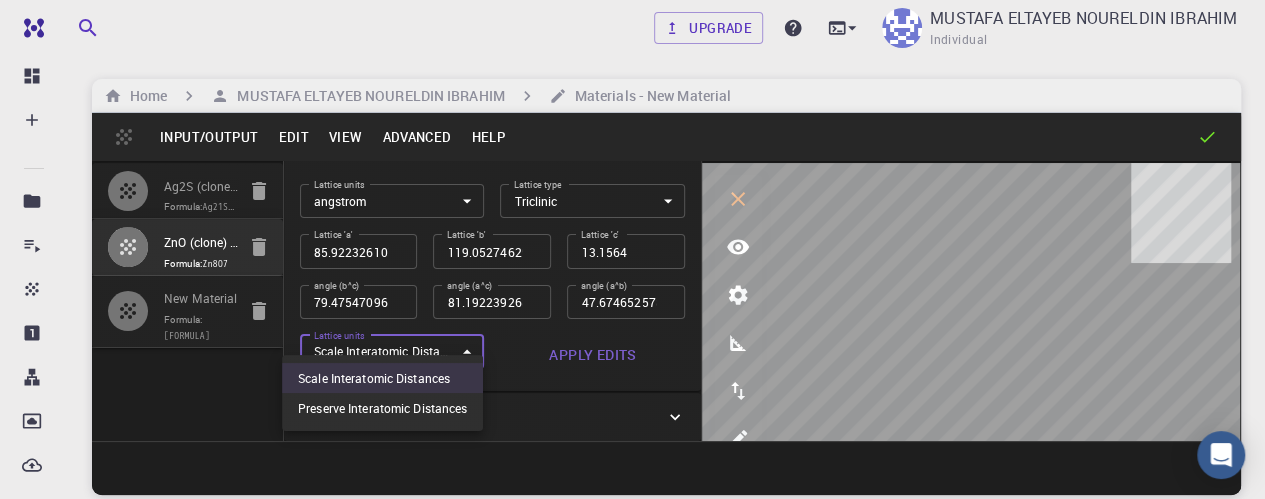click on "Free Dashboard Create New Job New Material Create Material Upload File Import from Bank Import from 3rd Party New Workflow New Project Projects Jobs Materials Properties Workflows Dropbox External Uploads Bank Materials Workflows Accounts Shared with me Shared publicly Shared externally Documentation Contact Support Compute load: Low Upgrade [NAME] [NAME] [NAME] Individual Home [NAME] [NAME] [NAME] Materials - New Material Input/Output Edit View Advanced Help Ag2S (clone) - slab [2,1,1] Formula: Ag21S11 ZnO (clone) - slab [2,1,1] Formula: Zn8O7 New Material Formula: Zn32Ag63S33O28 Crystal Lattice Lattice units angstrom angstrom Lattice units Lattice type Triclinic TRI Lattice type Lattice 'a' [NUMBER] Lattice 'a' Lattice 'b' [NUMBER] Lattice 'b' Lattice 'c' [NUMBER] Lattice 'c' angle (b^c) [NUMBER] angle (b^c) angle (a^c) [NUMBER] angle (a^c) angle (a^b) [NUMBER] angle (a^b) Lattice units Scale Interatomic Distances" at bounding box center [632, 325] 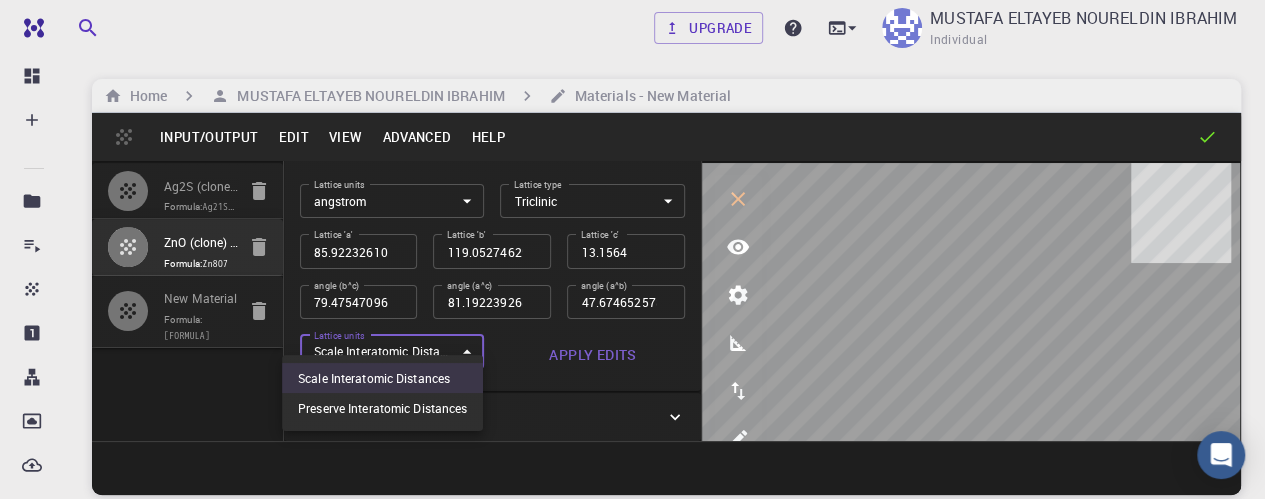 click at bounding box center (632, 249) 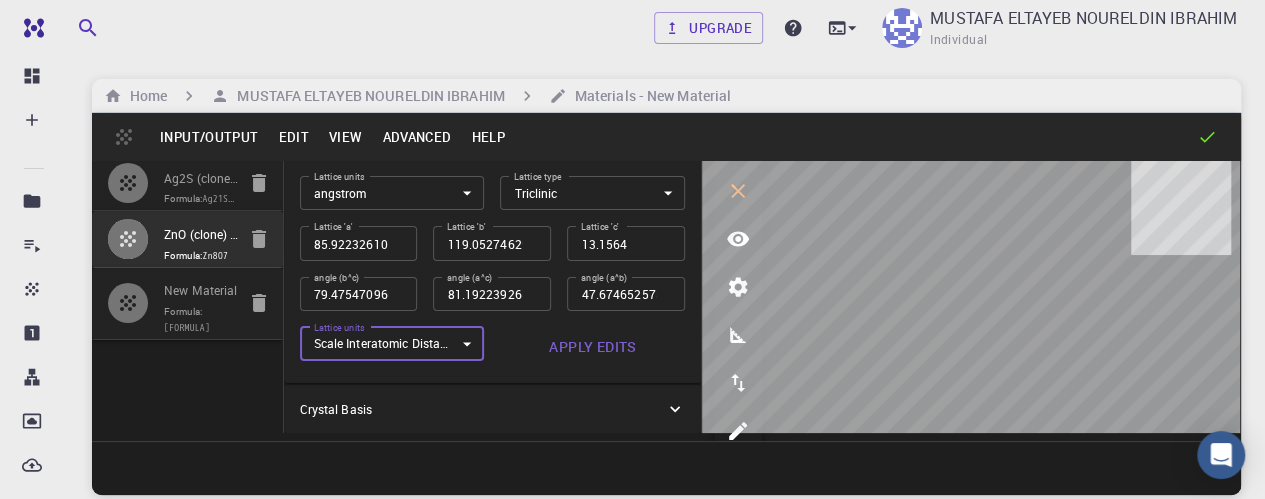 scroll, scrollTop: 0, scrollLeft: 0, axis: both 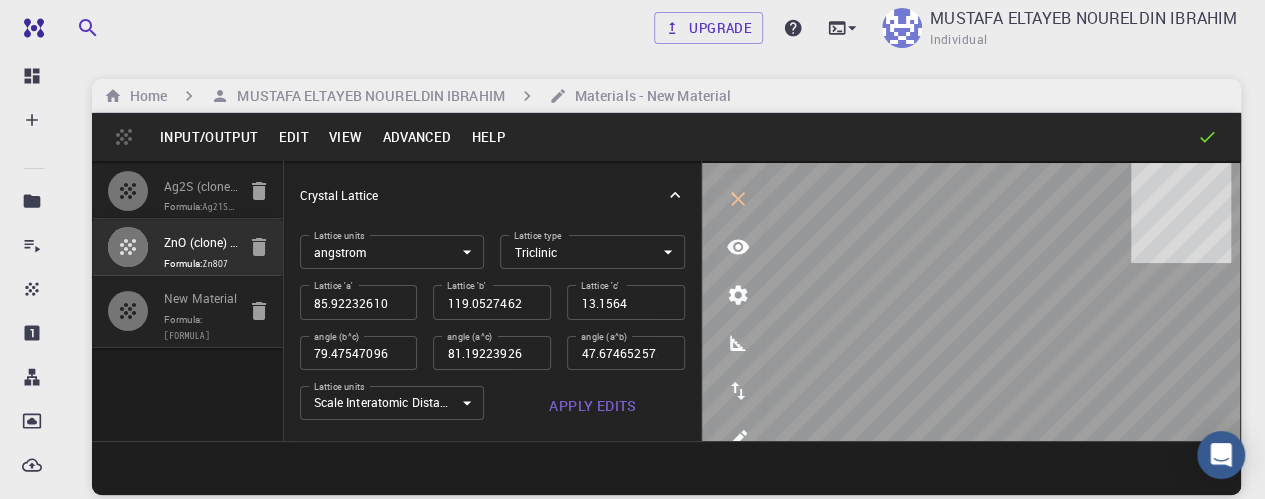 click on "Formula: Ag21S11" at bounding box center (199, 207) 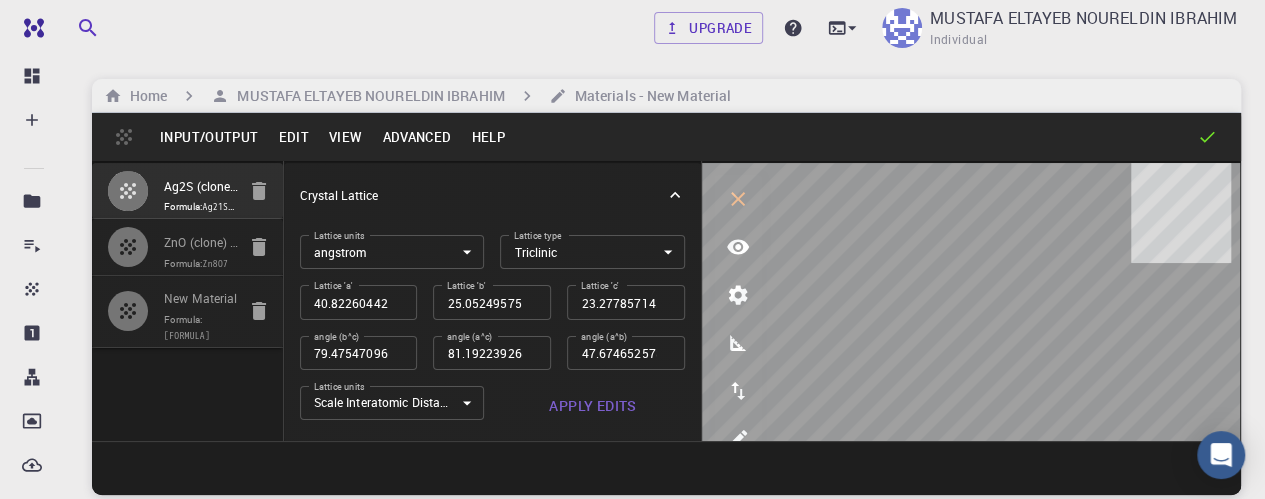 scroll, scrollTop: 0, scrollLeft: 1, axis: horizontal 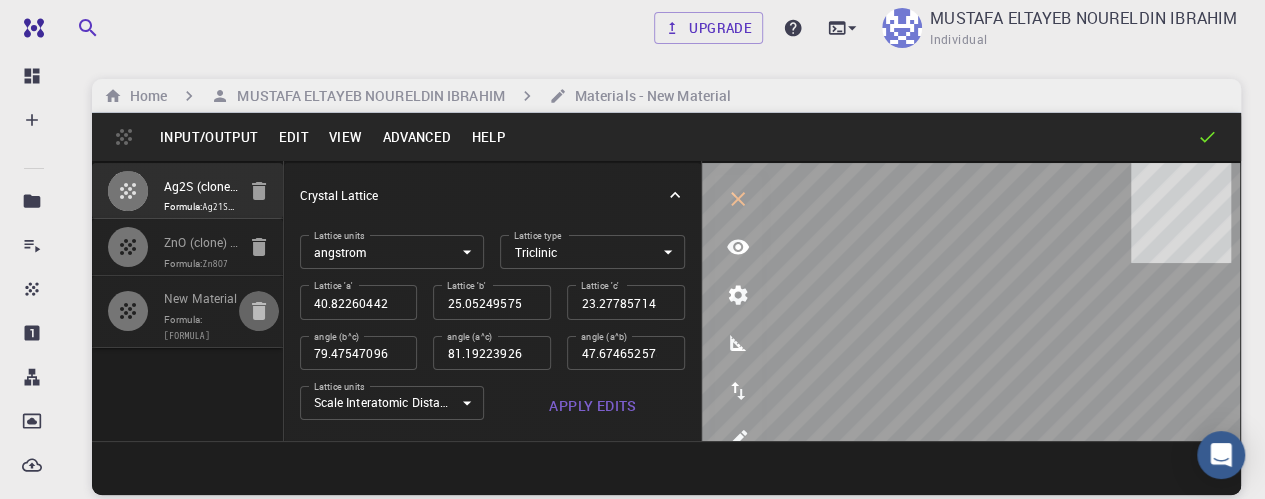 click 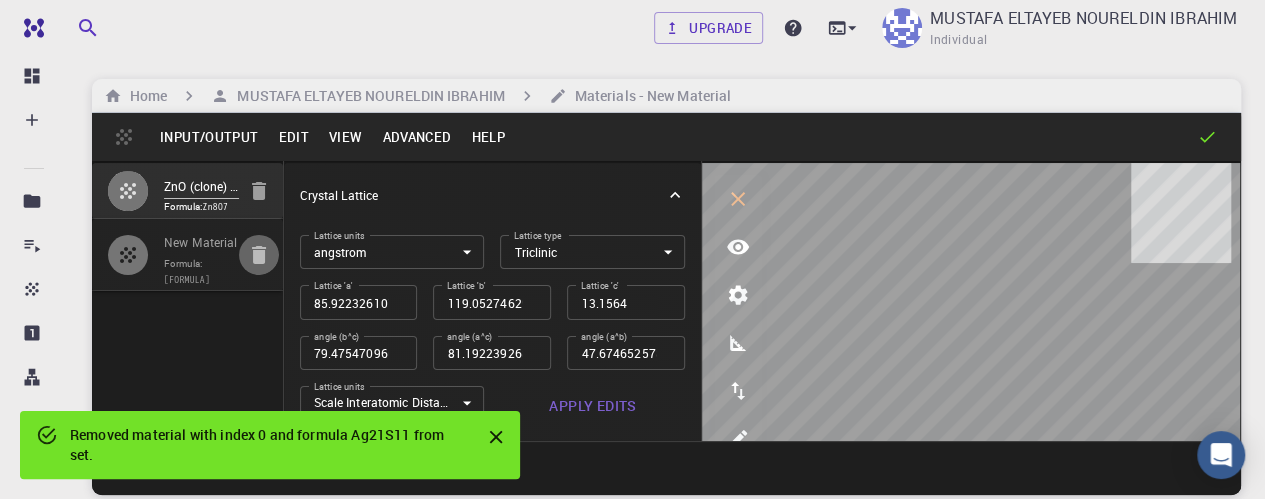 click 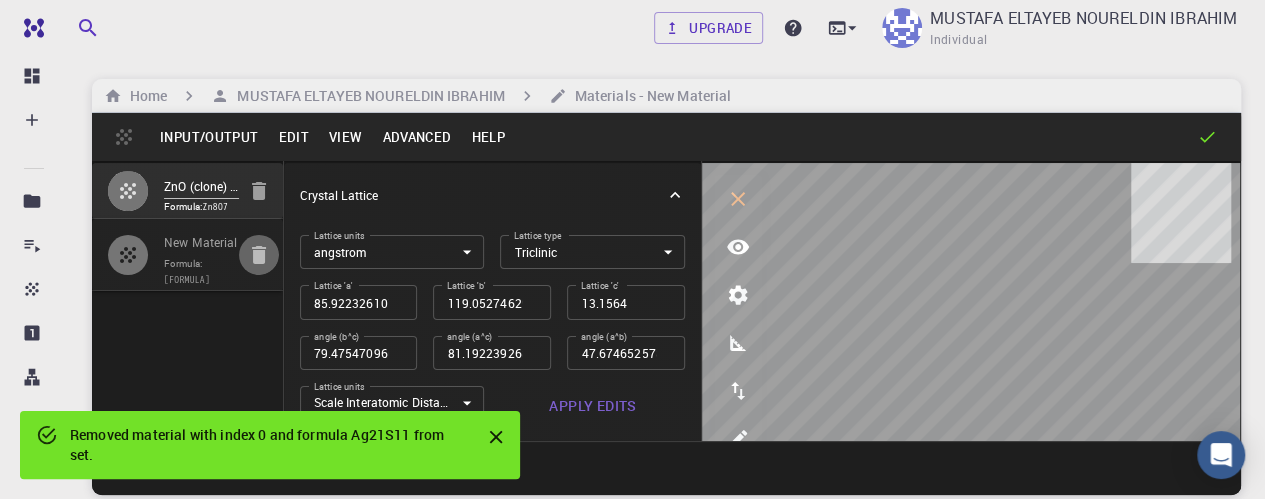 type on "40.82260573374913" 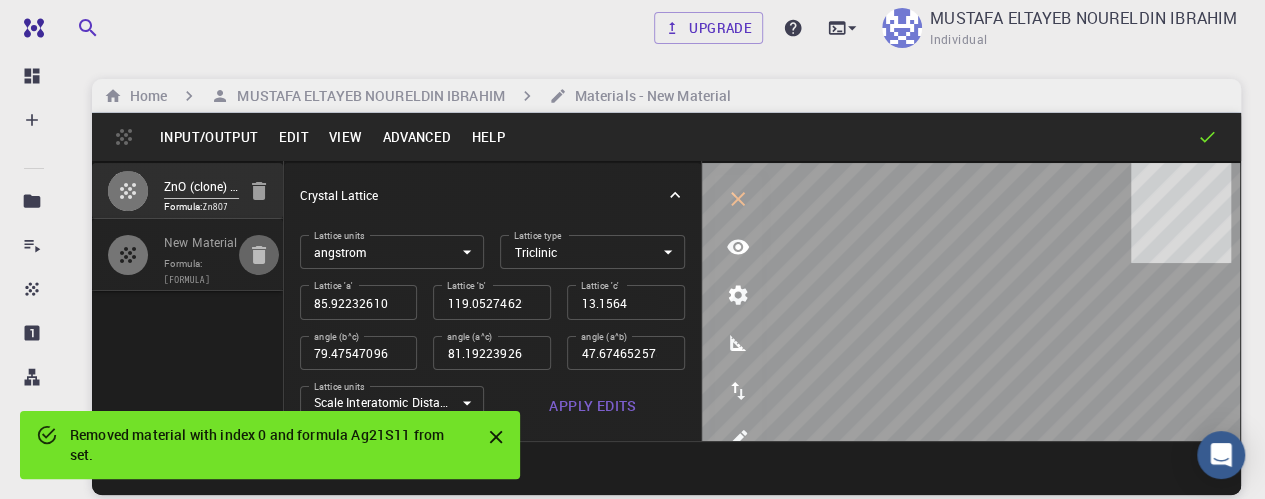 type on "25.052496107119865" 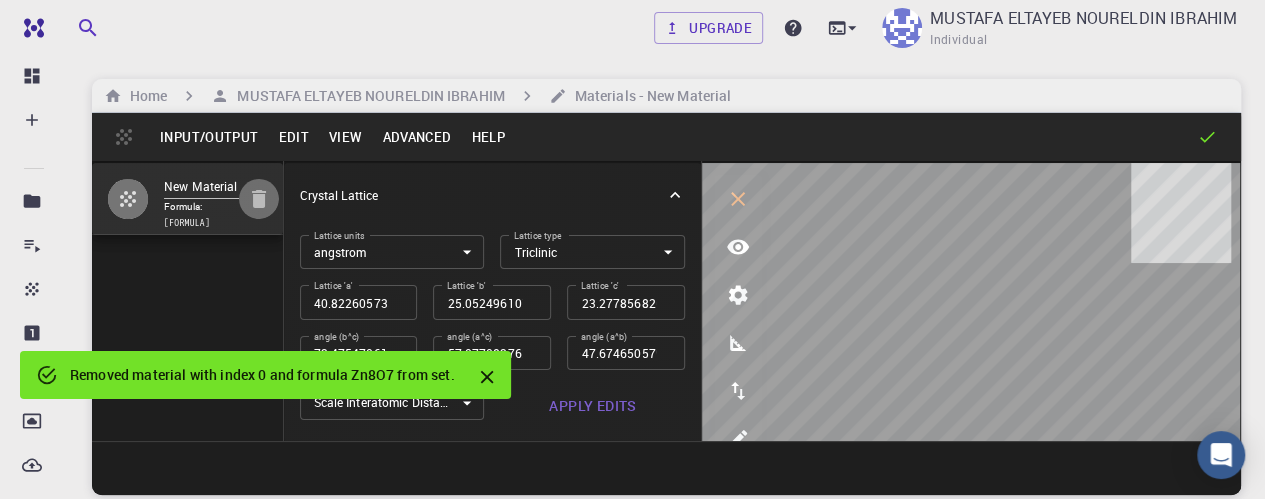 click 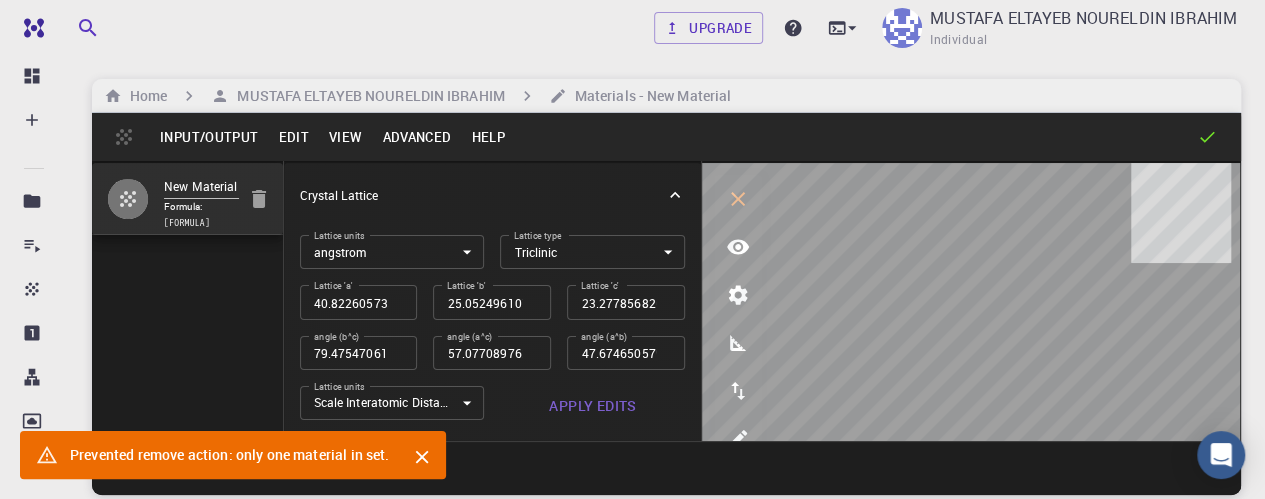 click 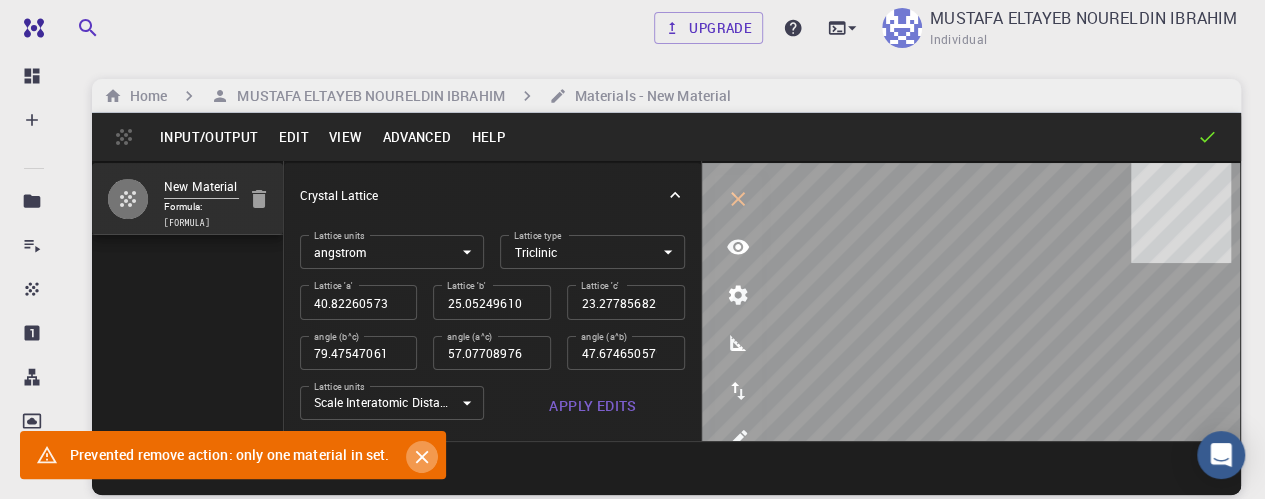 click 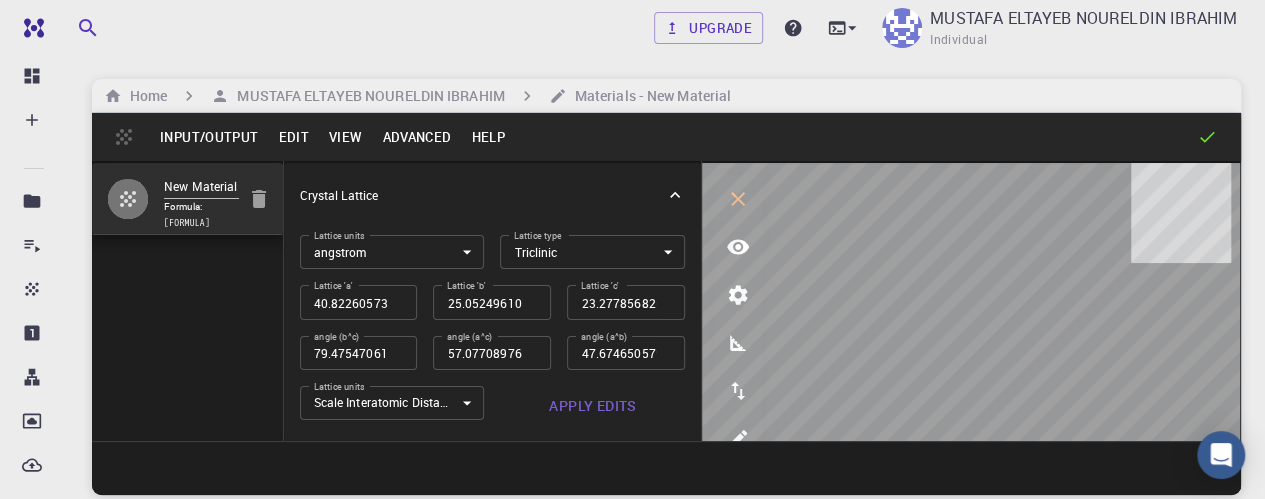 click on "New Material Formula: [FORMULA]" at bounding box center (188, 301) 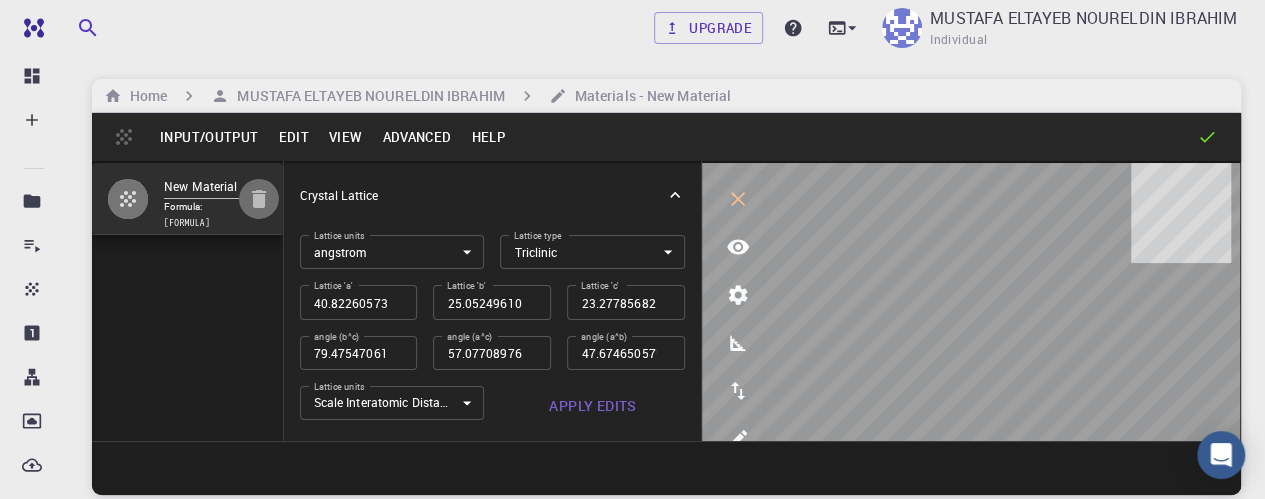 click 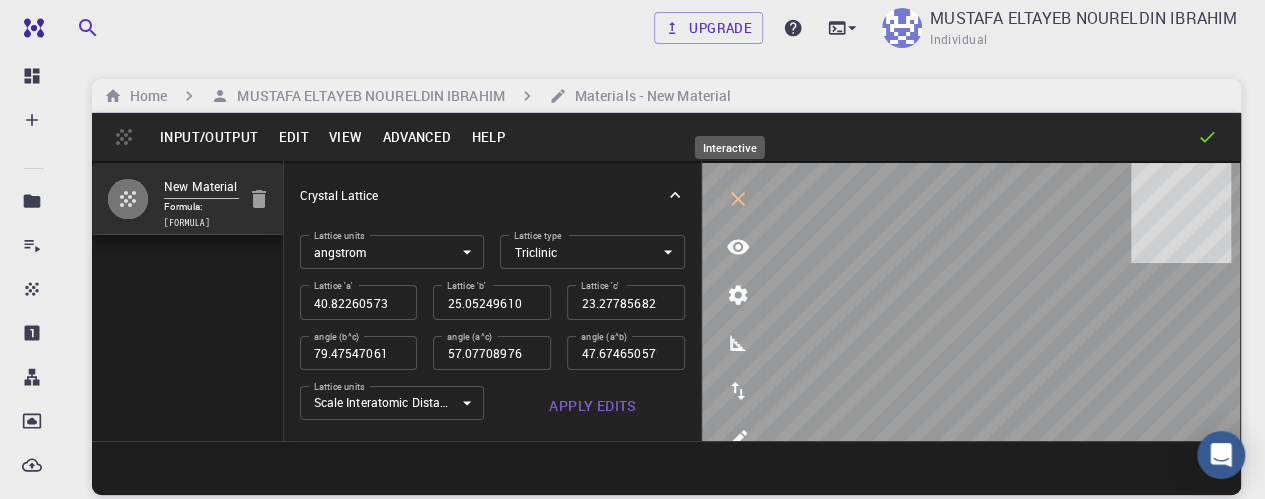 click 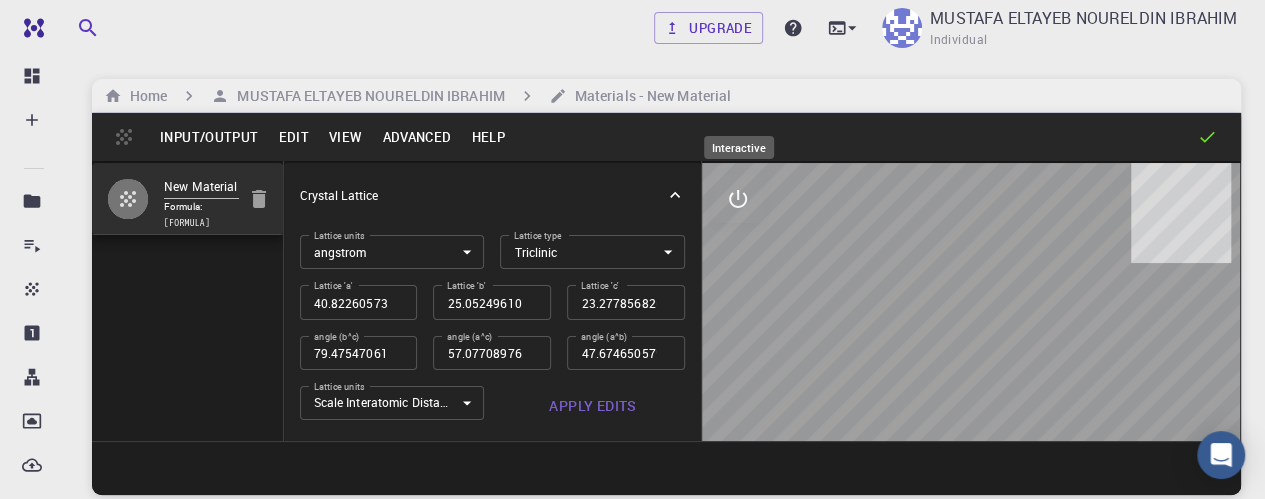 scroll, scrollTop: 0, scrollLeft: 0, axis: both 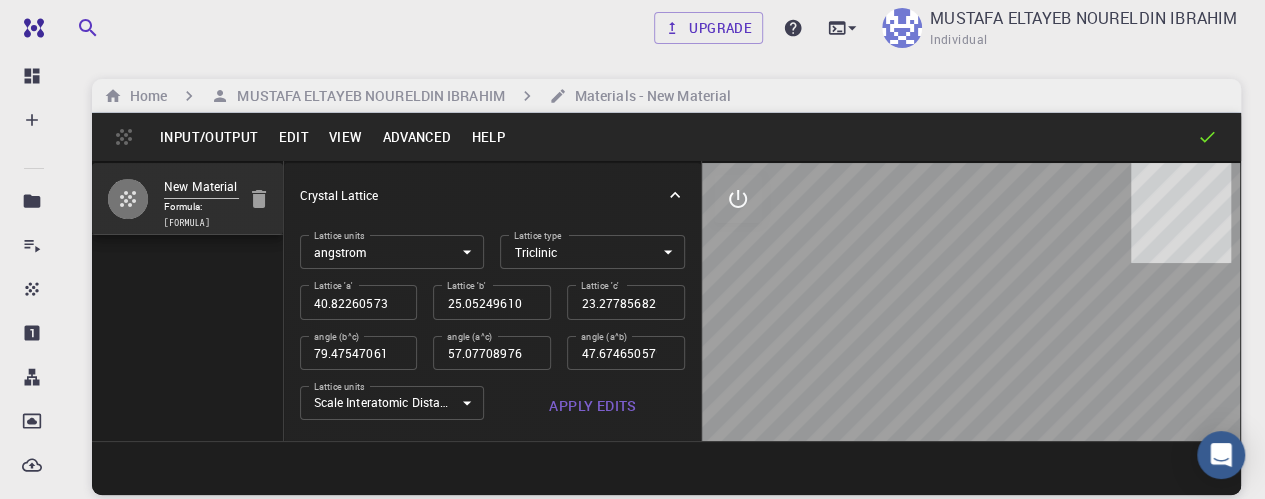 click on "Formula: [FORMULA]" at bounding box center (199, 215) 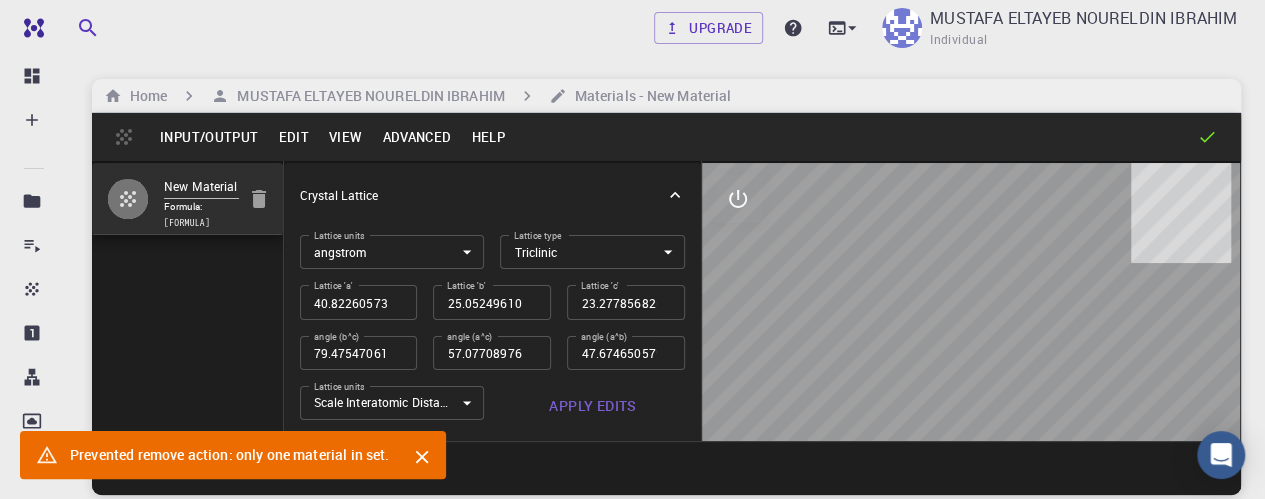 click 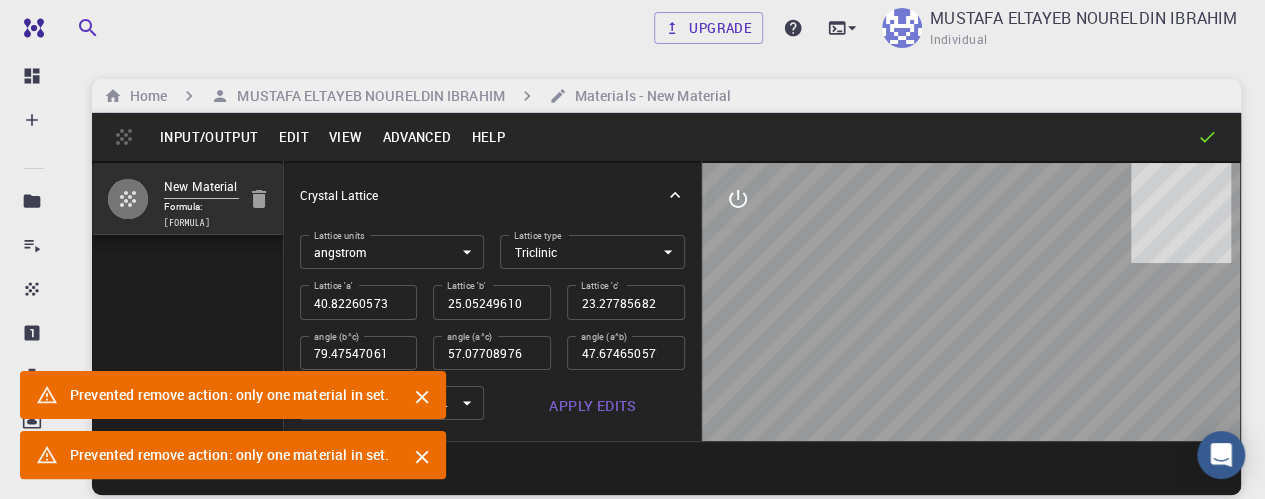 click on "New Material Formula: [FORMULA]" at bounding box center (188, 301) 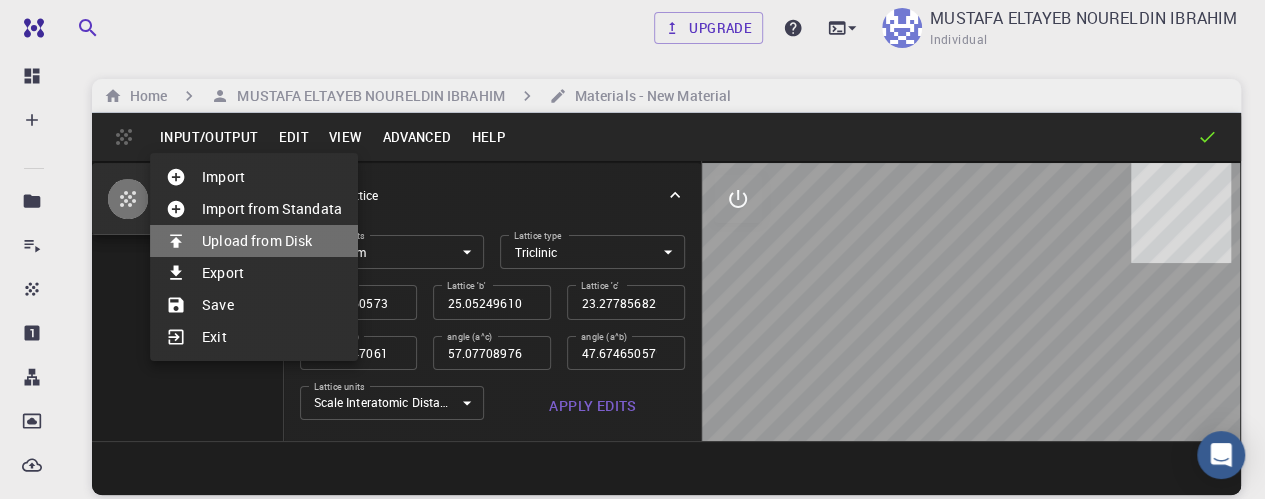 click on "Upload from Disk" at bounding box center (254, 241) 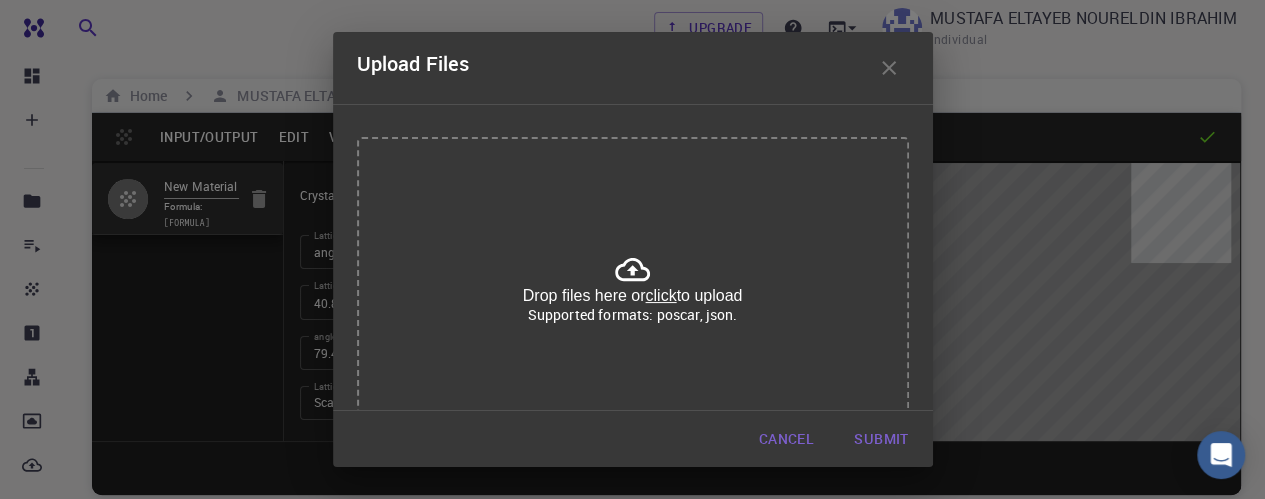 click 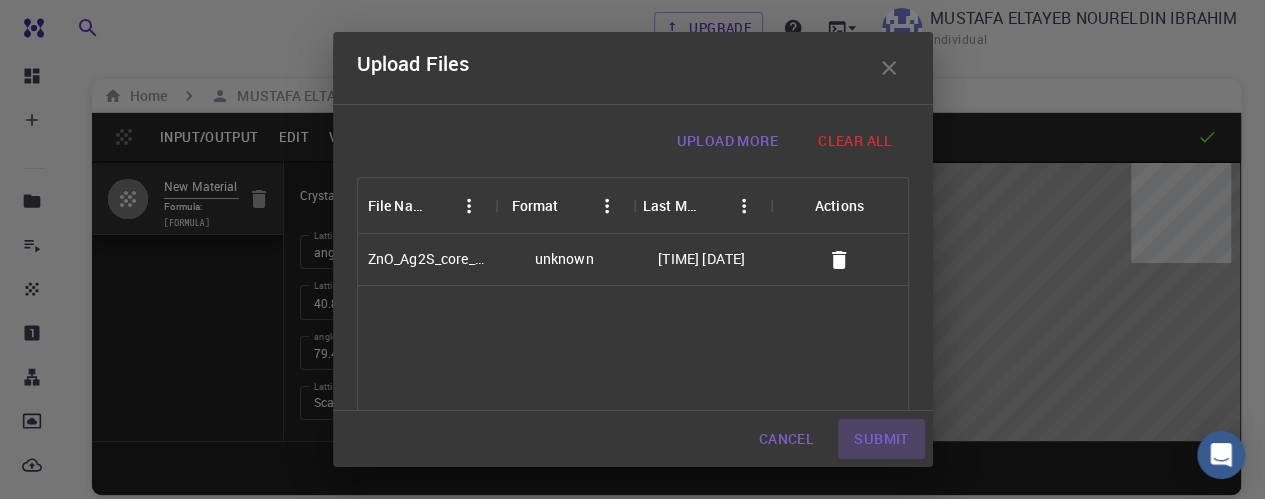 click on "Submit" at bounding box center [881, 439] 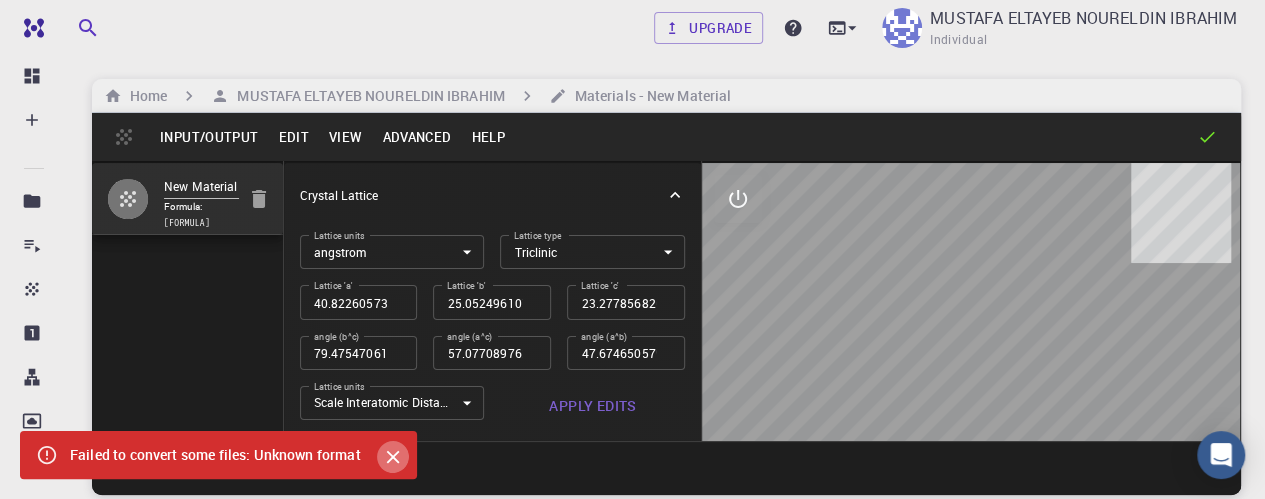 click 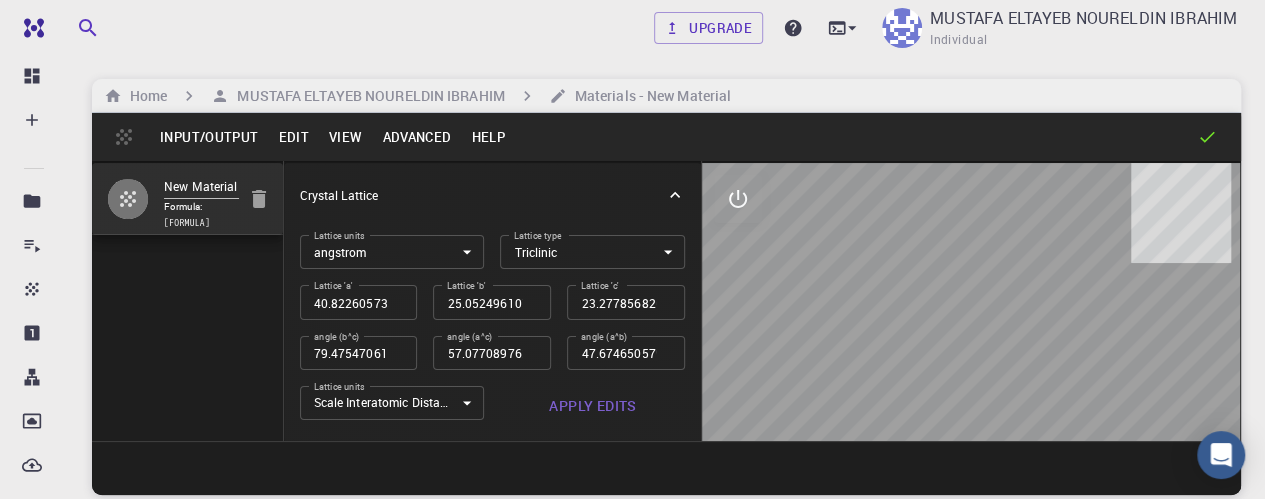 click on "Input/Output" at bounding box center [209, 137] 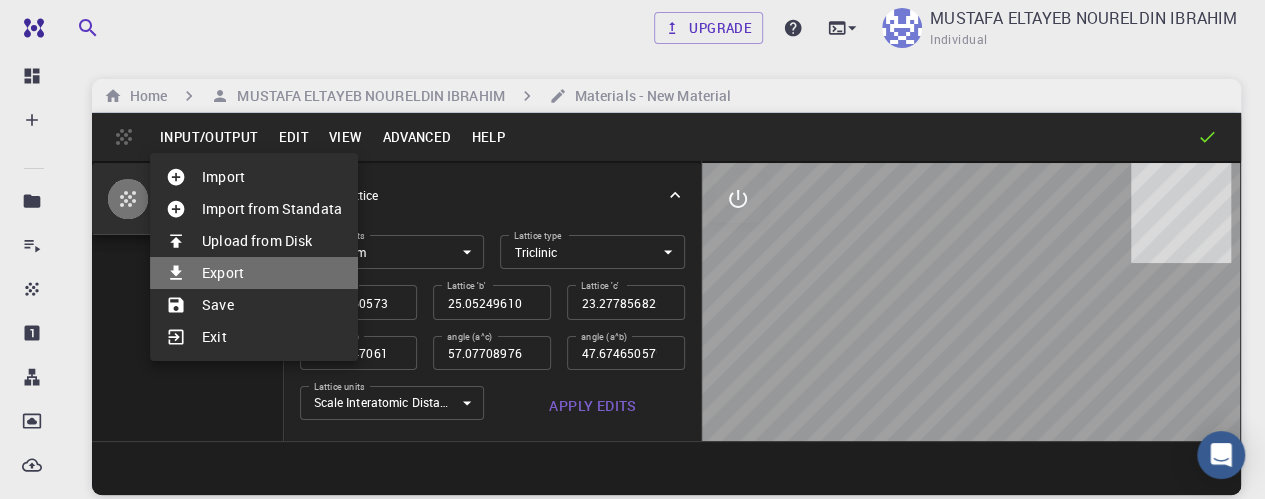 click on "Export" at bounding box center [254, 273] 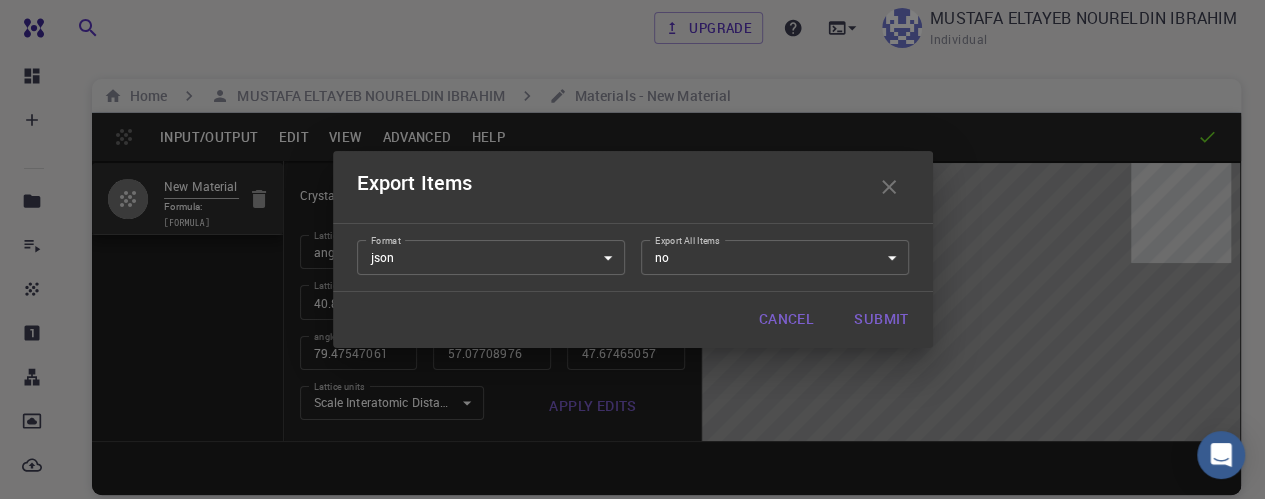 click on "Free Dashboard Create New Job New Material Create Material Upload File Import from Bank Import from 3rd Party New Workflow New Project Projects Jobs Materials Properties Workflows Dropbox External Uploads Bank Materials Workflows Accounts Shared with me Shared publicly Shared externally Documentation Contact Support Compute load: Low Upgrade [NAME] [NAME] [NAME] Individual Home [NAME] [NAME] [NAME] Materials - New Material Input/Output Edit View Advanced Help New Material Formula: [FORMULA] Crystal Lattice Lattice units angstrom angstrom Lattice units Lattice type Triclinic TRI Lattice type Lattice 'a' [NUMBER] Lattice 'a' Lattice 'b' [NUMBER] Lattice 'b' Lattice 'c' [NUMBER] Lattice 'c' angle (b^c) [NUMBER] angle (b^c) angle (a^c) [NUMBER] angle (a^c) angle (a^b) [NUMBER] angle (a^b) Lattice units Scale Interatomic Distances 0 Lattice units Apply Edits Crystal Basis Crystal Units Cartesian Units 999" at bounding box center [632, 325] 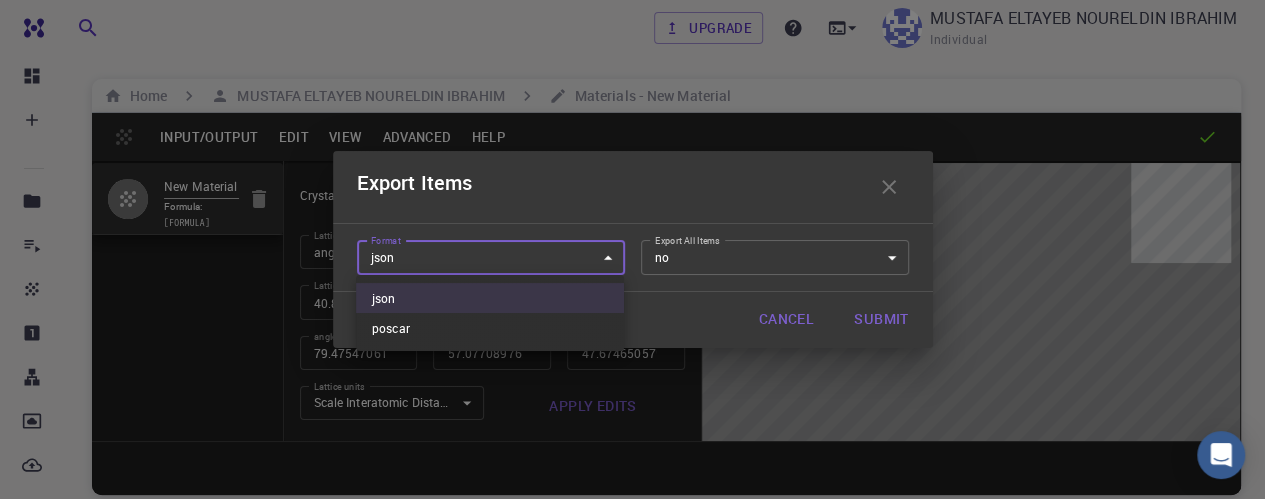 click at bounding box center [632, 249] 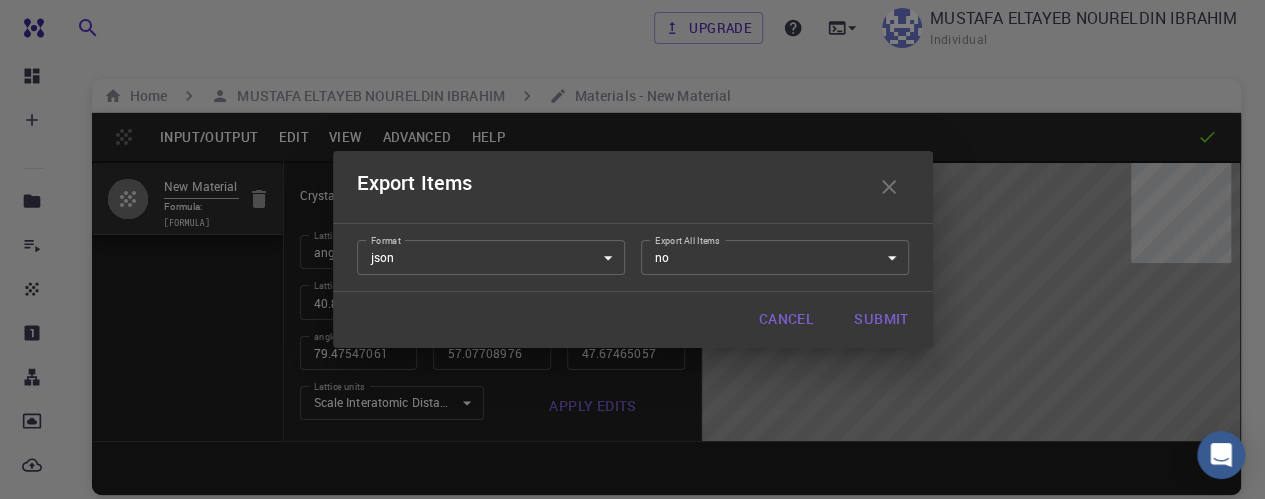 click on "Export Items Format json json Format Export All Items no no Export All Items Cancel Submit" at bounding box center (632, 249) 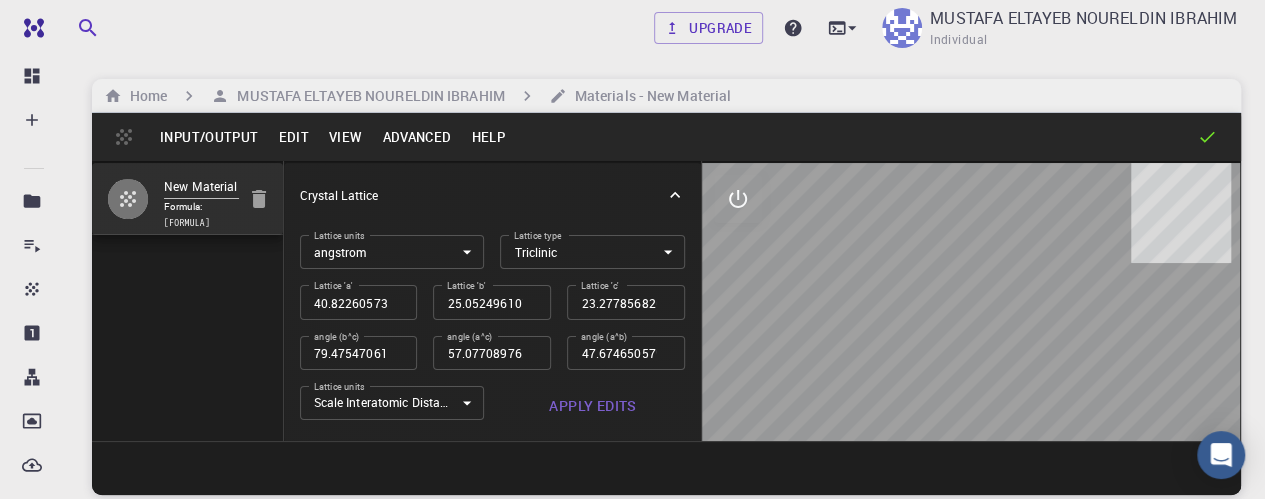 click on "Input/Output" at bounding box center (209, 137) 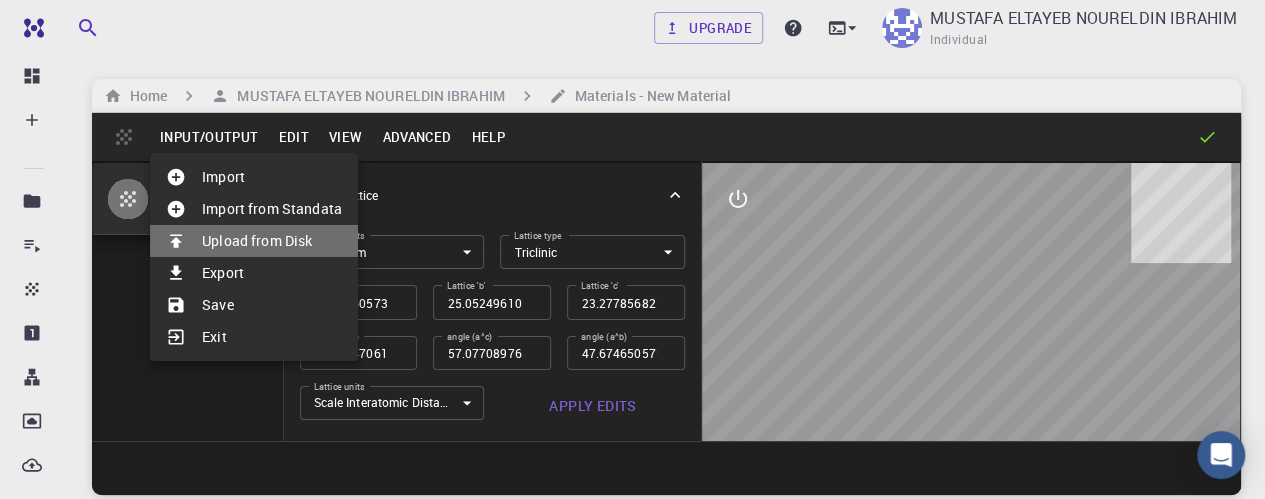click on "Upload from Disk" at bounding box center [254, 241] 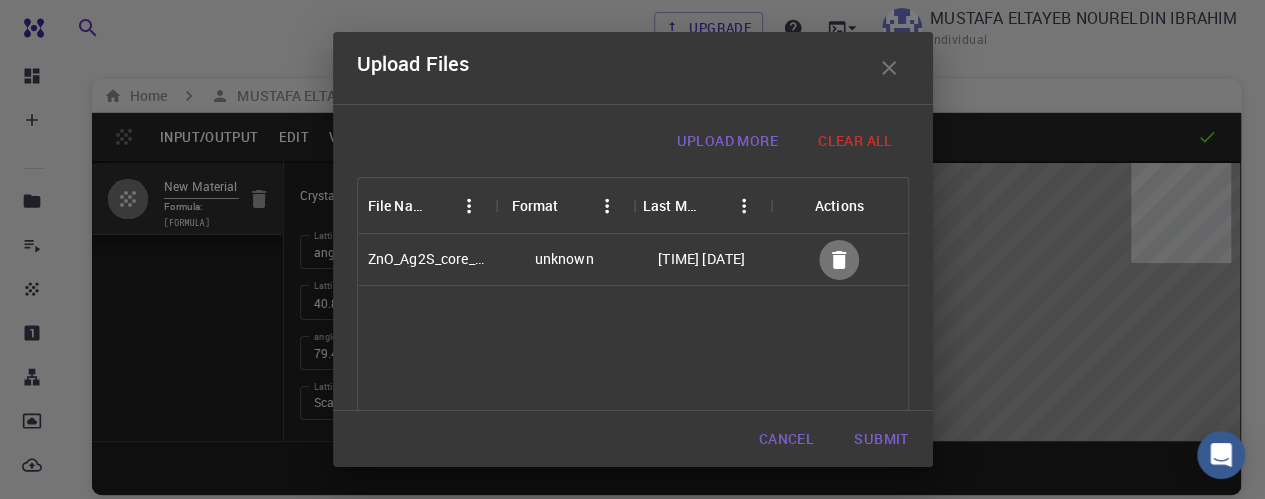 click at bounding box center (839, 260) 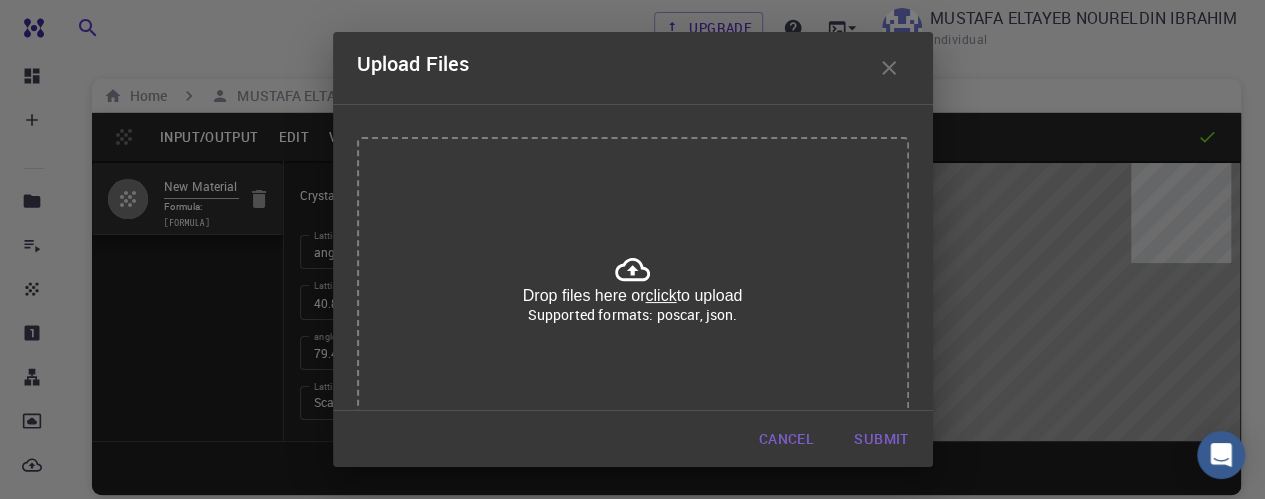 click on "Drop files here or  click  to upload" at bounding box center [633, 296] 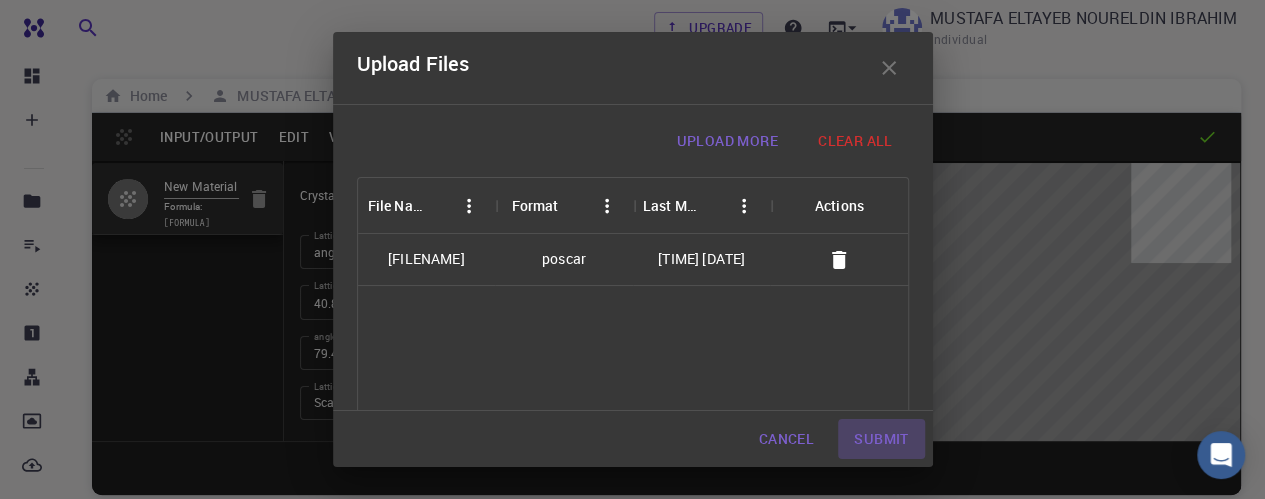 click on "Submit" at bounding box center (881, 439) 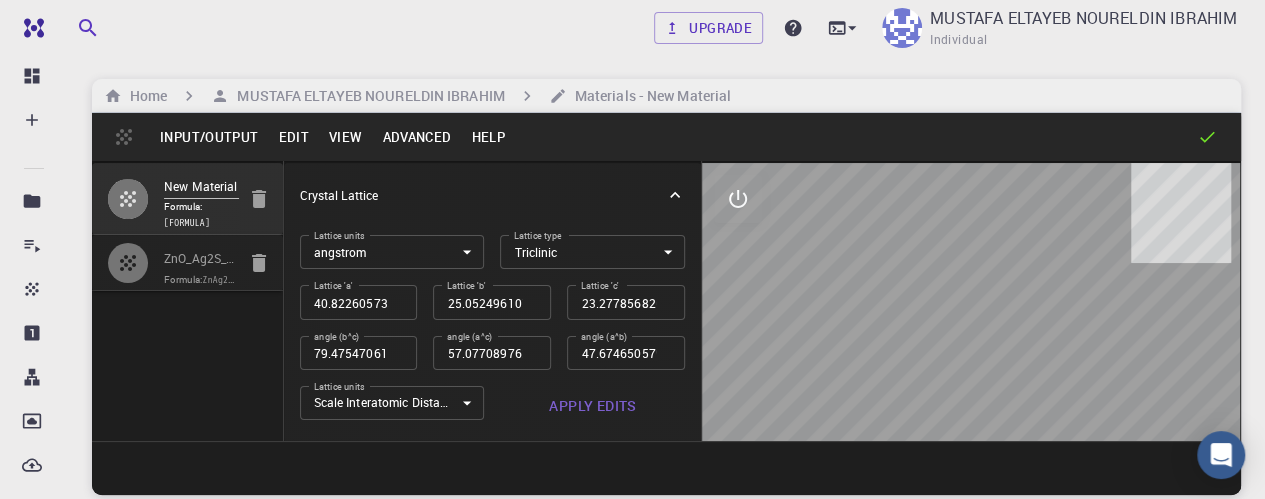 click on "Formula: ZnAg2SO" at bounding box center [199, 280] 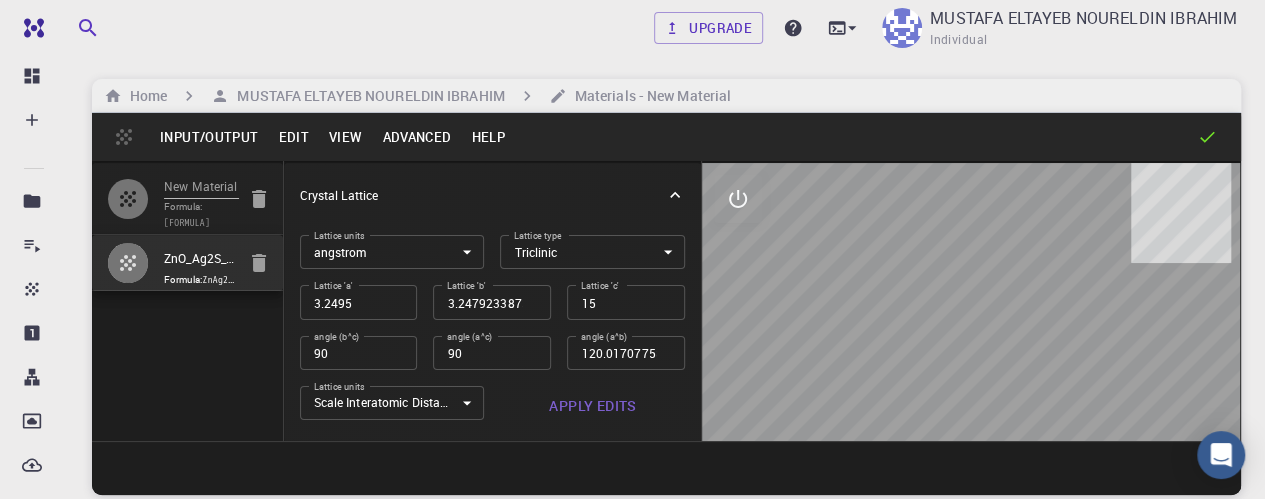 drag, startPoint x: 968, startPoint y: 323, endPoint x: 1053, endPoint y: 287, distance: 92.309265 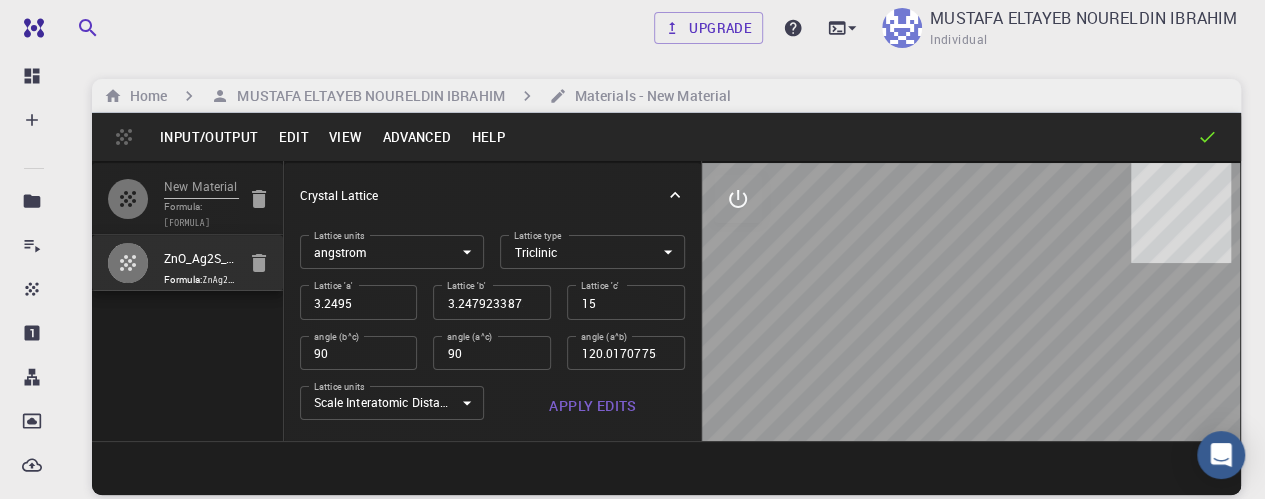 click at bounding box center (971, 302) 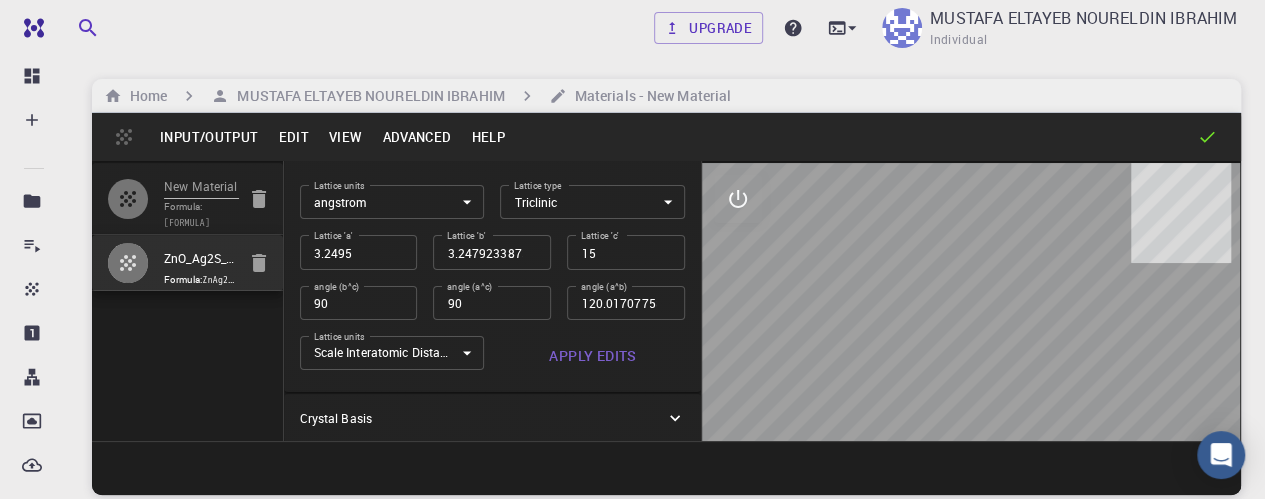 scroll, scrollTop: 0, scrollLeft: 0, axis: both 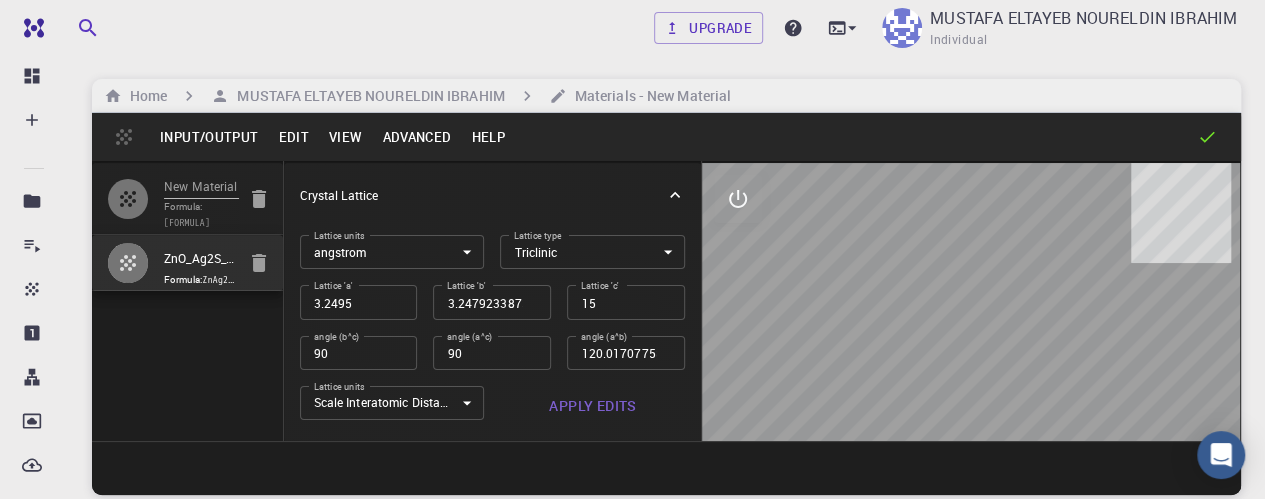 click on "Advanced" at bounding box center (416, 137) 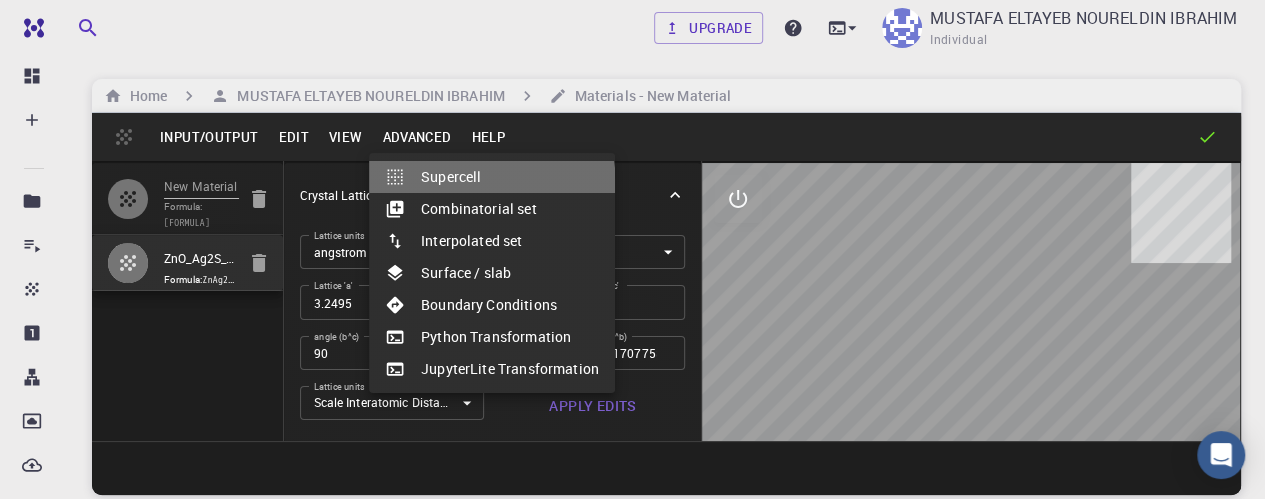 click on "Supercell" at bounding box center [492, 177] 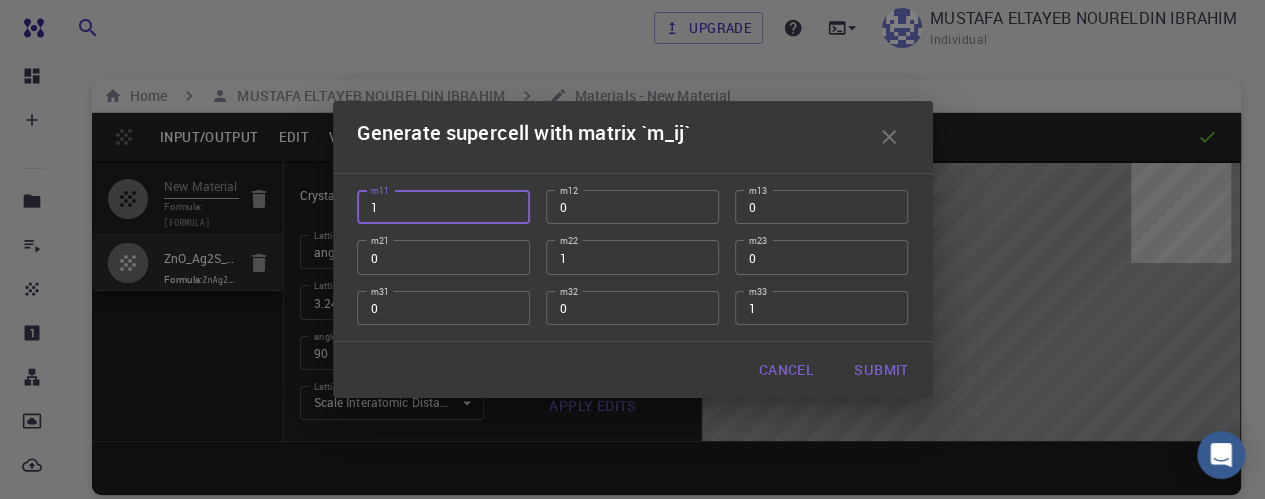drag, startPoint x: 386, startPoint y: 210, endPoint x: 366, endPoint y: 209, distance: 20.024984 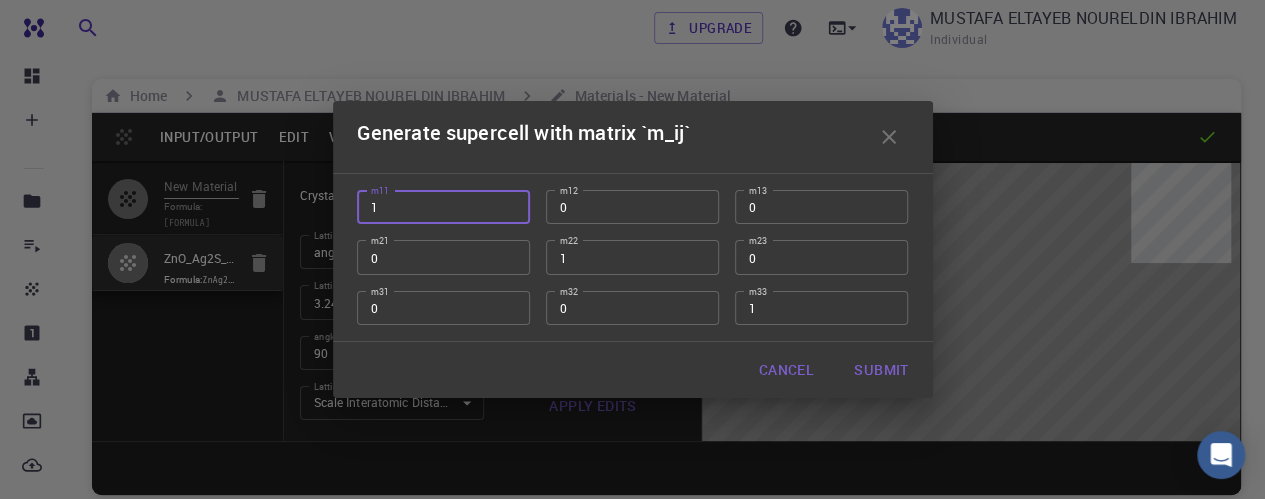 click on "1" at bounding box center [443, 207] 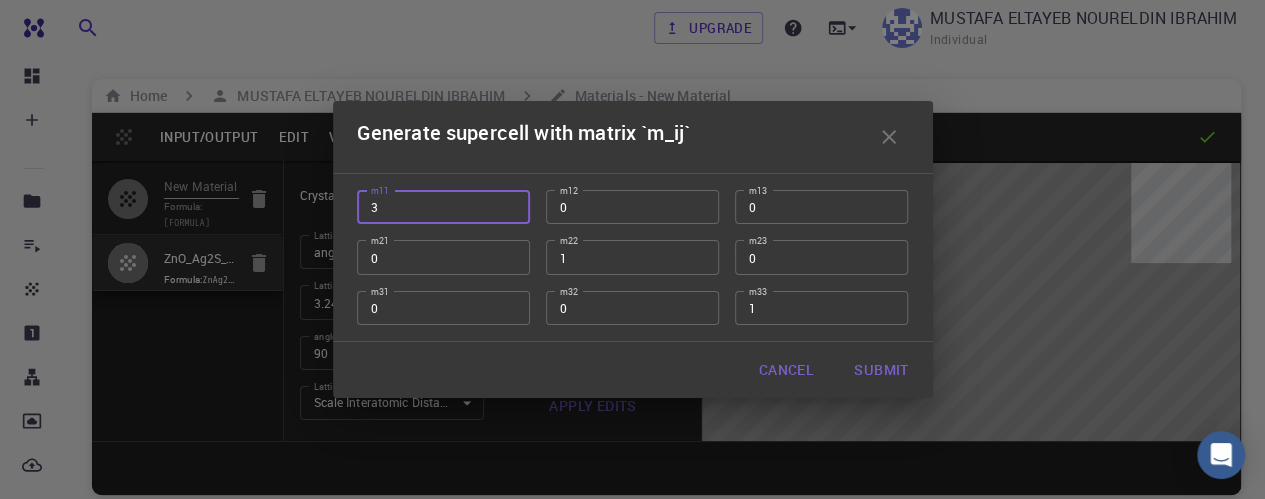 type on "3" 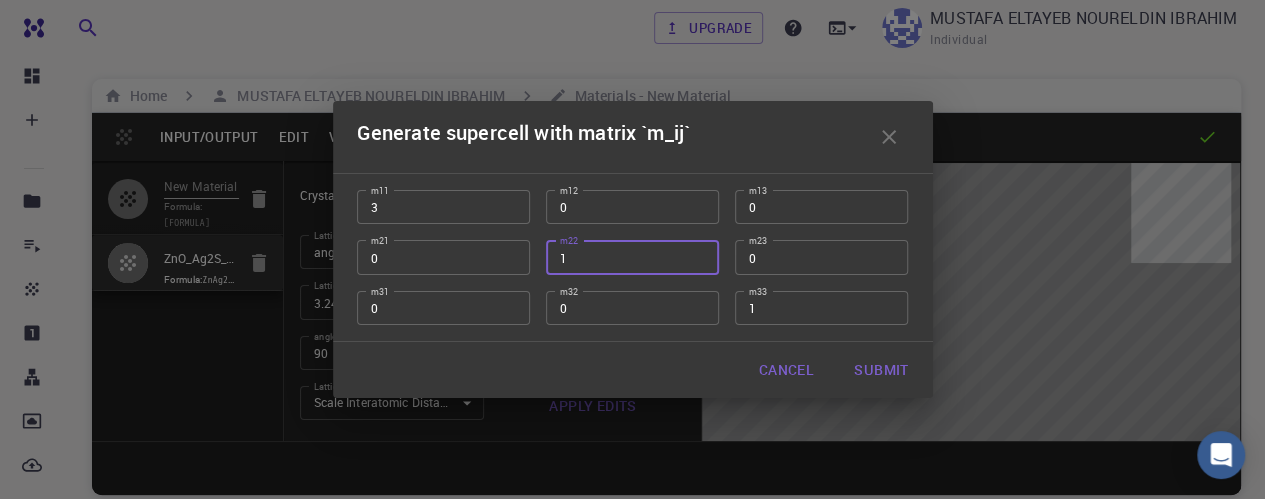 drag, startPoint x: 582, startPoint y: 248, endPoint x: 543, endPoint y: 246, distance: 39.051247 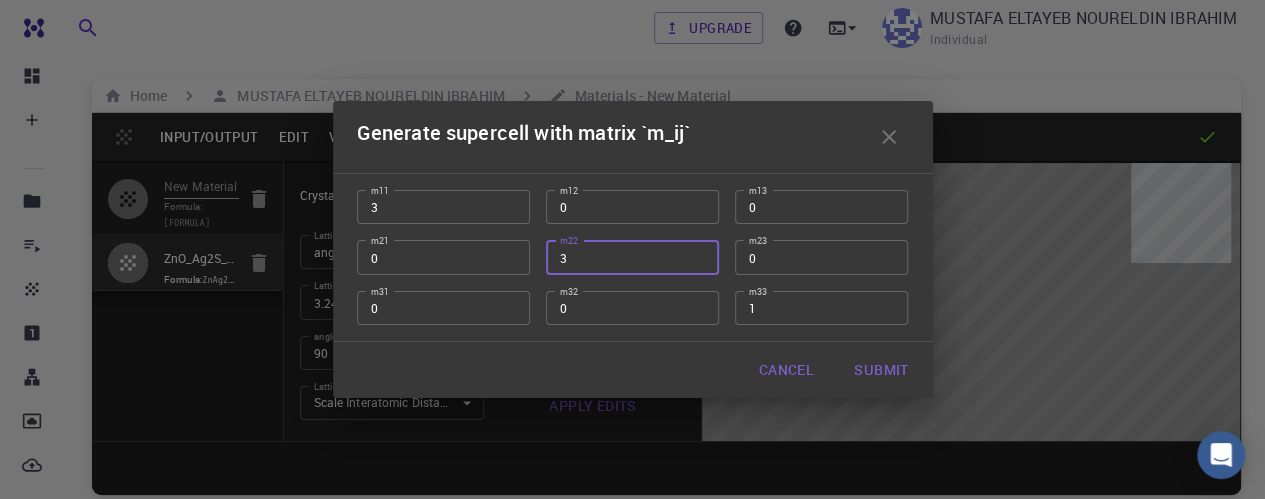 type on "3" 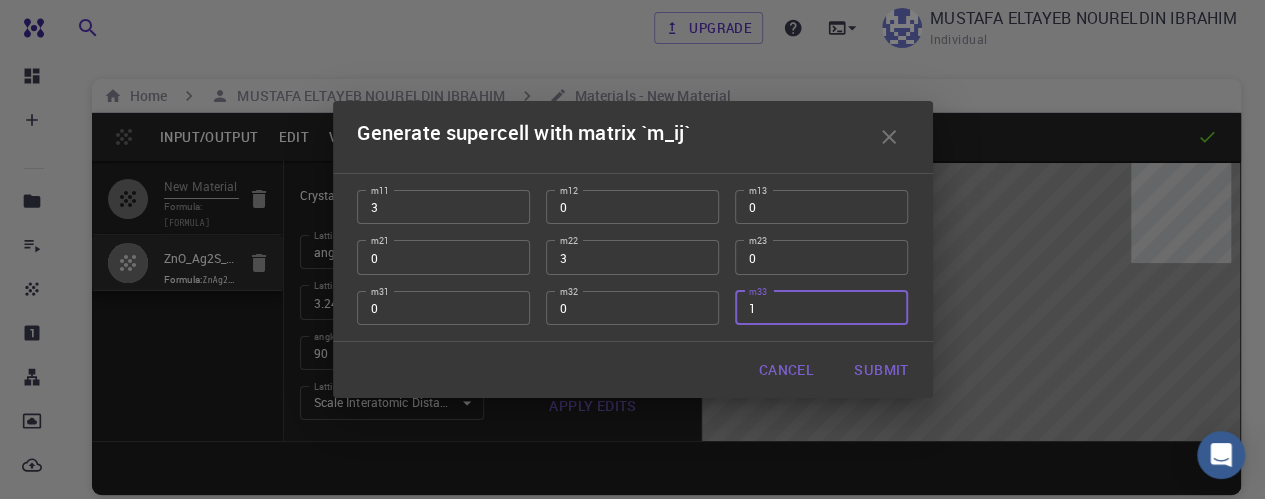 drag, startPoint x: 778, startPoint y: 309, endPoint x: 734, endPoint y: 309, distance: 44 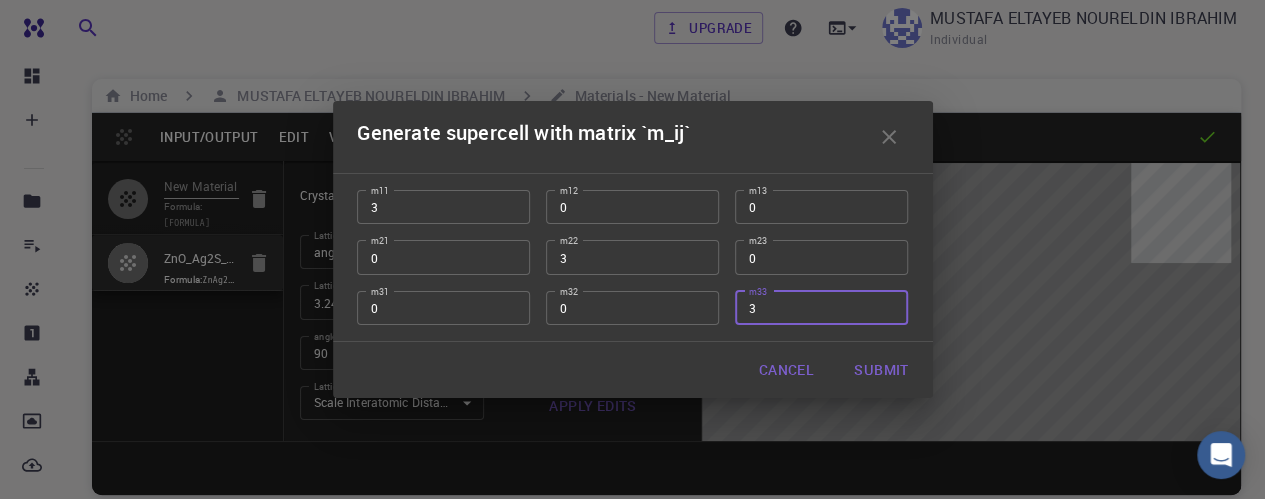 type on "3" 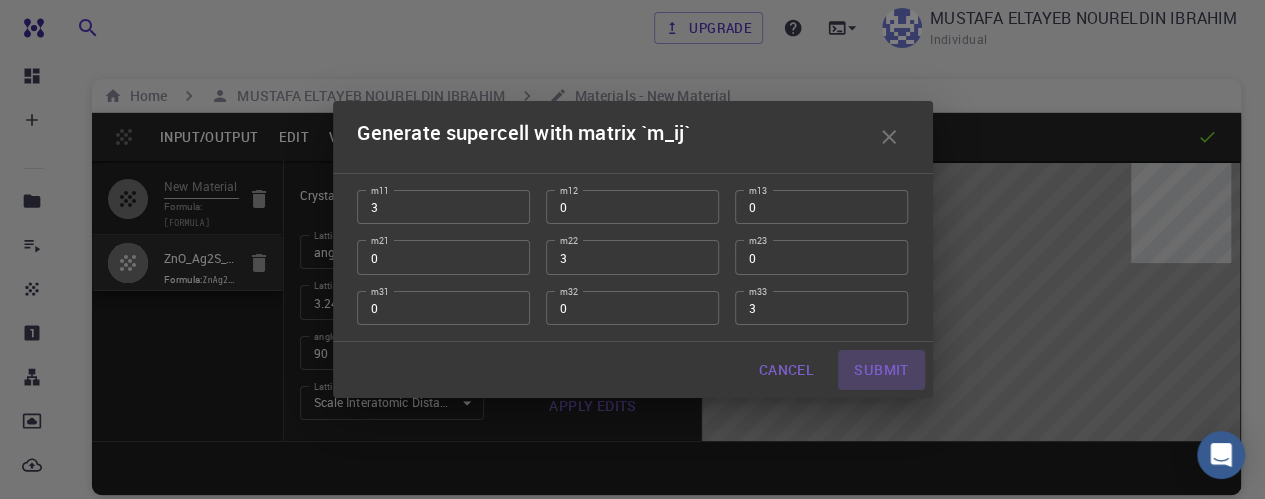 click on "Submit" at bounding box center (881, 370) 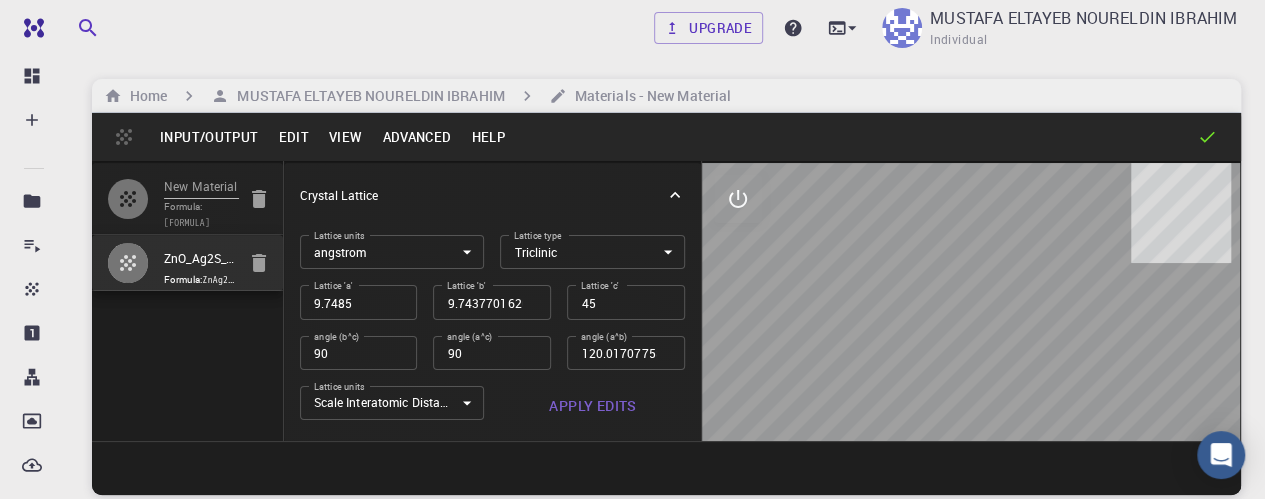 click on "Advanced" at bounding box center (416, 137) 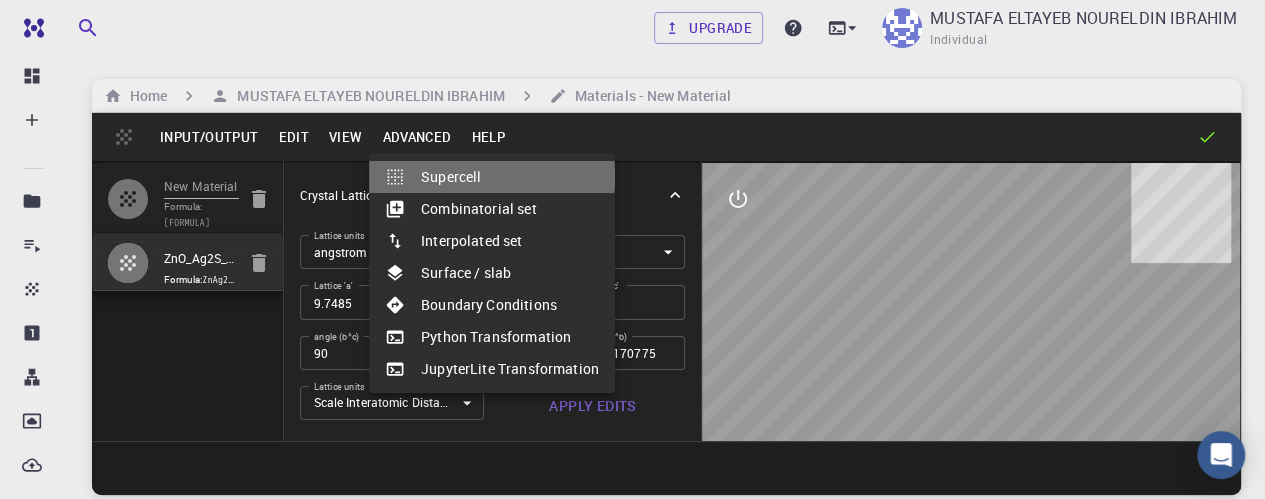click on "Supercell" at bounding box center [492, 177] 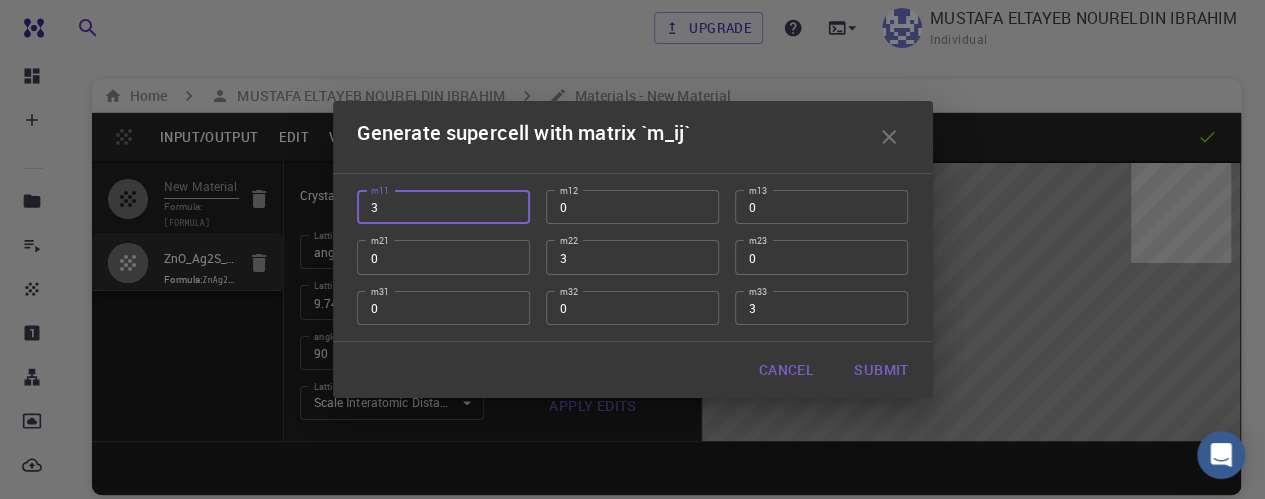 drag, startPoint x: 386, startPoint y: 207, endPoint x: 356, endPoint y: 207, distance: 30 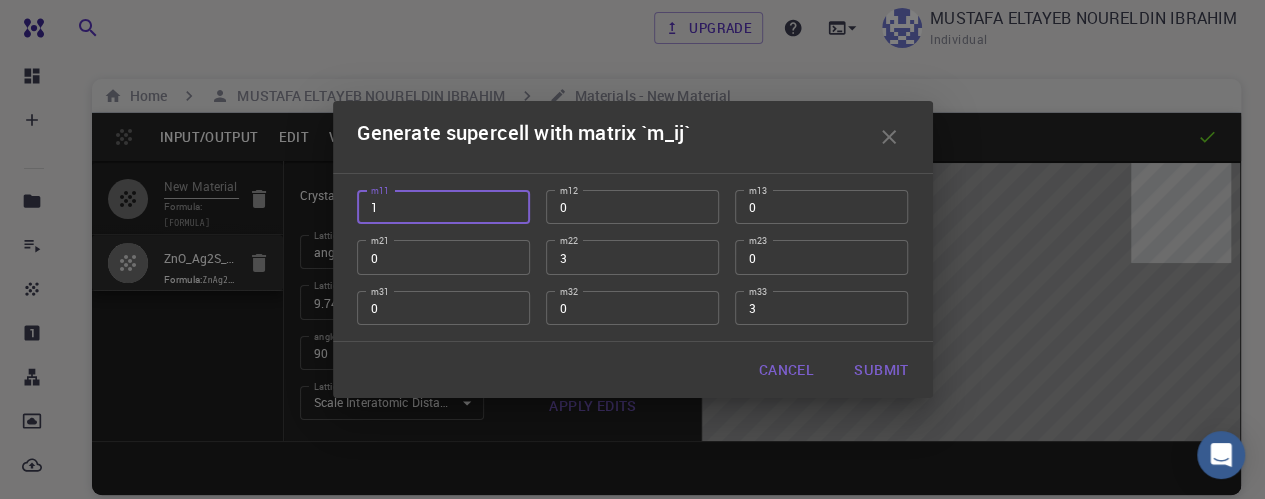 type on "1" 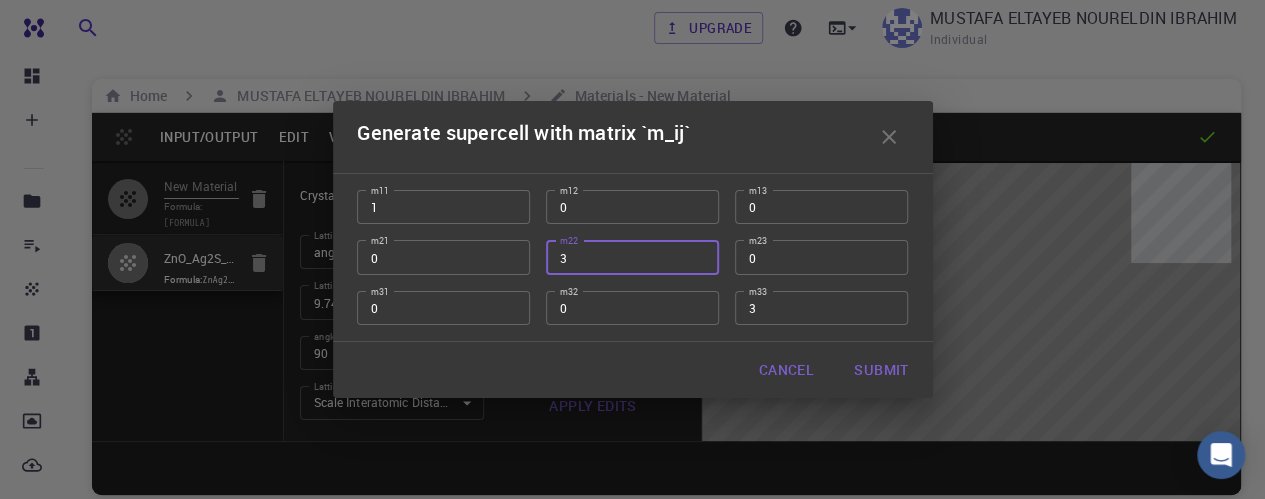 drag, startPoint x: 580, startPoint y: 254, endPoint x: 528, endPoint y: 254, distance: 52 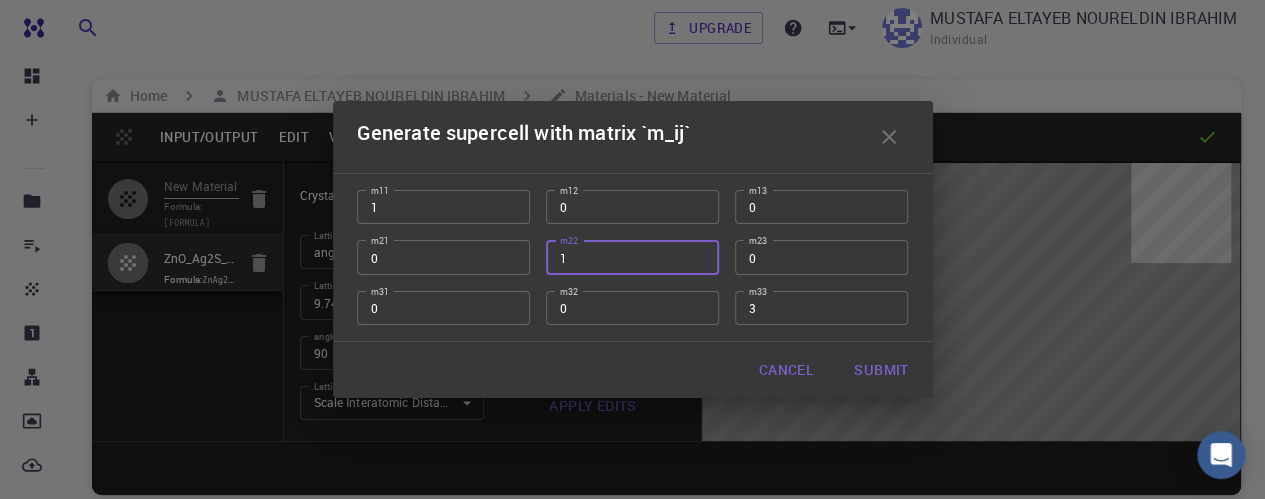 type on "1" 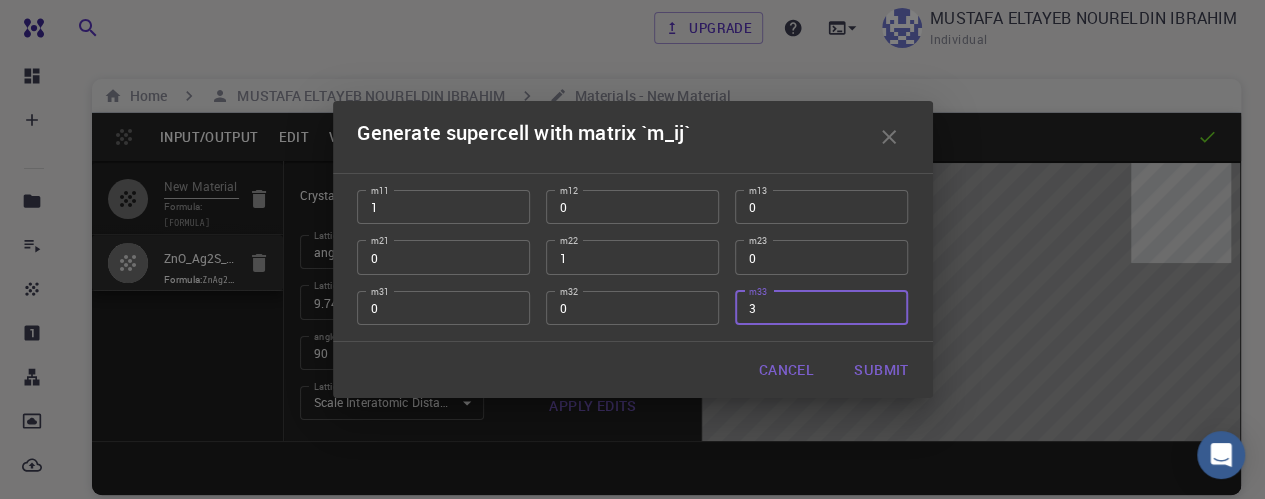 drag, startPoint x: 772, startPoint y: 309, endPoint x: 726, endPoint y: 310, distance: 46.010868 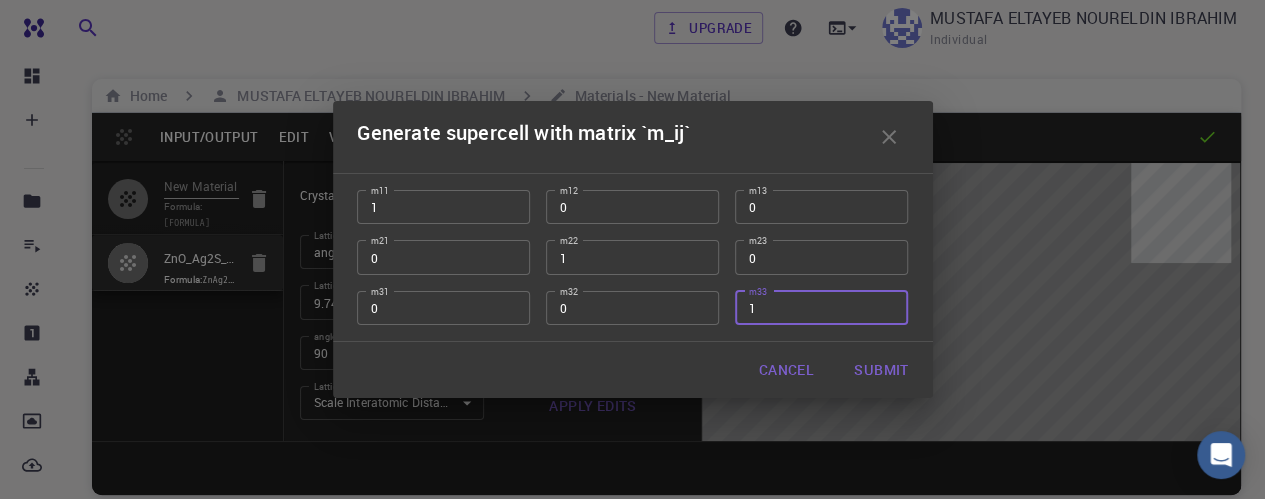 type on "1" 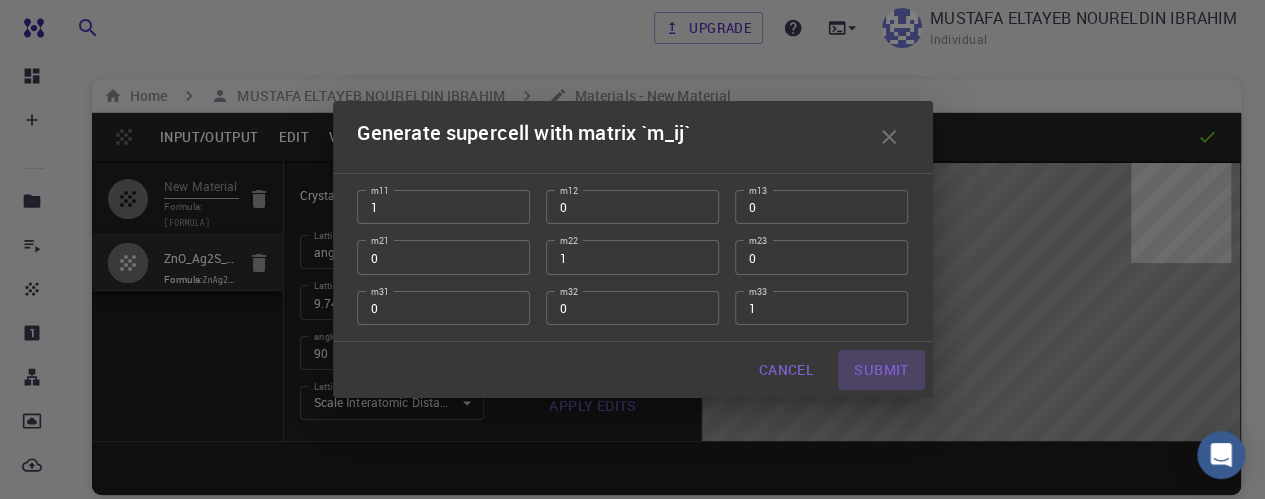 click on "Submit" at bounding box center (881, 370) 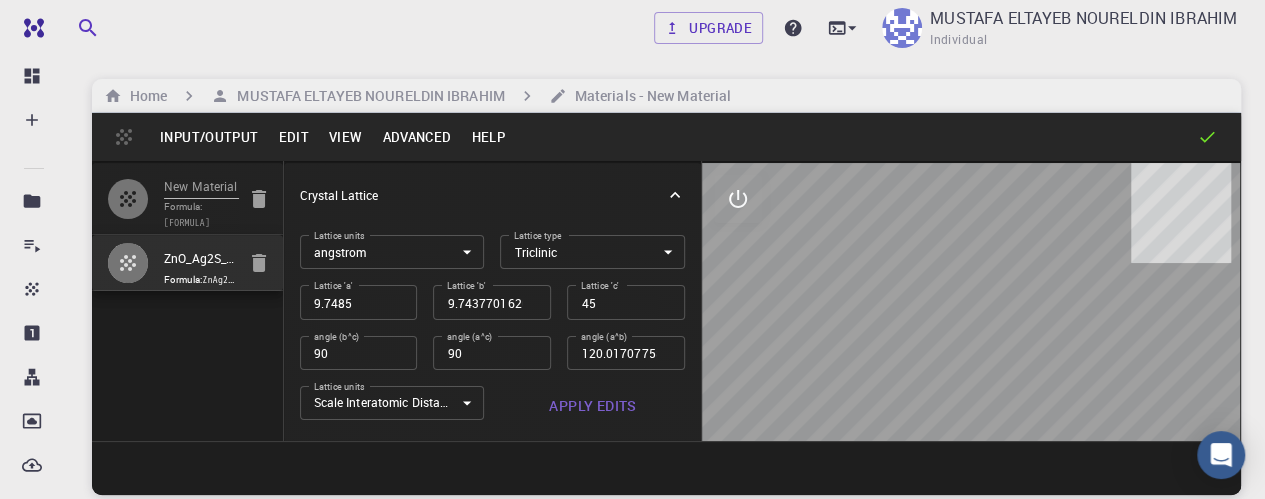 click at bounding box center [971, 302] 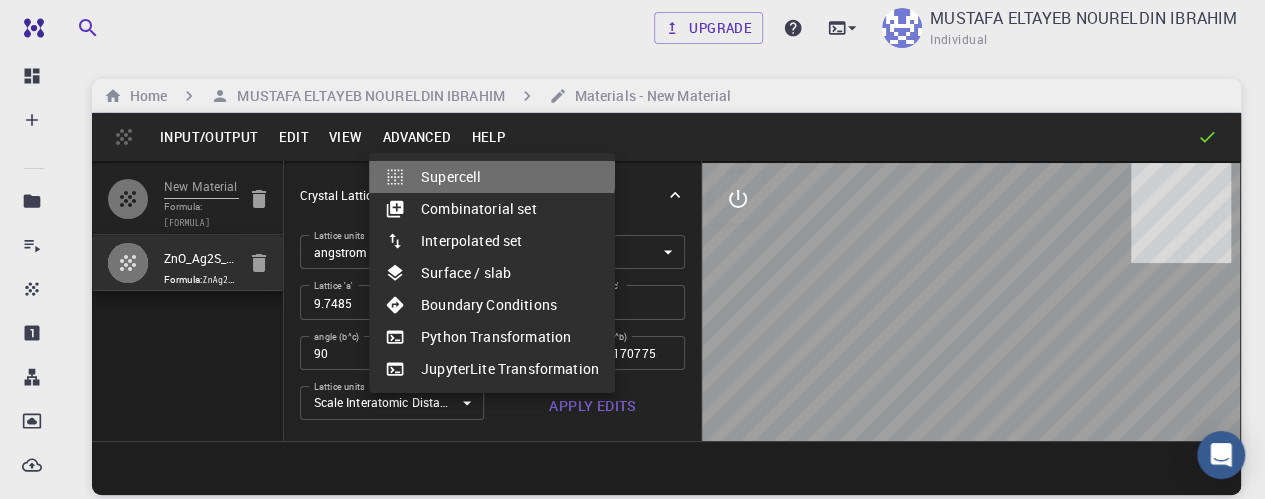 click on "Supercell" at bounding box center (492, 177) 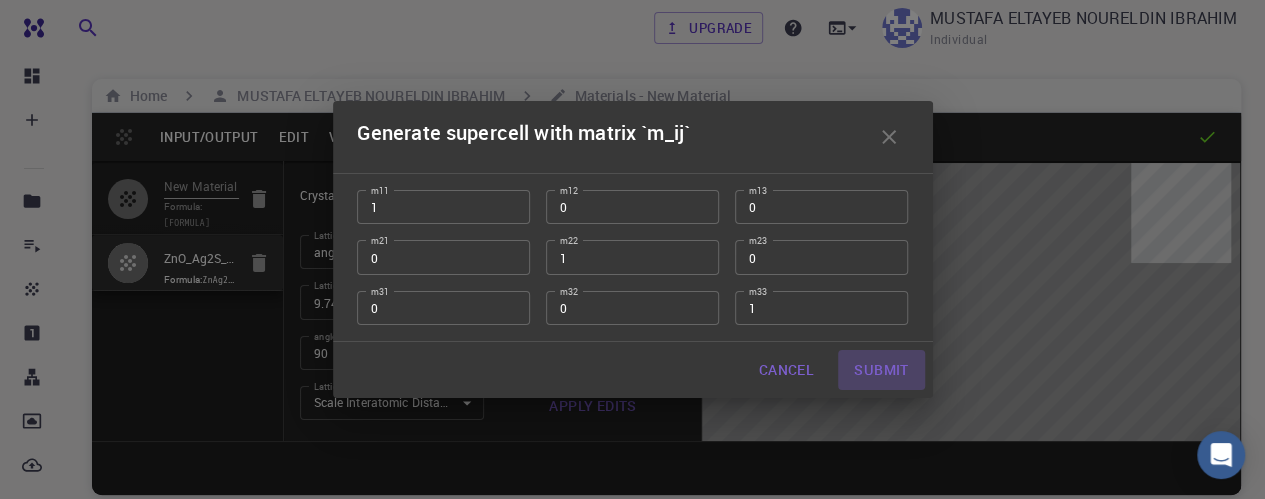click on "Submit" at bounding box center (881, 370) 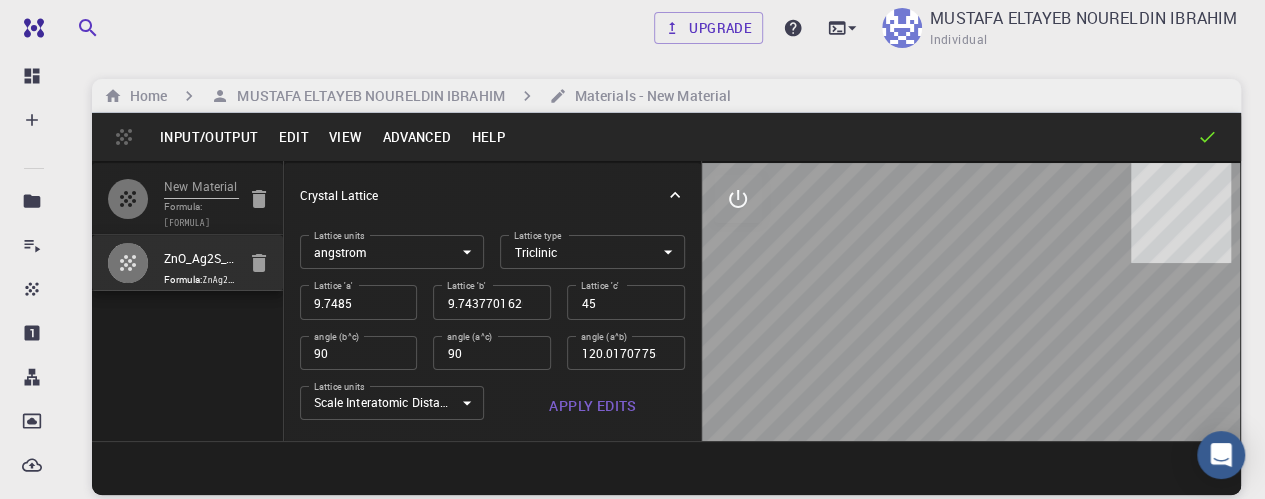click at bounding box center [971, 302] 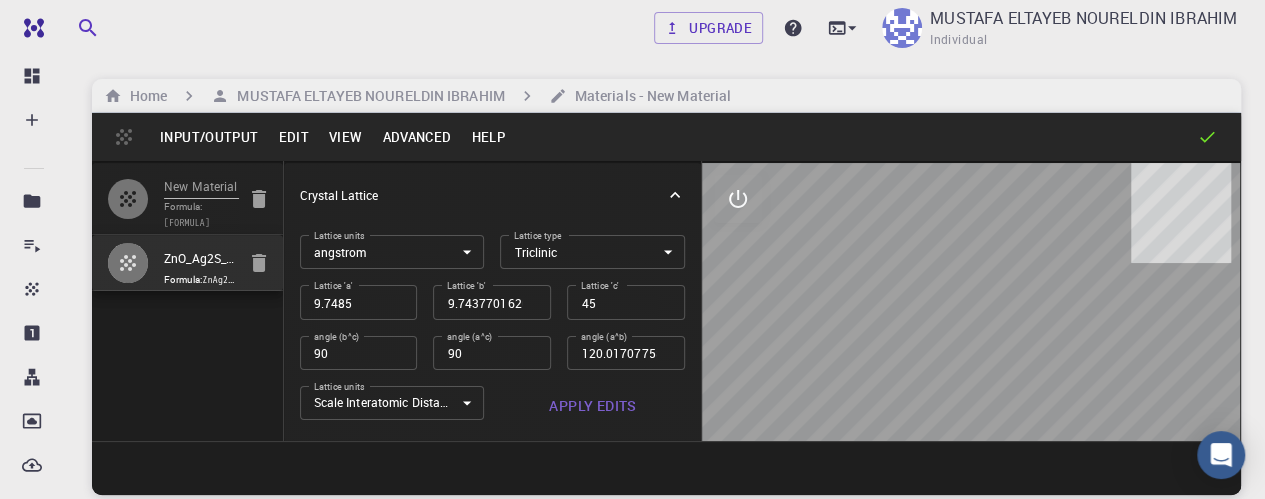 click at bounding box center [971, 302] 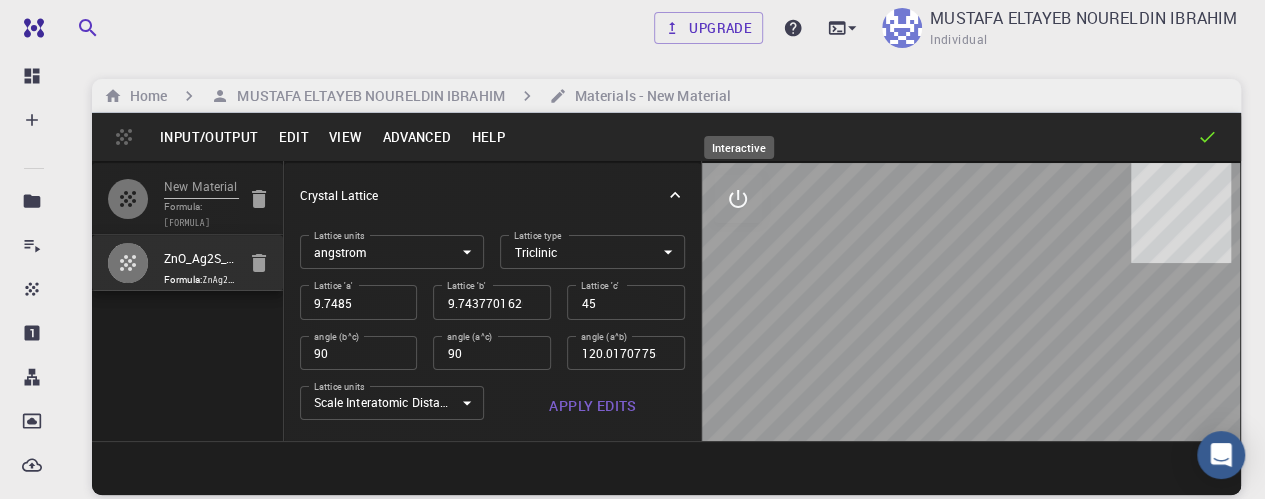 click 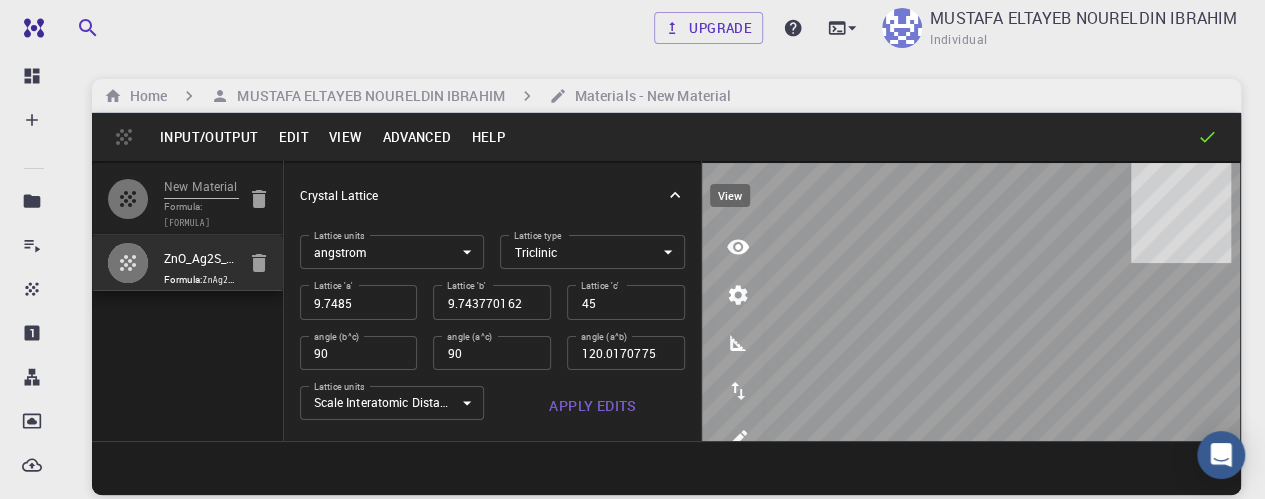 click 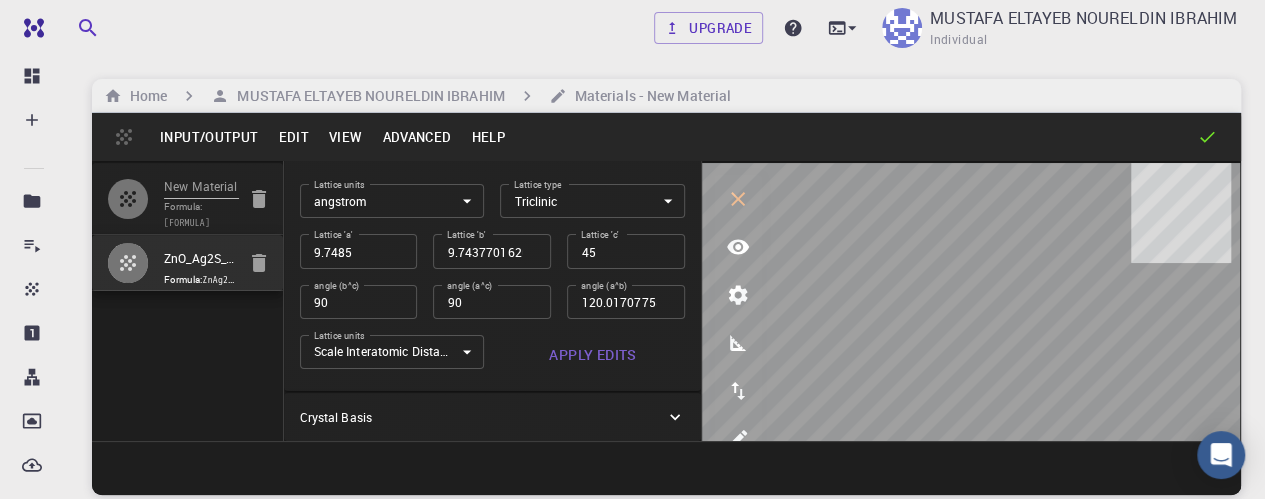 scroll, scrollTop: 0, scrollLeft: 0, axis: both 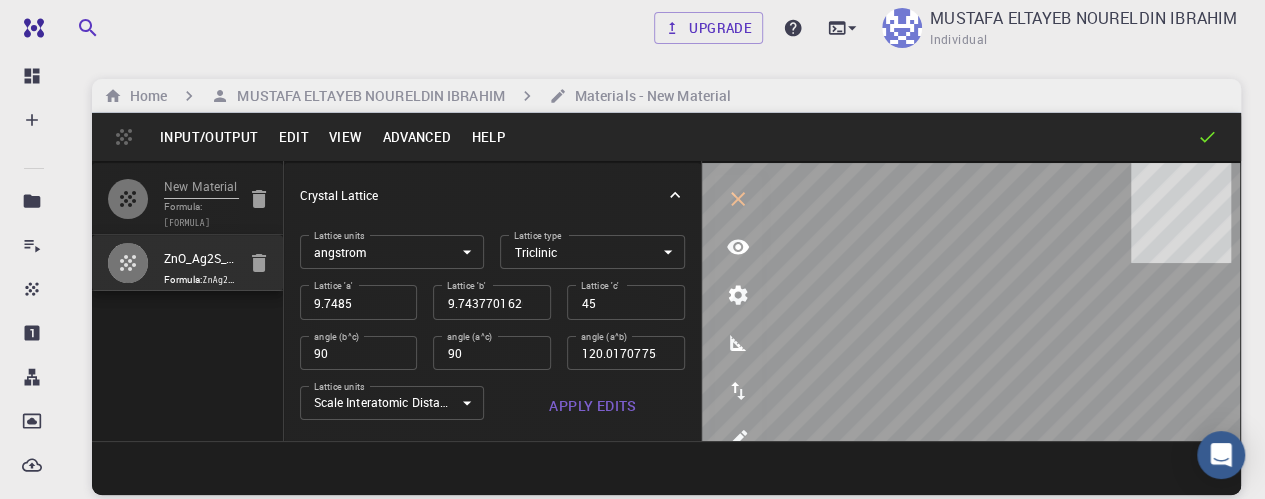 click on "Advanced" at bounding box center [416, 137] 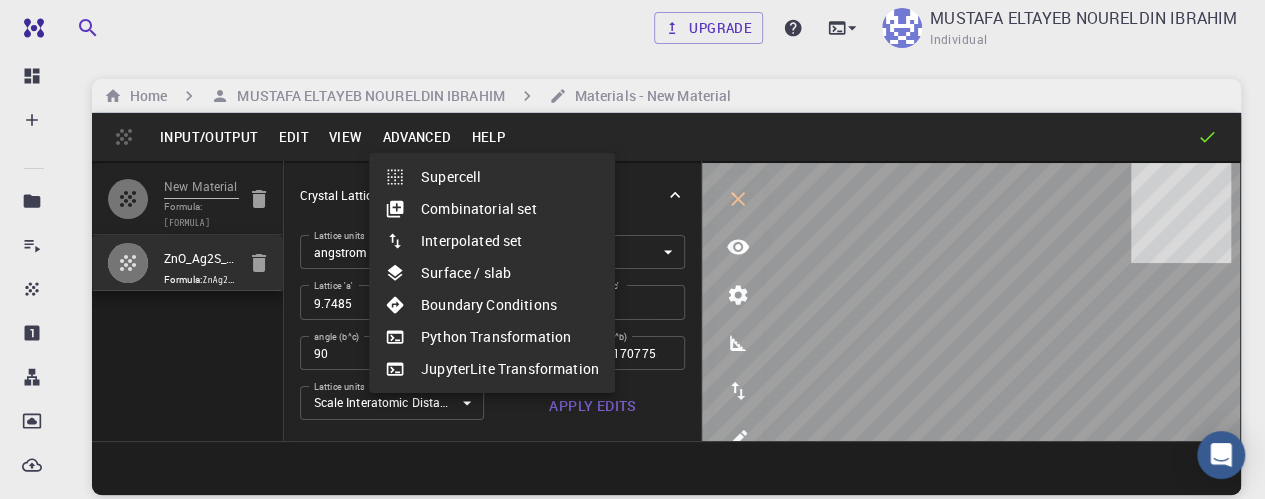 click at bounding box center [632, 249] 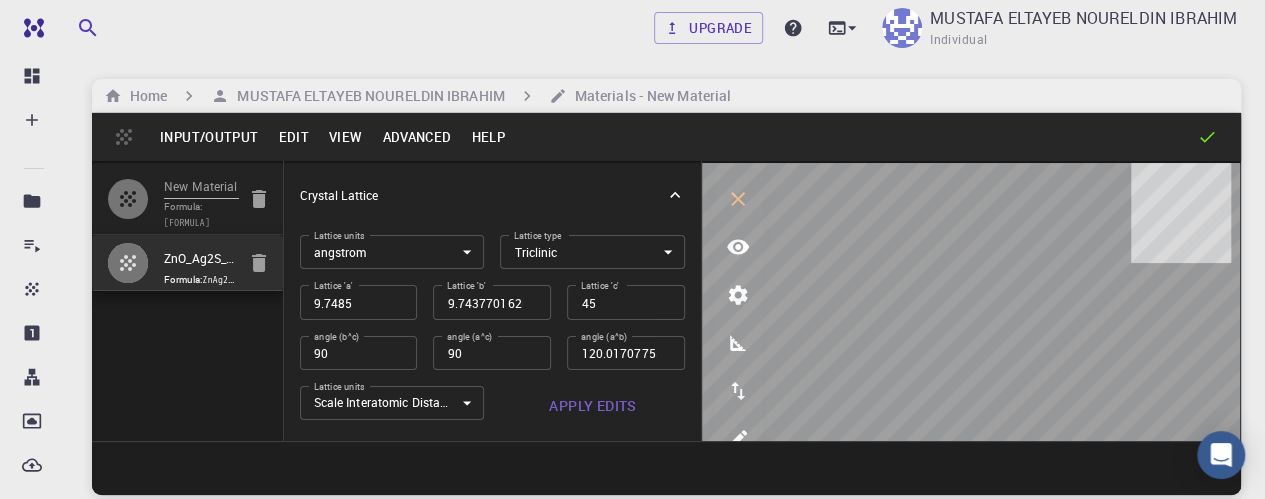 click on "View" at bounding box center (346, 137) 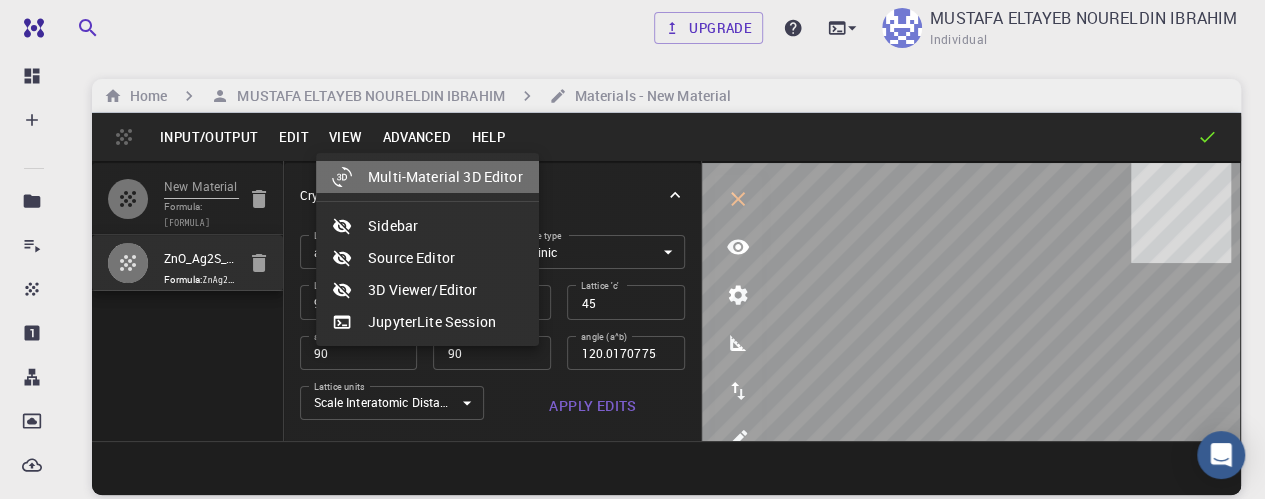 click on "Multi-Material 3D Editor" at bounding box center (427, 177) 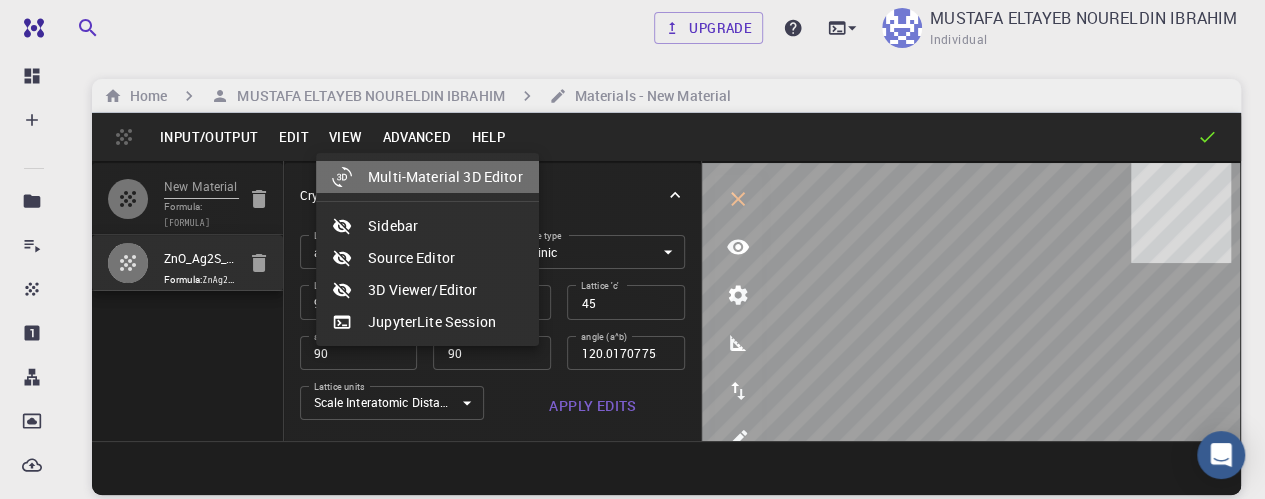 select on "Color" 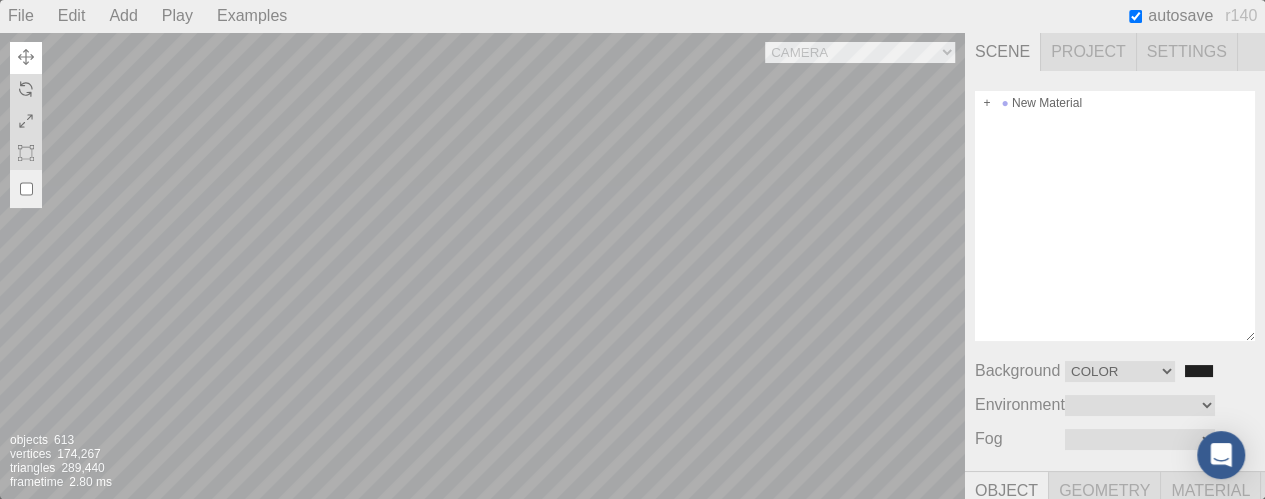 click on "Camera OrthographicCamera PerspectiveCamera Objects 613 Vertices 174,267 Triangles 289,440 Frametime 2.80 ms" at bounding box center [482, 265] 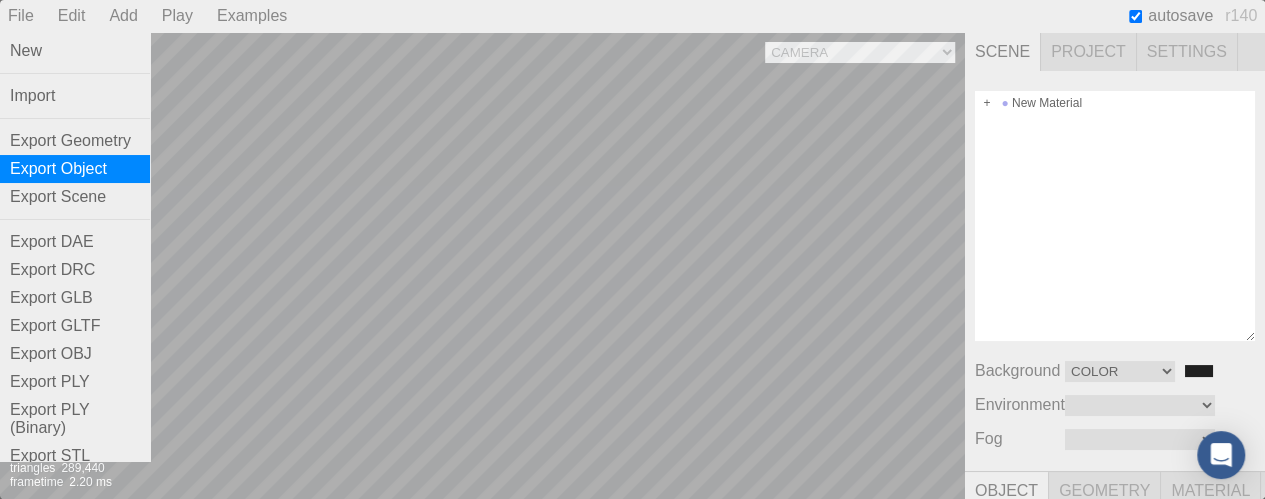 scroll, scrollTop: 190, scrollLeft: 0, axis: vertical 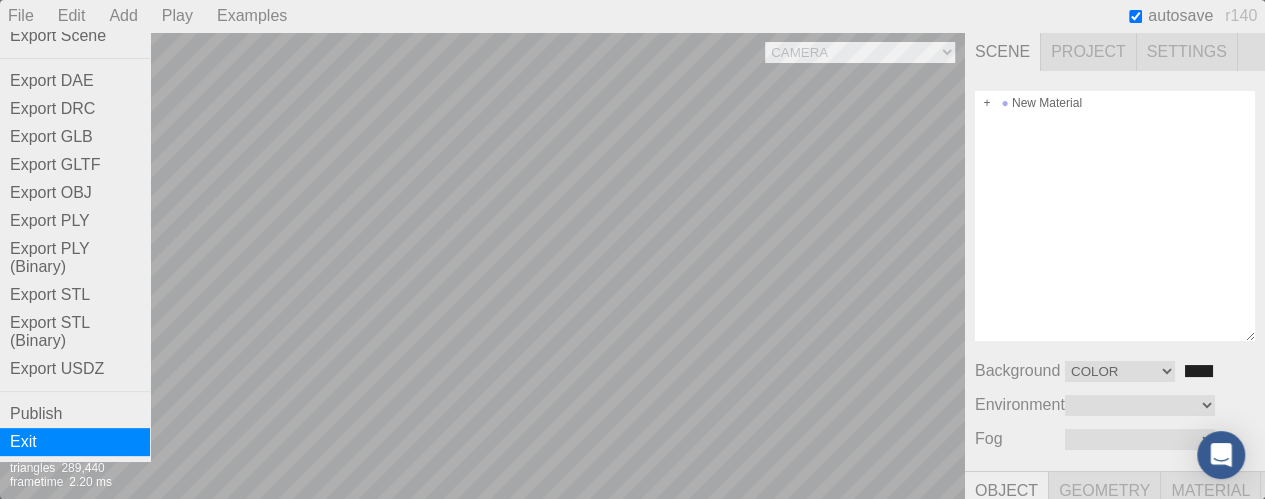 click on "Exit" at bounding box center (75, 442) 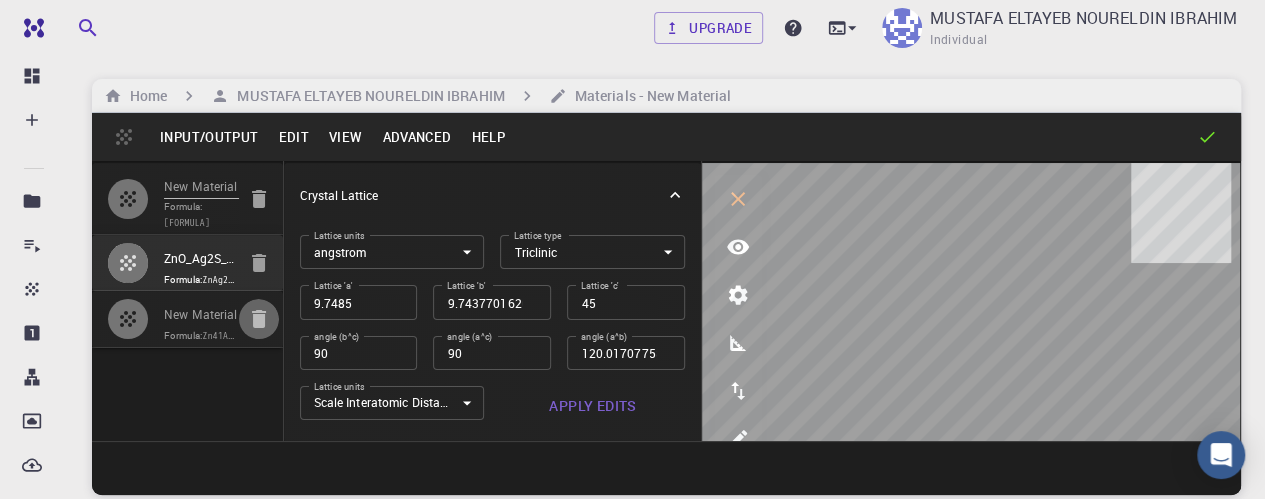 click at bounding box center (259, 319) 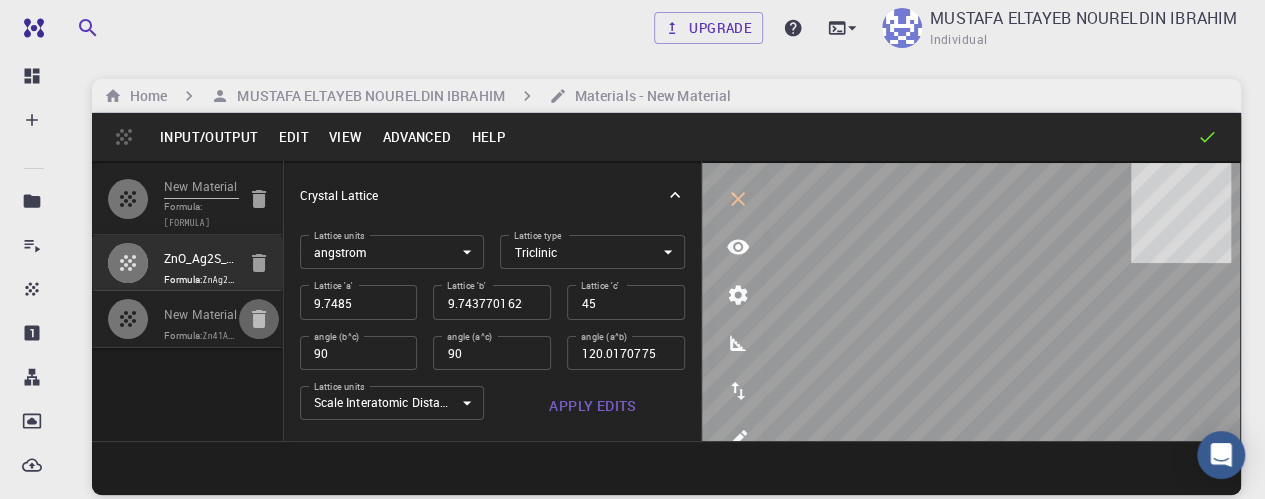 type on "40.82260573374913" 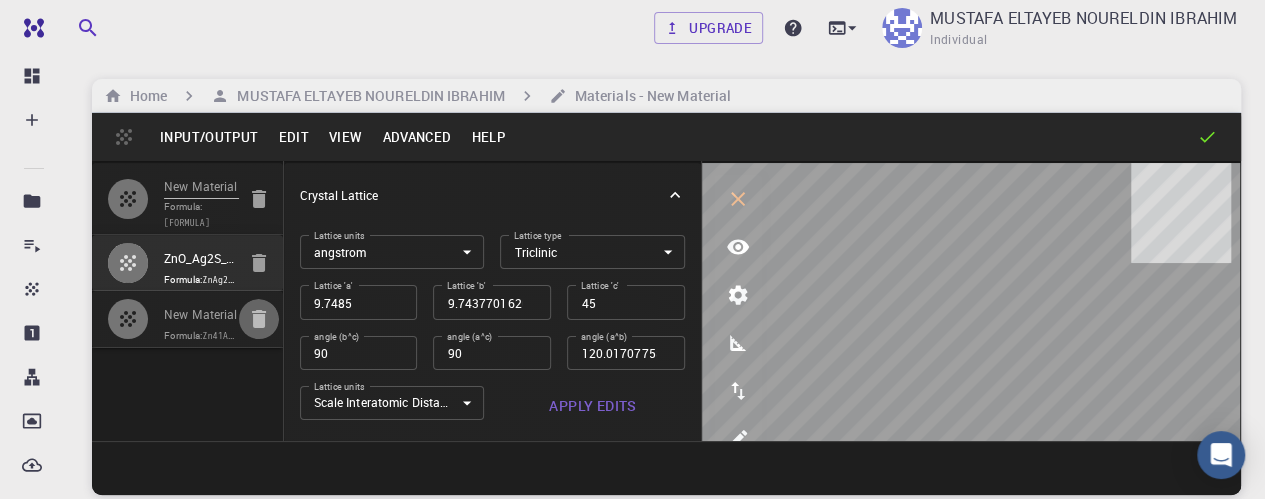 type on "25.052496107119865" 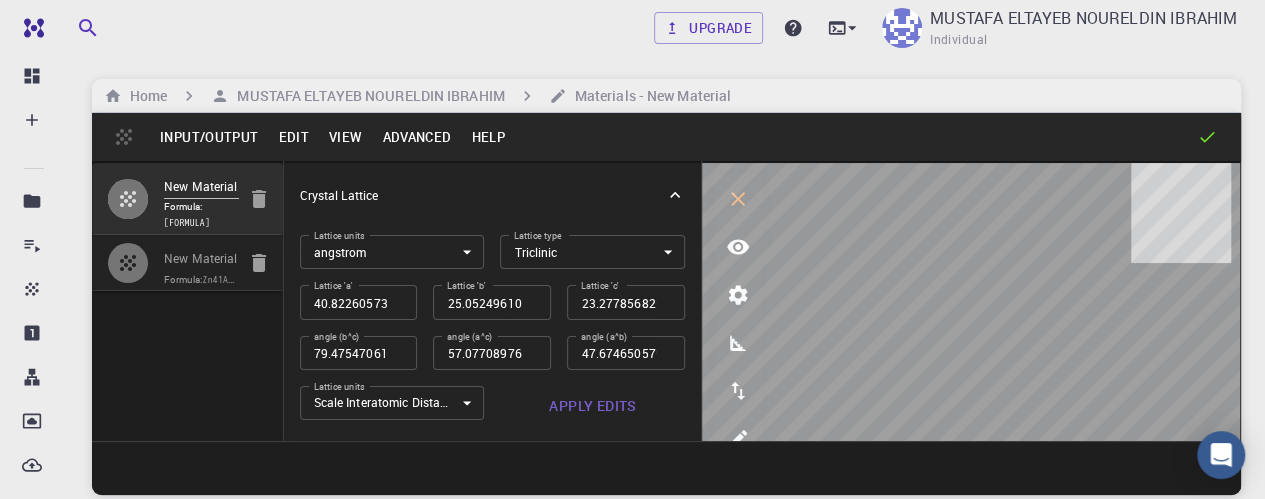 click 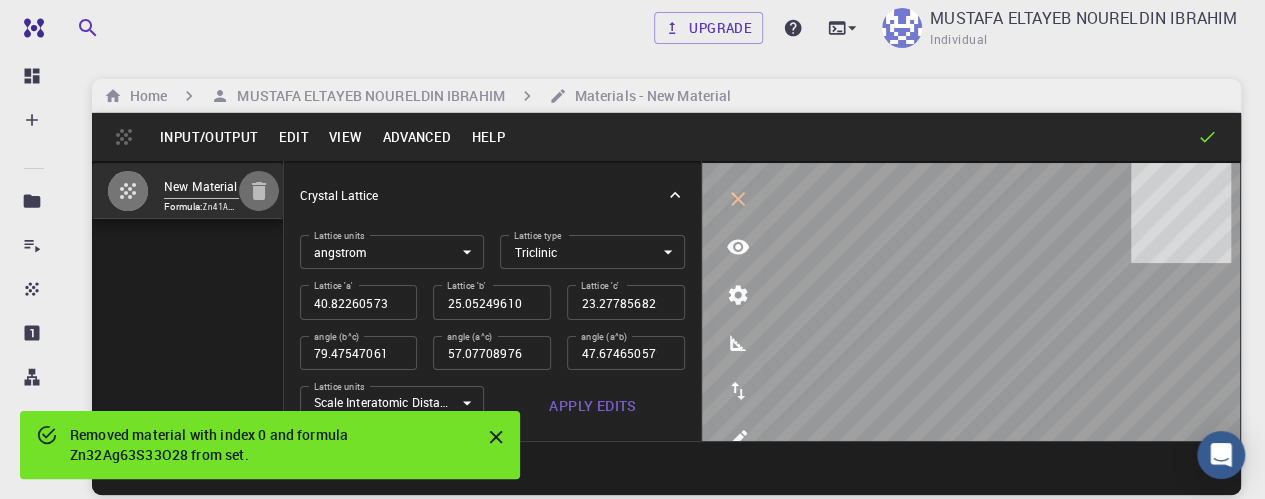 click 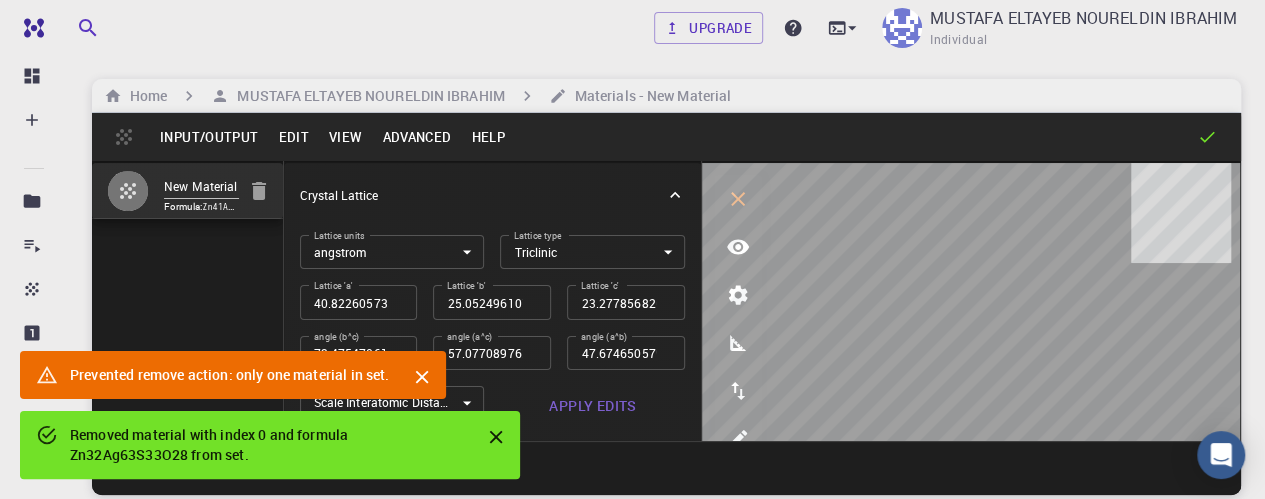 click on "New Material Formula: [FORMULA]" at bounding box center [188, 301] 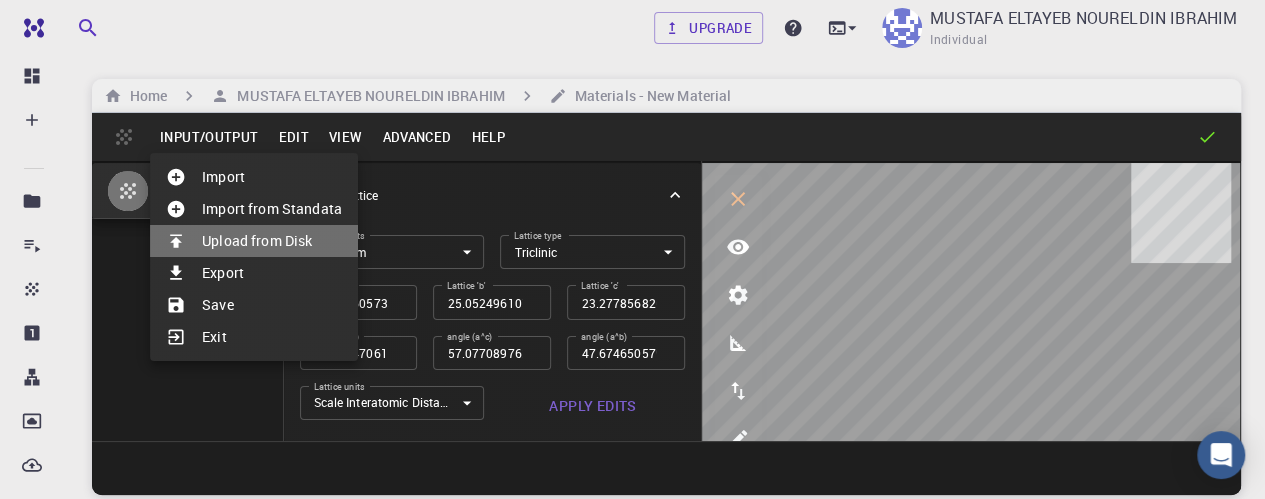 click on "Upload from Disk" at bounding box center (254, 241) 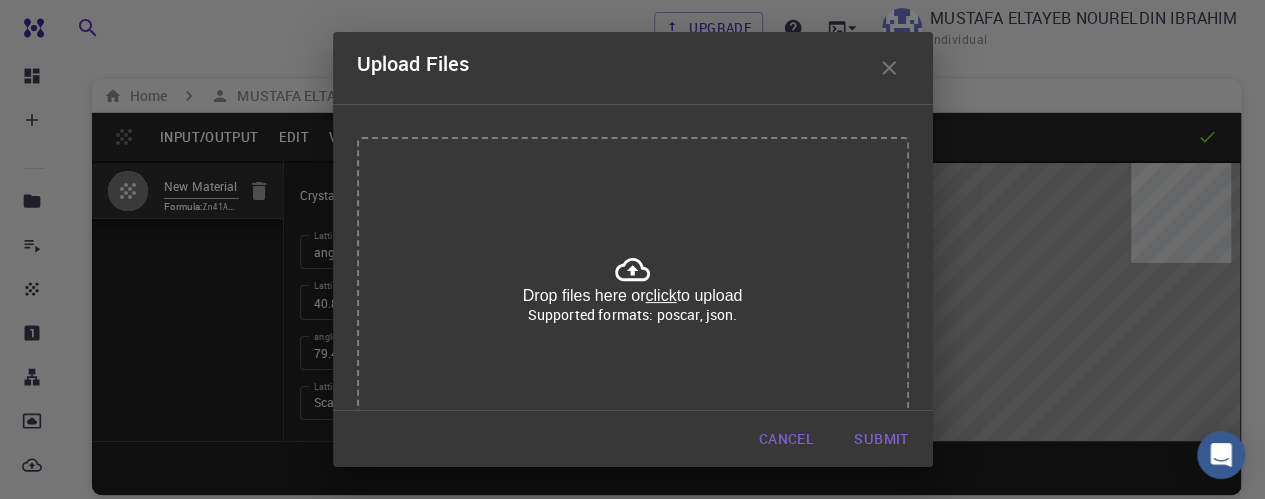 click on "click" at bounding box center [660, 295] 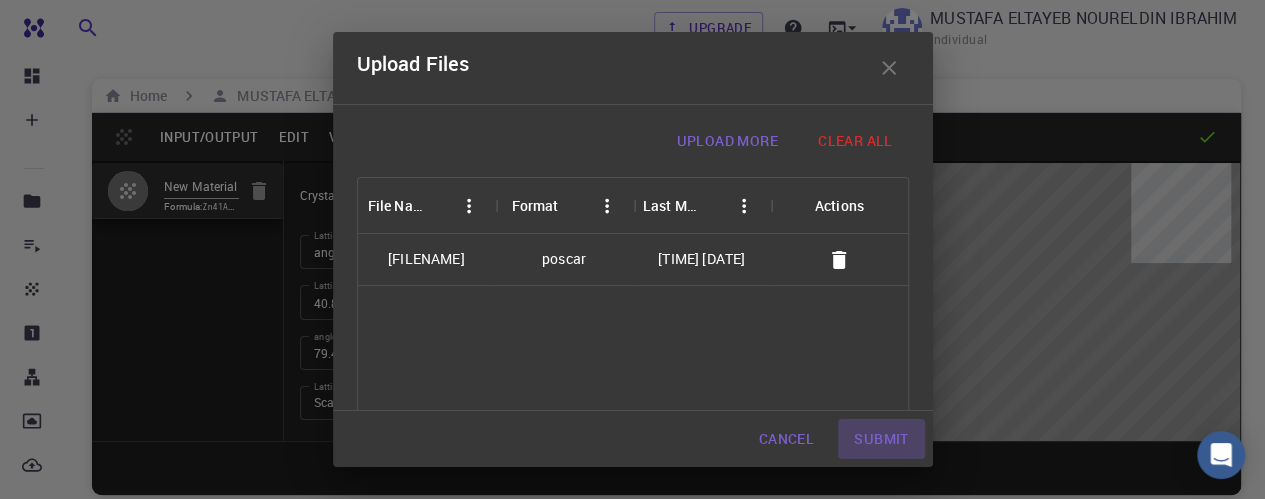 click on "Submit" at bounding box center [881, 439] 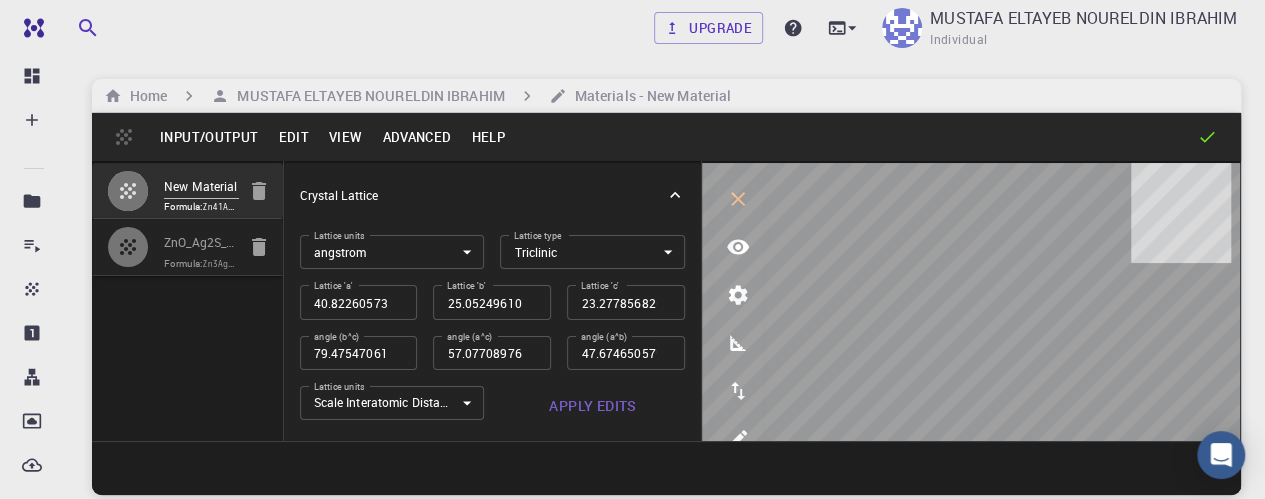 click on "ZnO_Ag2S_core_shell_3core_2shell" at bounding box center [201, 243] 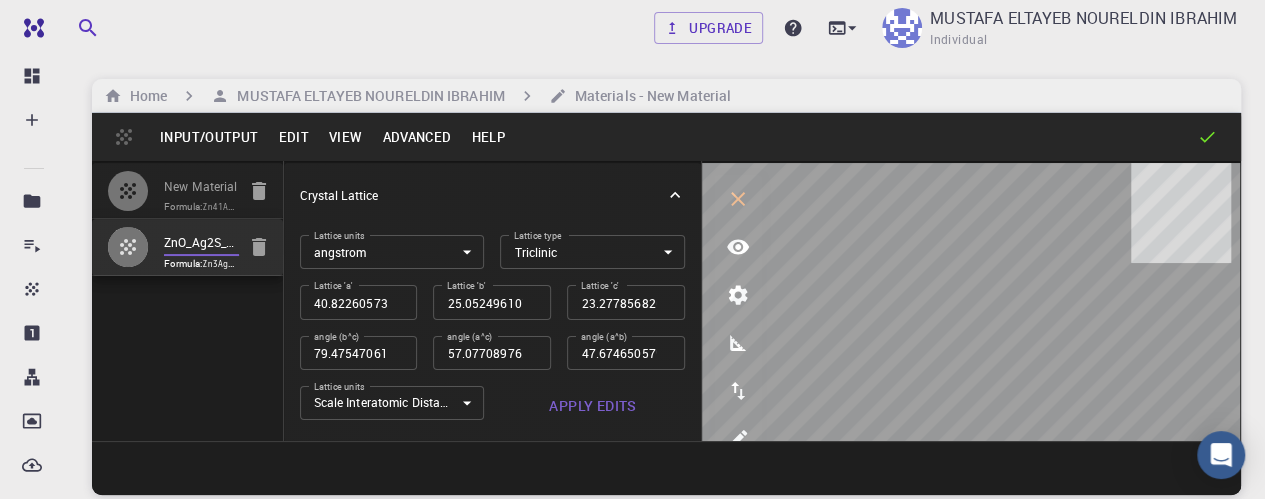 type on "3.2495" 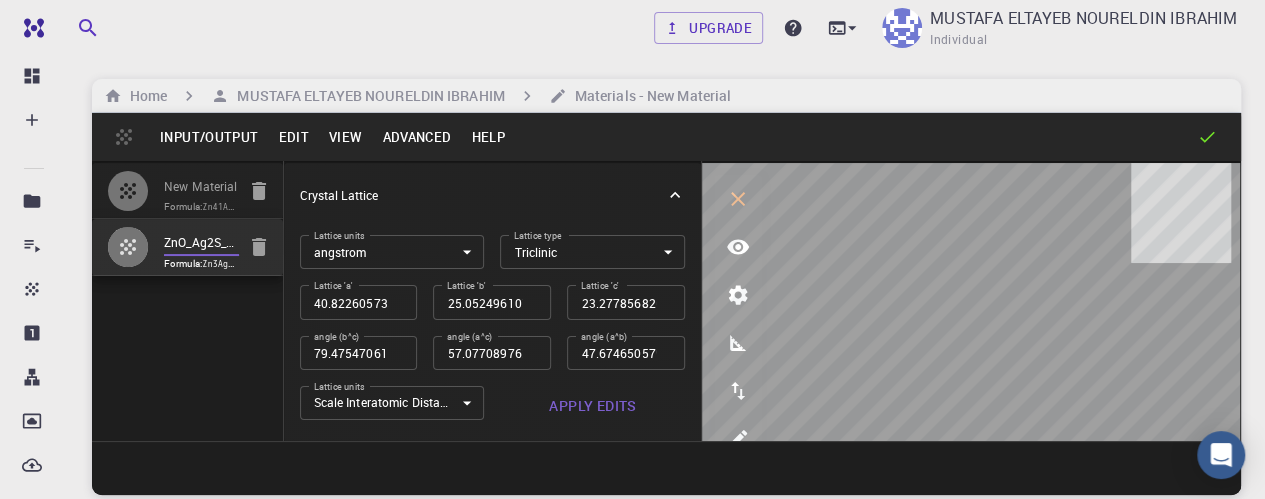 type 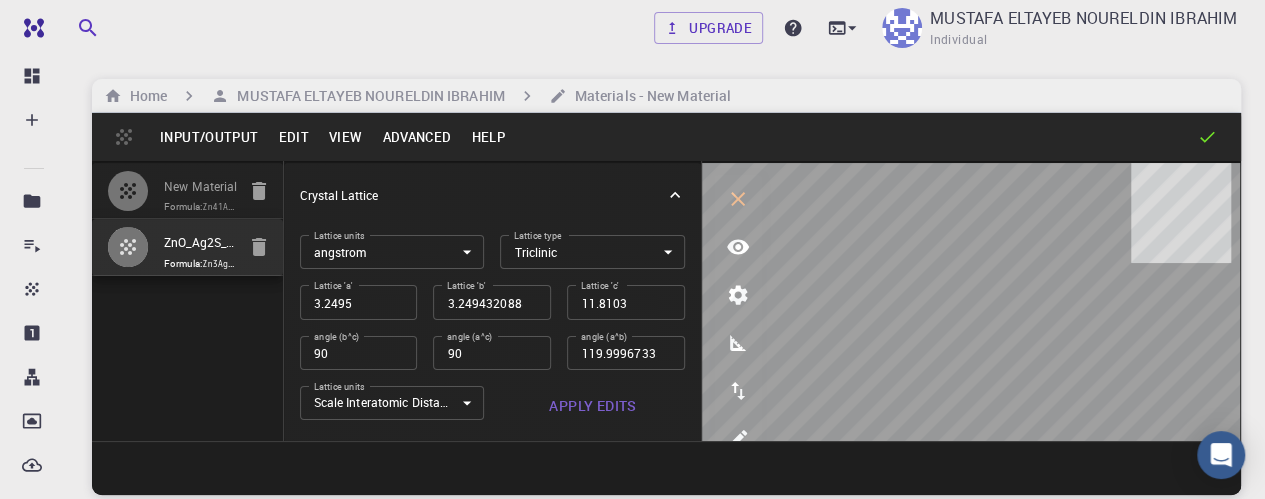 click on "Edit" at bounding box center [293, 137] 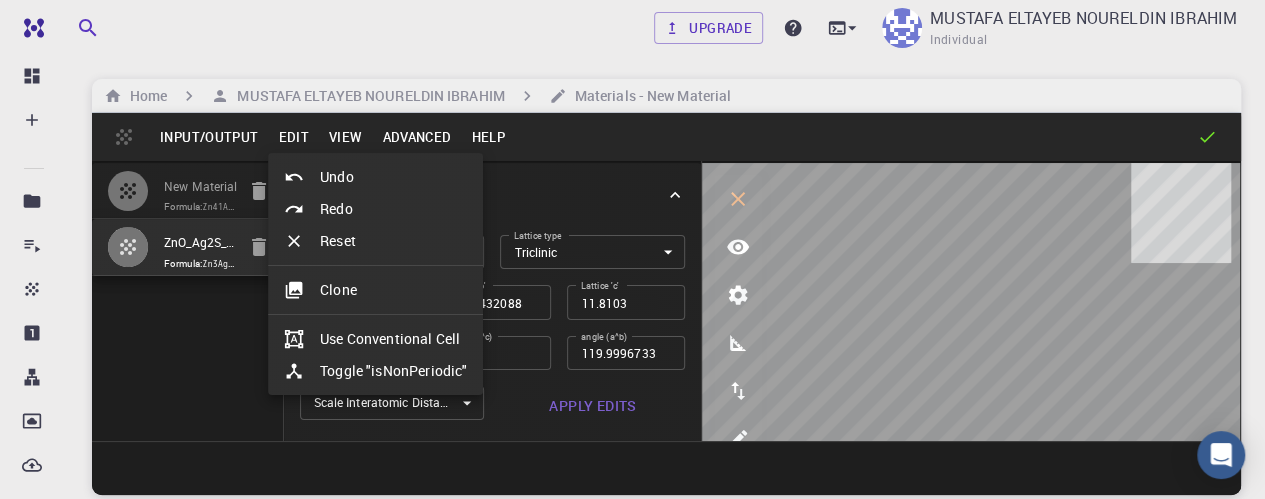 click at bounding box center (632, 249) 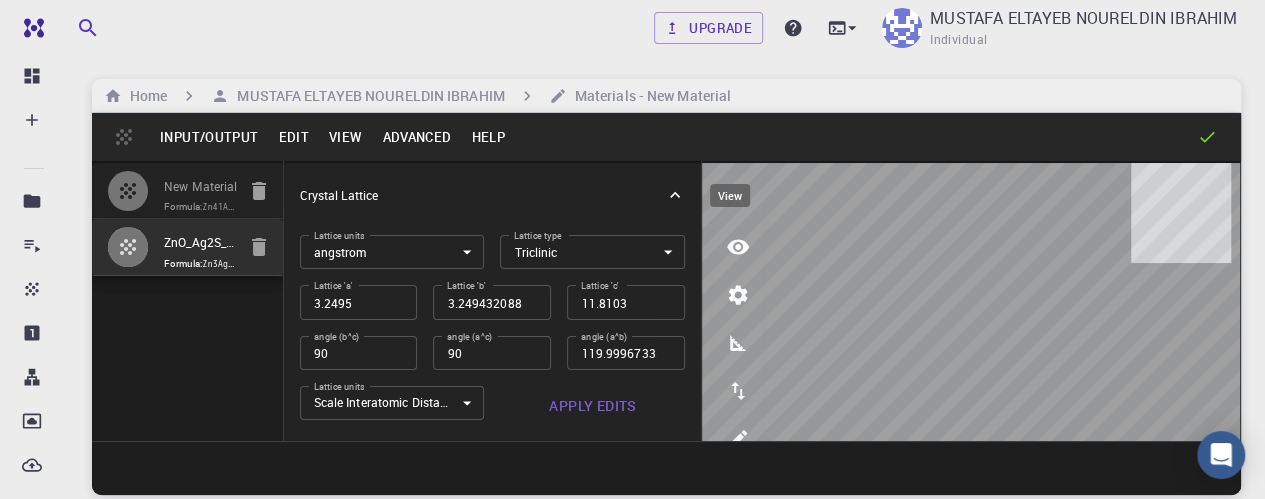 click 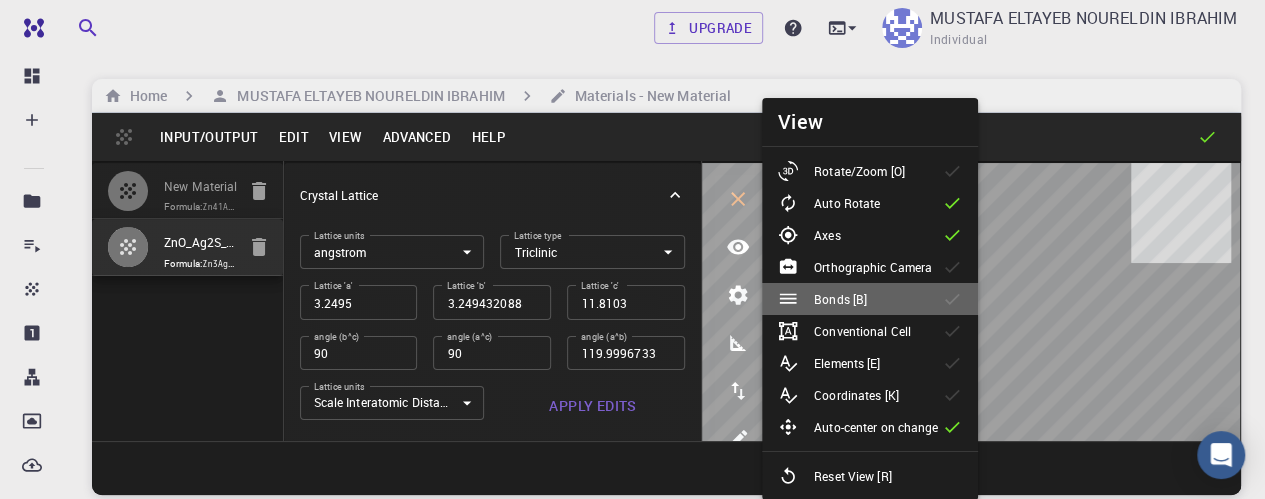 click at bounding box center (960, 299) 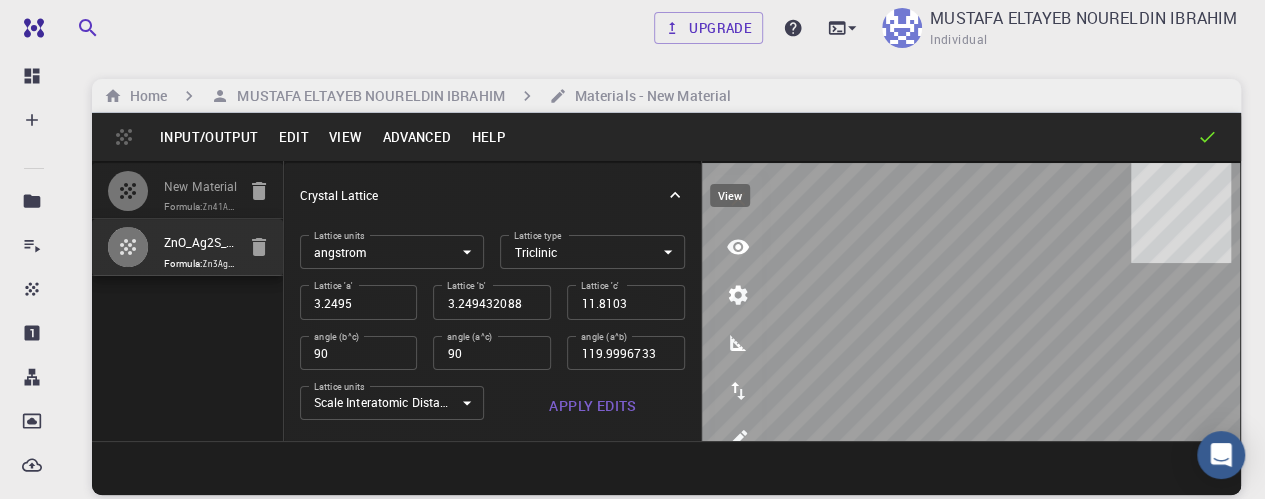click 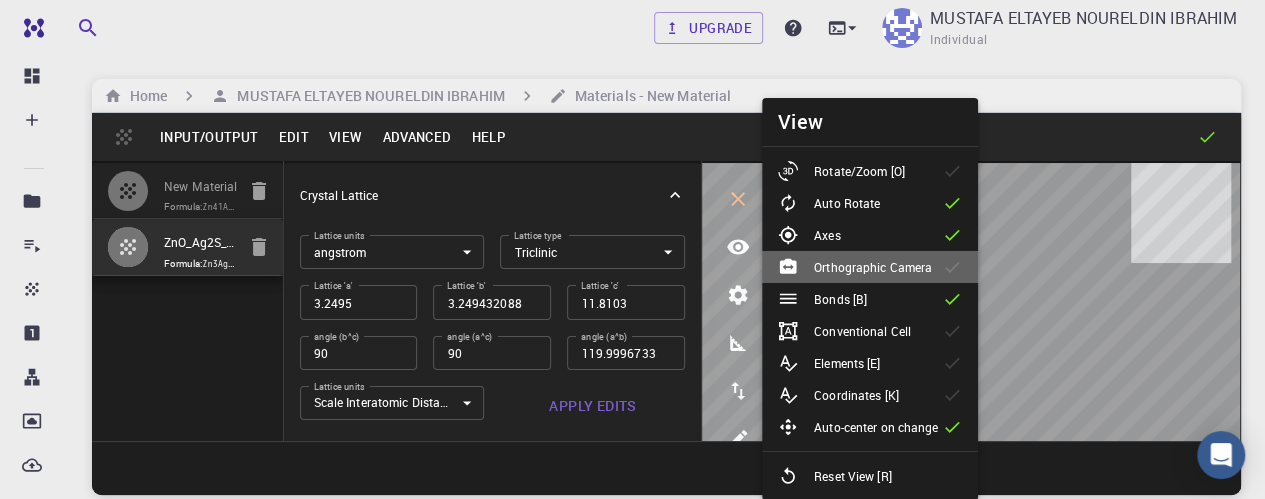 click 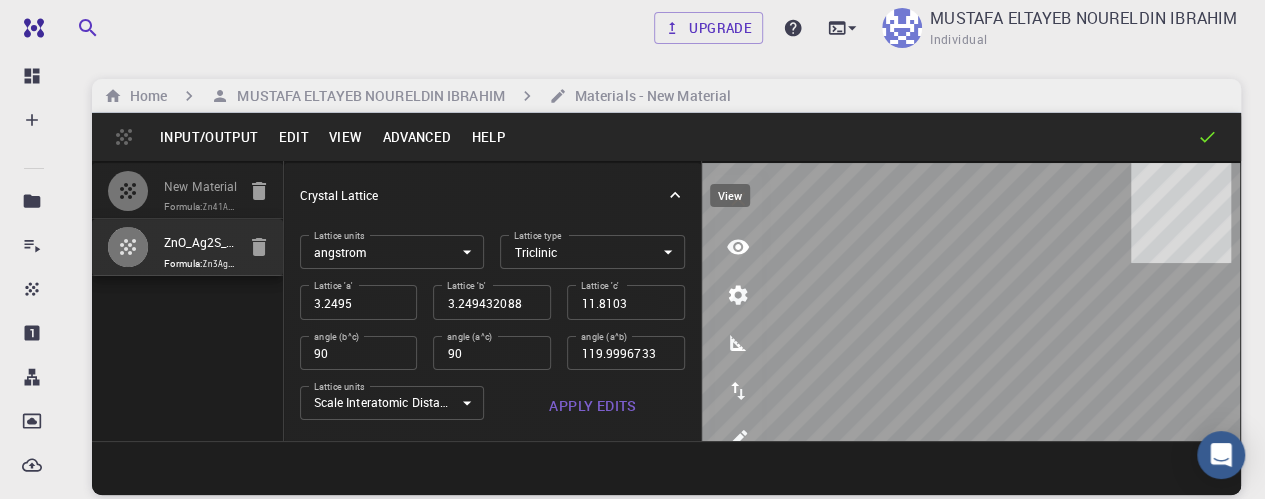 click at bounding box center [971, 302] 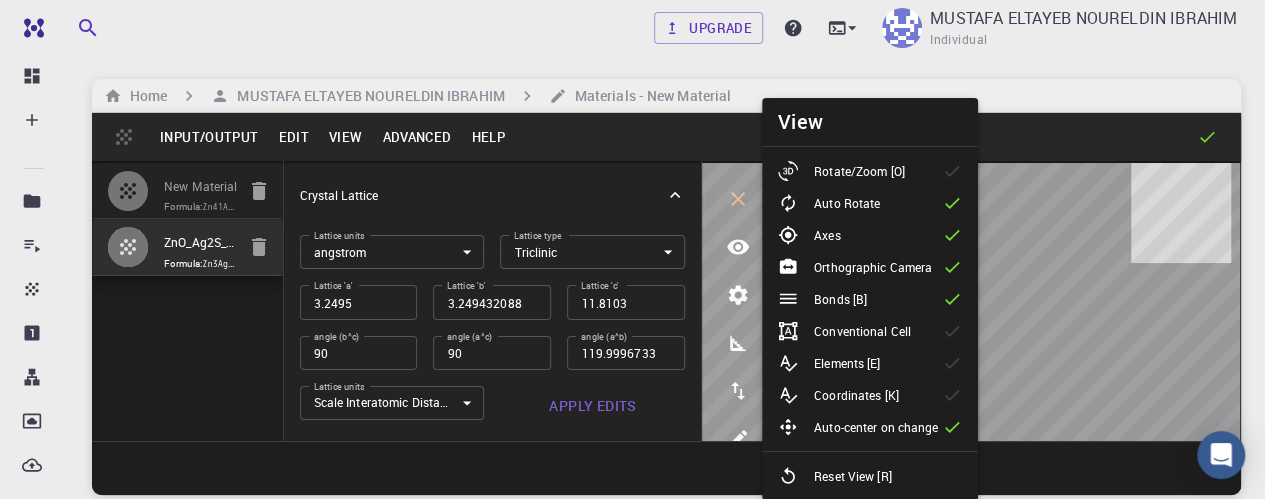 click 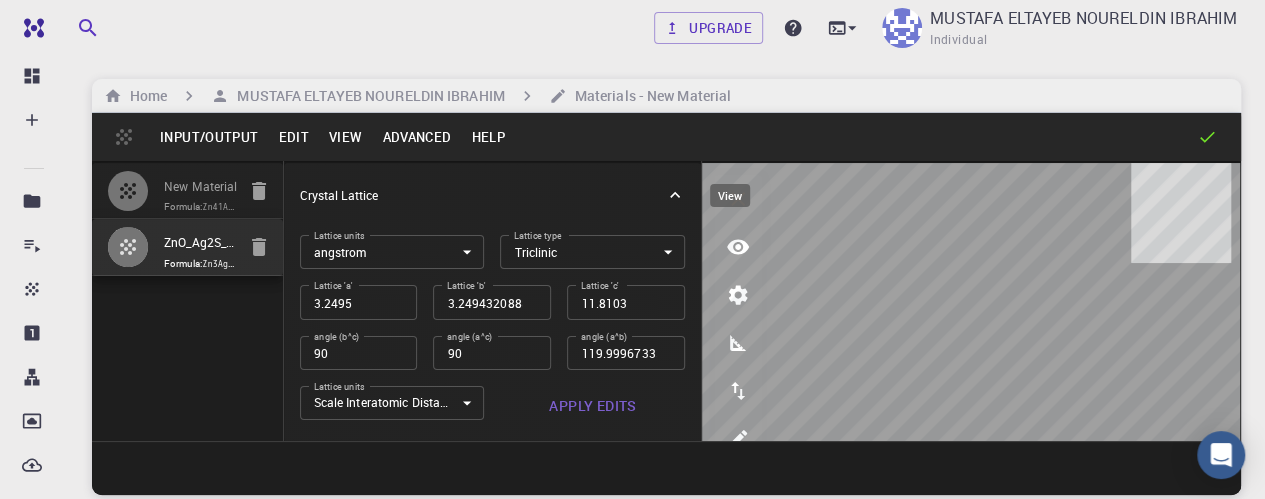 click at bounding box center (738, 247) 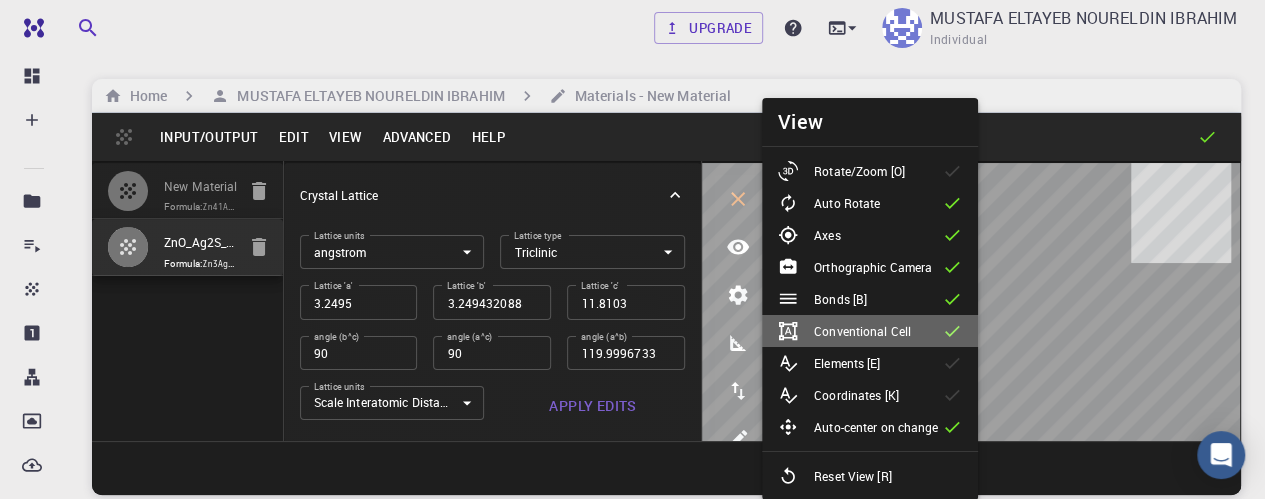 click 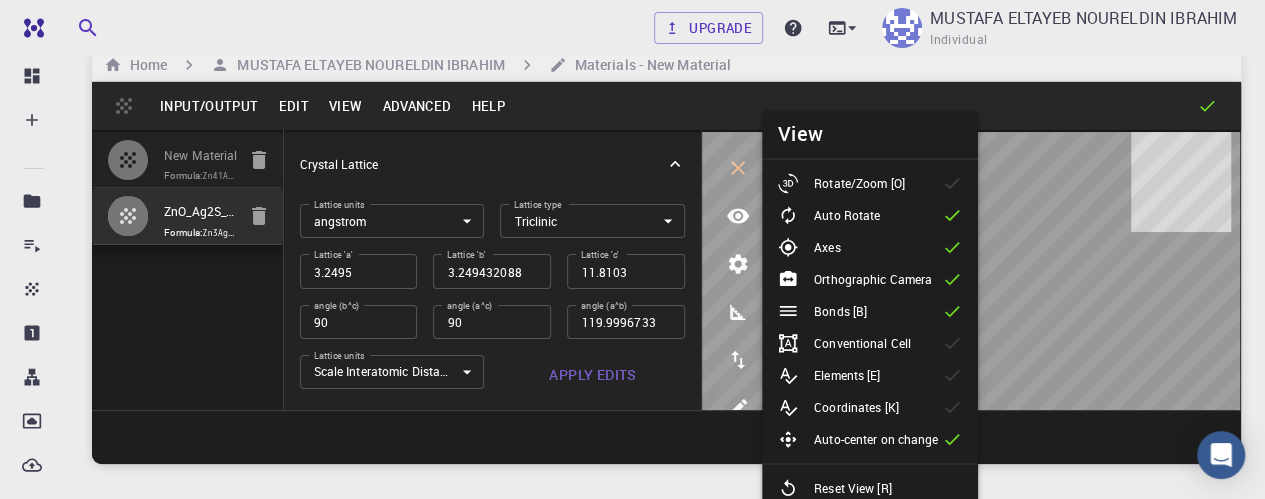scroll, scrollTop: 0, scrollLeft: 0, axis: both 